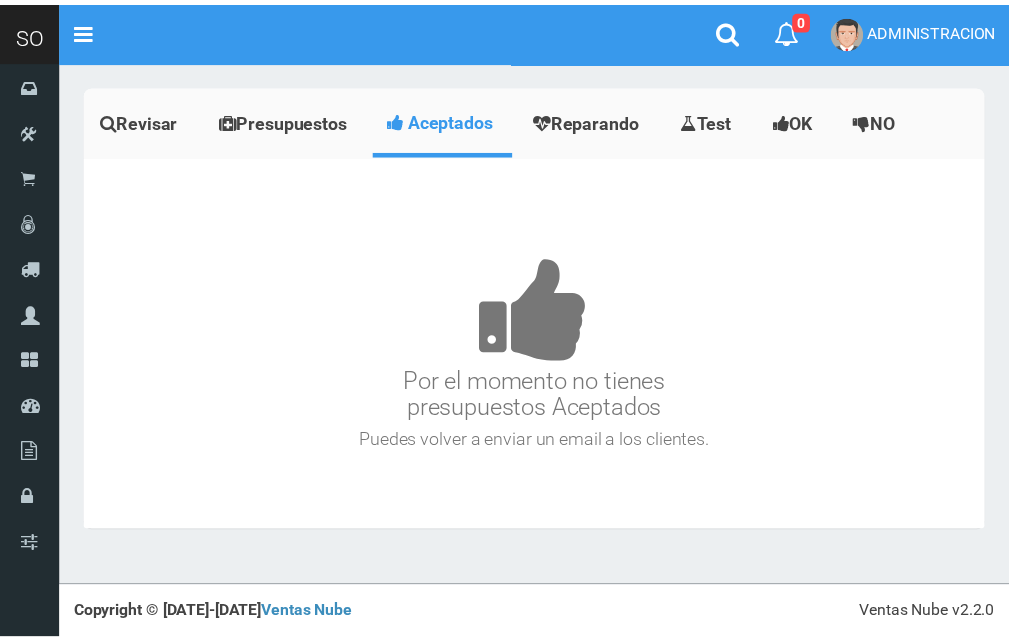 scroll, scrollTop: 0, scrollLeft: 0, axis: both 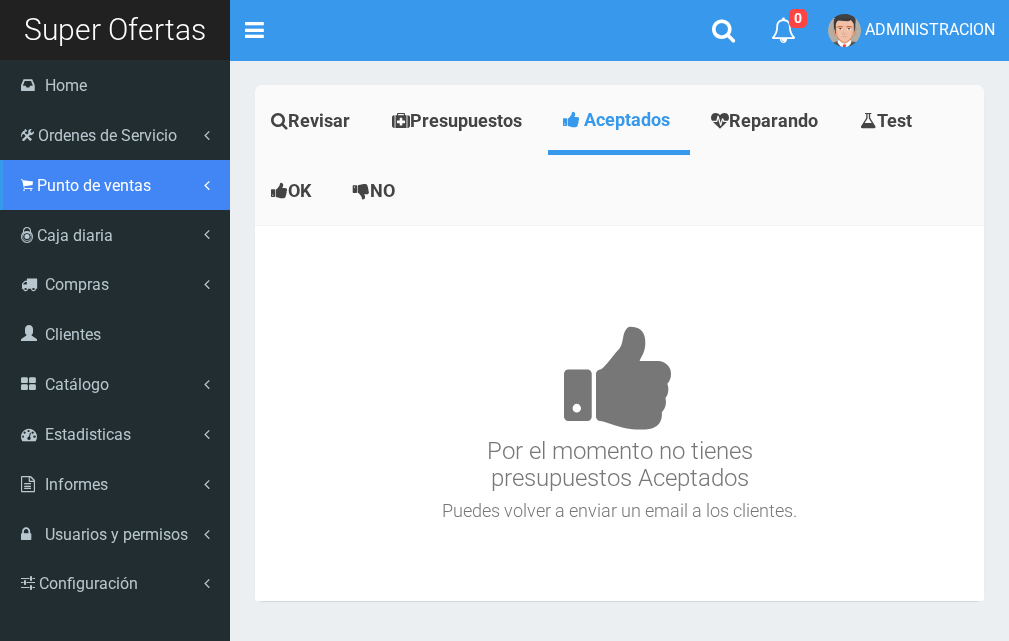 click on "Punto de ventas" at bounding box center [94, 185] 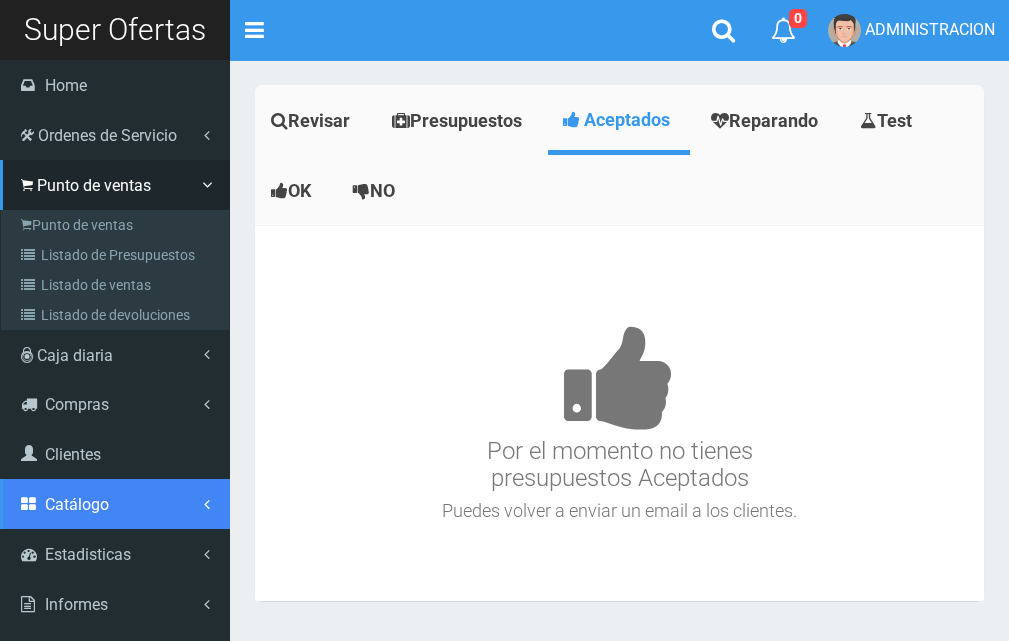 click on "Catálogo" at bounding box center (115, 504) 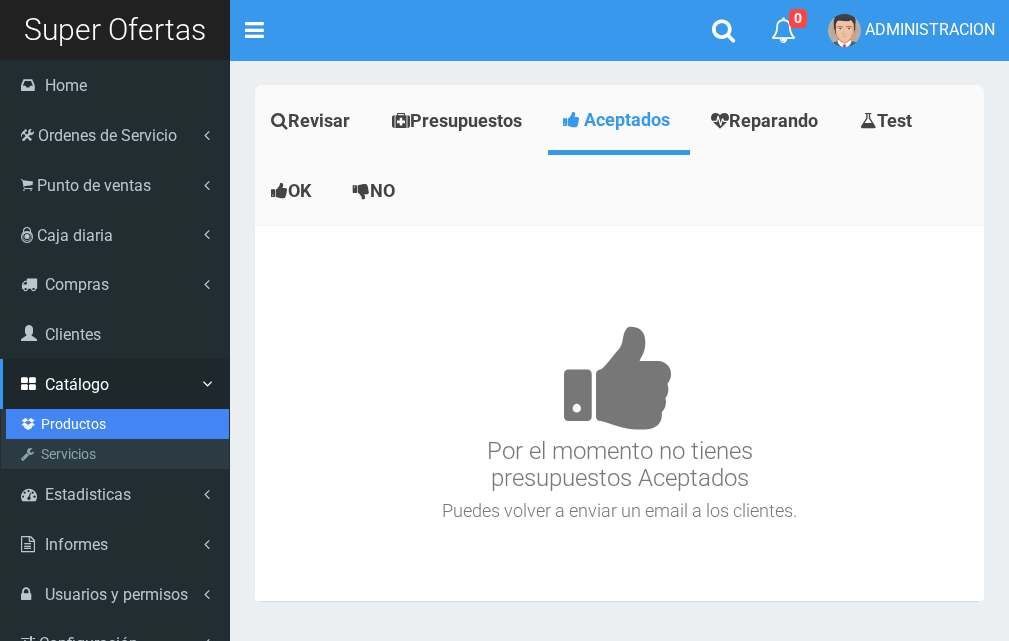 click on "Productos" at bounding box center (117, 424) 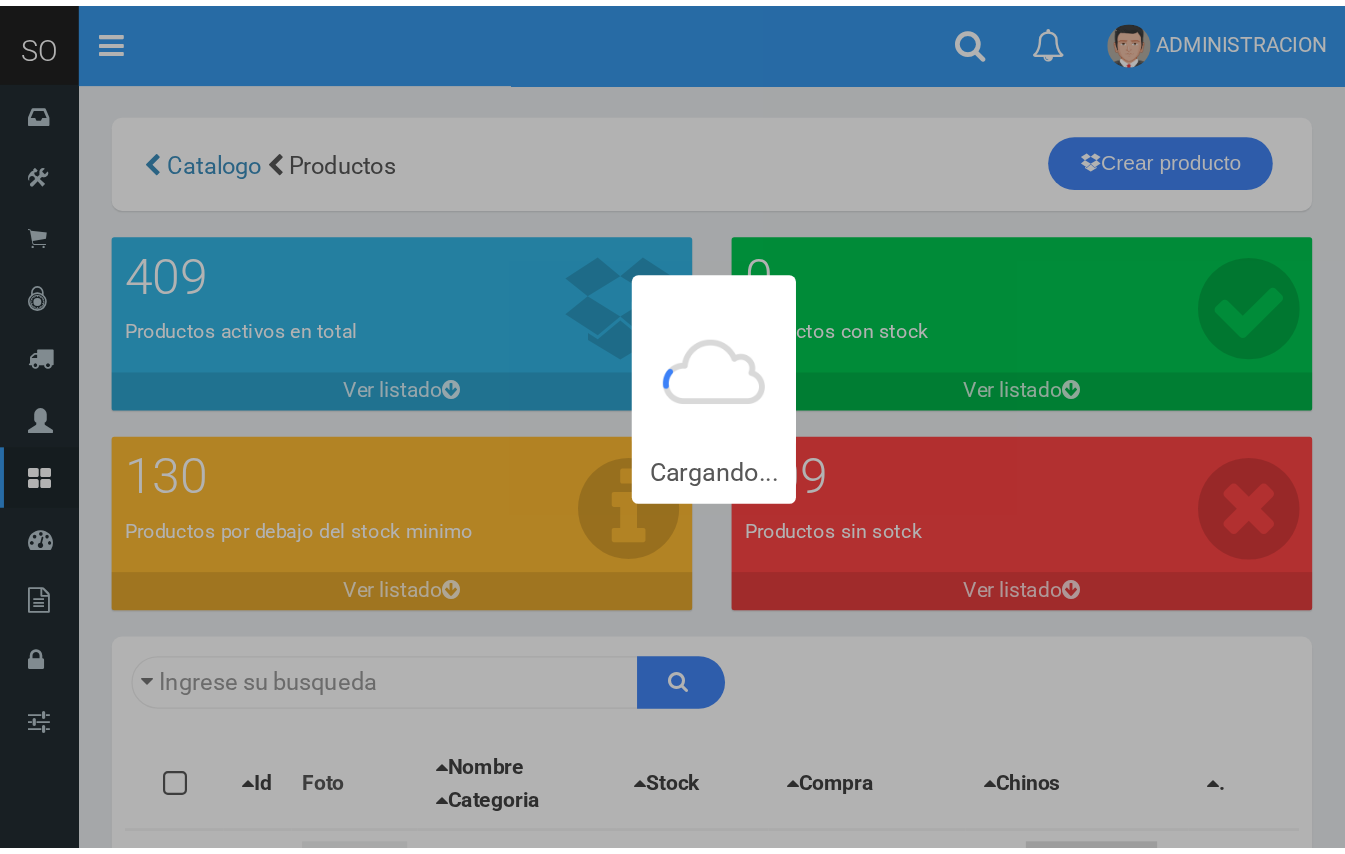 scroll, scrollTop: 0, scrollLeft: 0, axis: both 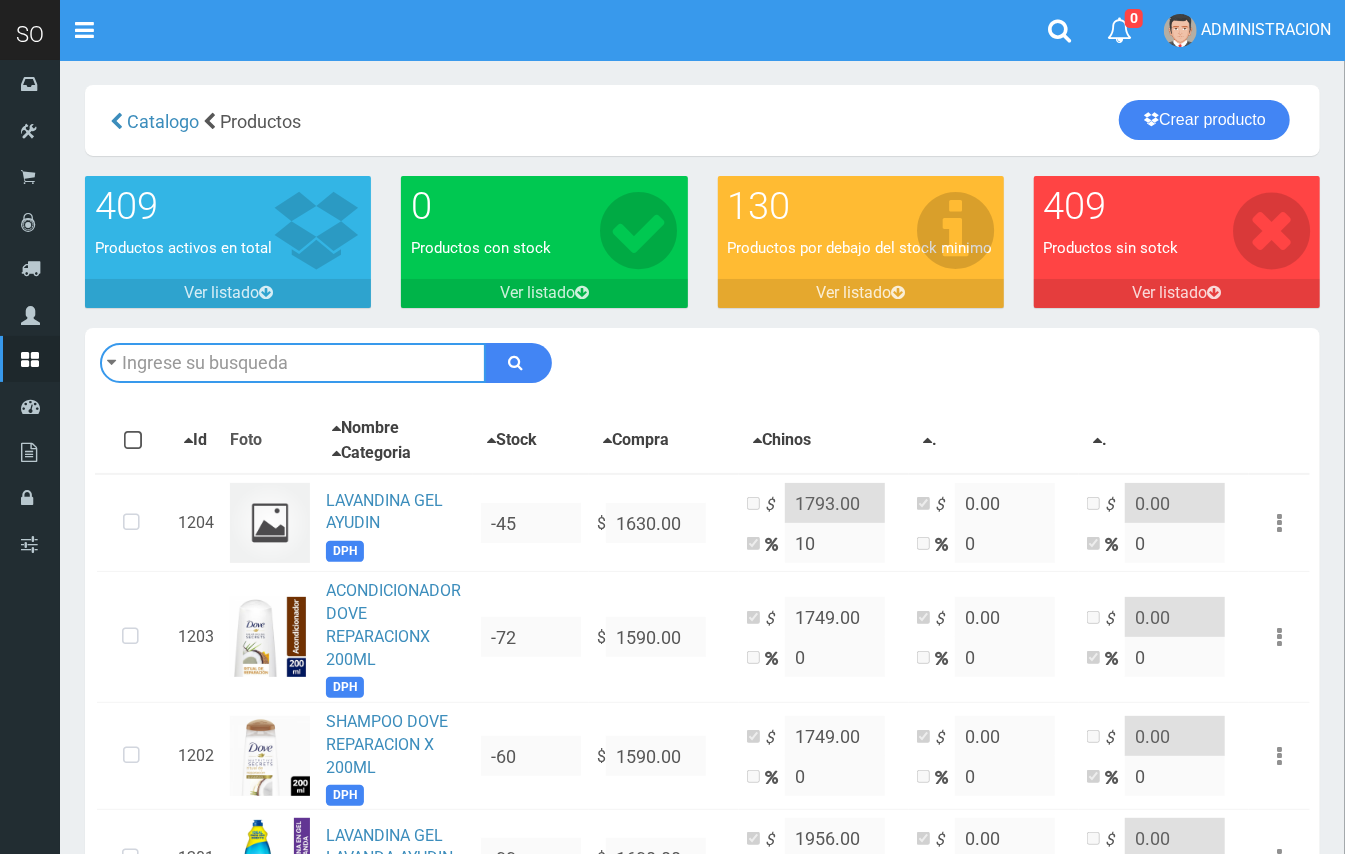 drag, startPoint x: 0, startPoint y: 0, endPoint x: 265, endPoint y: 372, distance: 456.73734 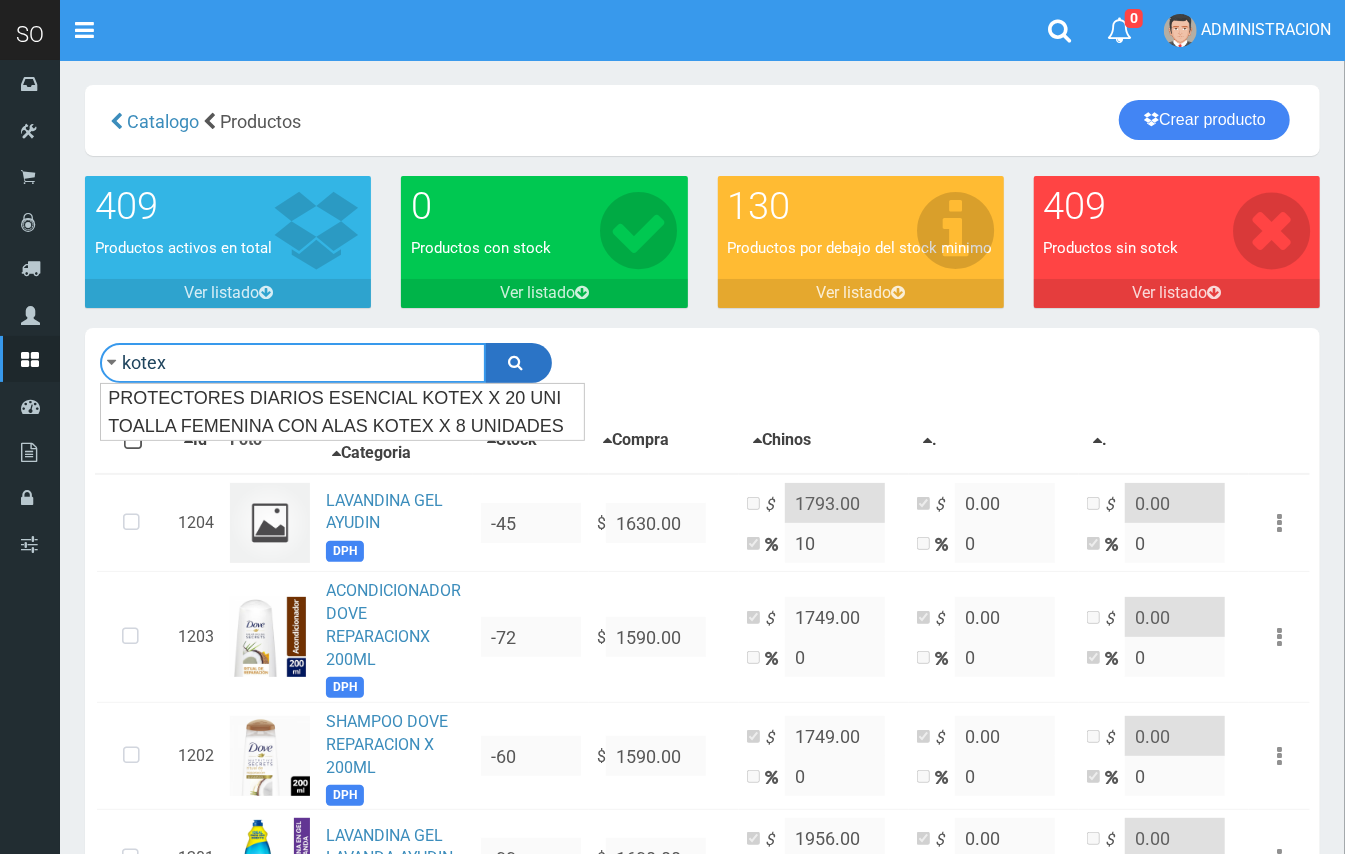 type on "kotex" 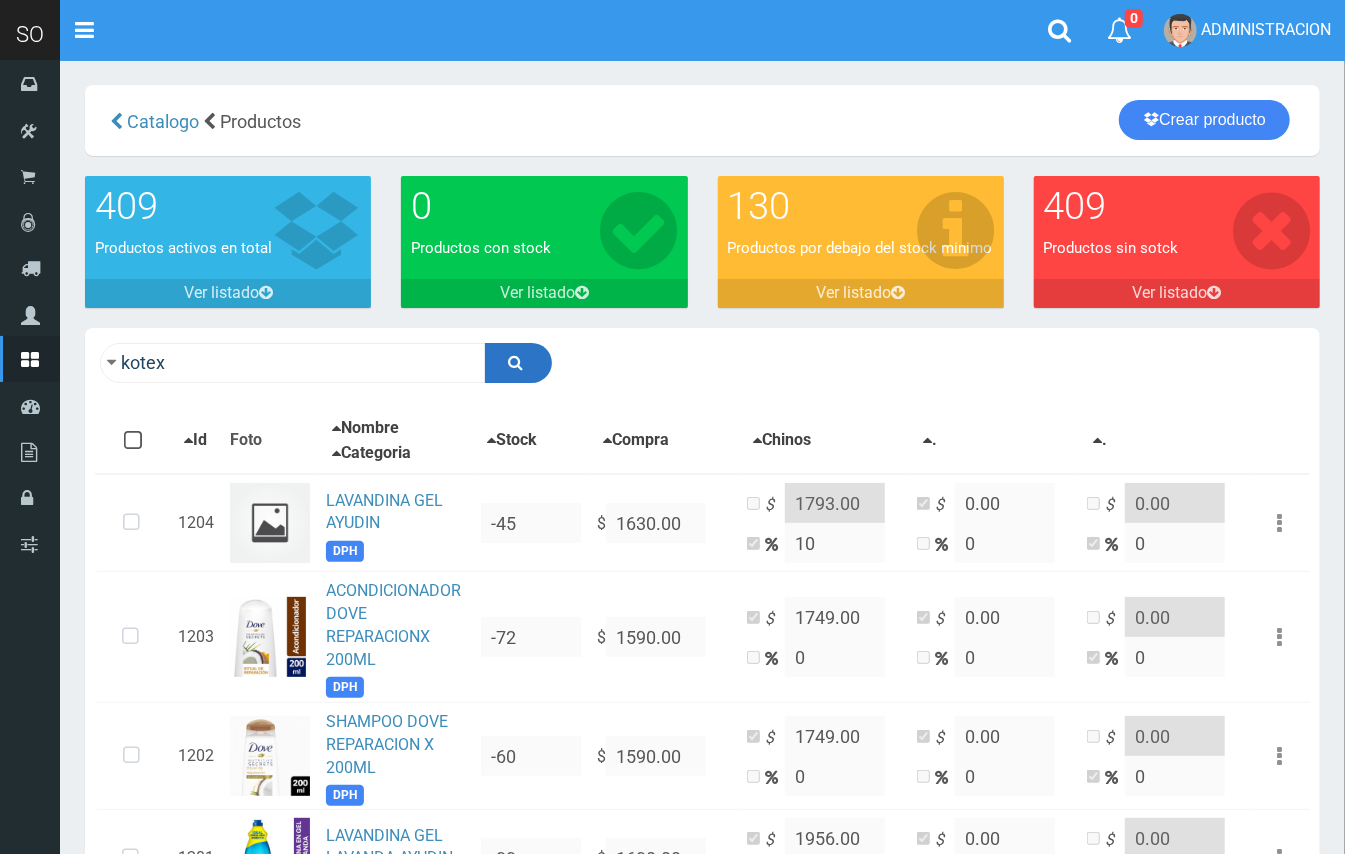 click at bounding box center (518, 363) 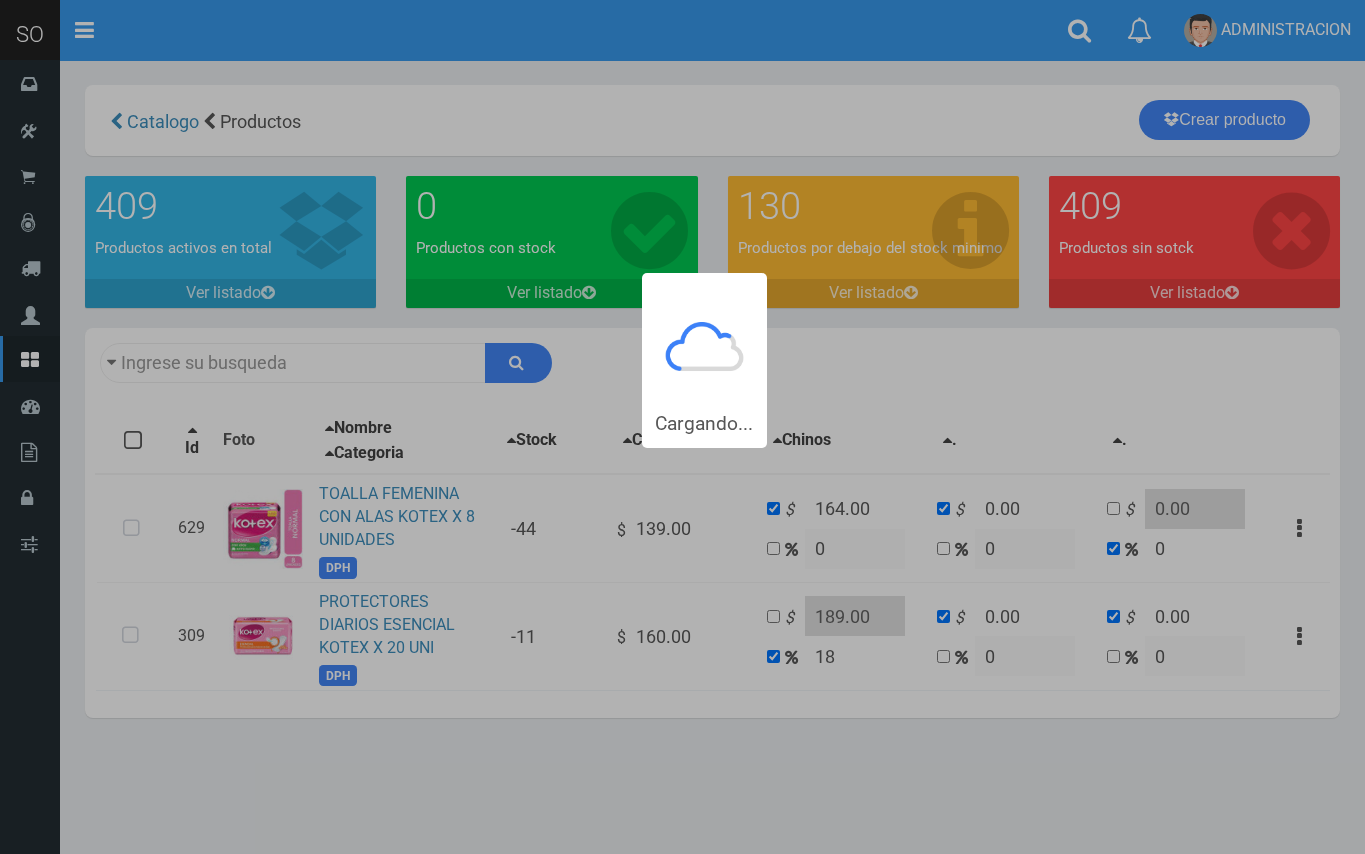 scroll, scrollTop: 0, scrollLeft: 0, axis: both 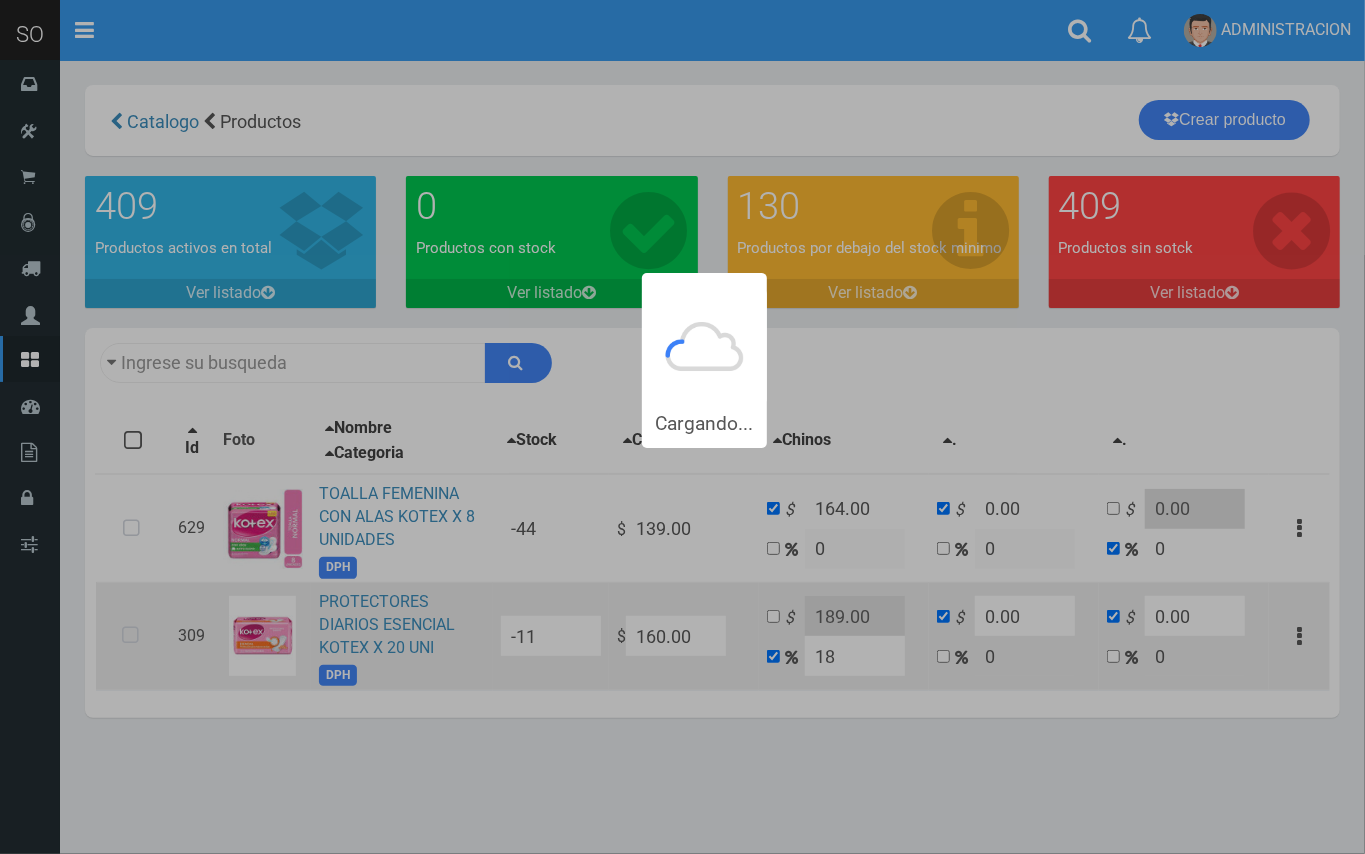 type on "kotex" 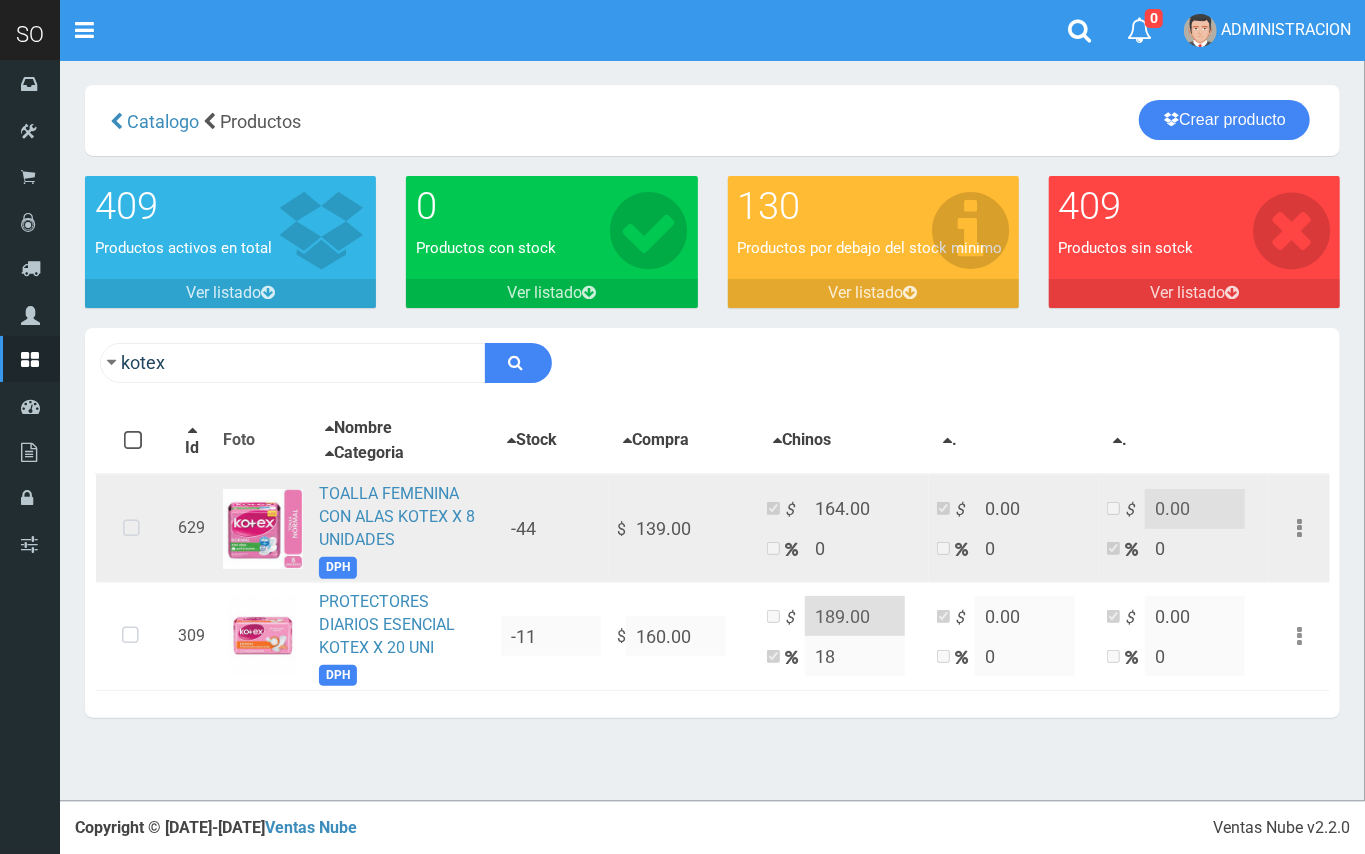 click at bounding box center [131, 529] 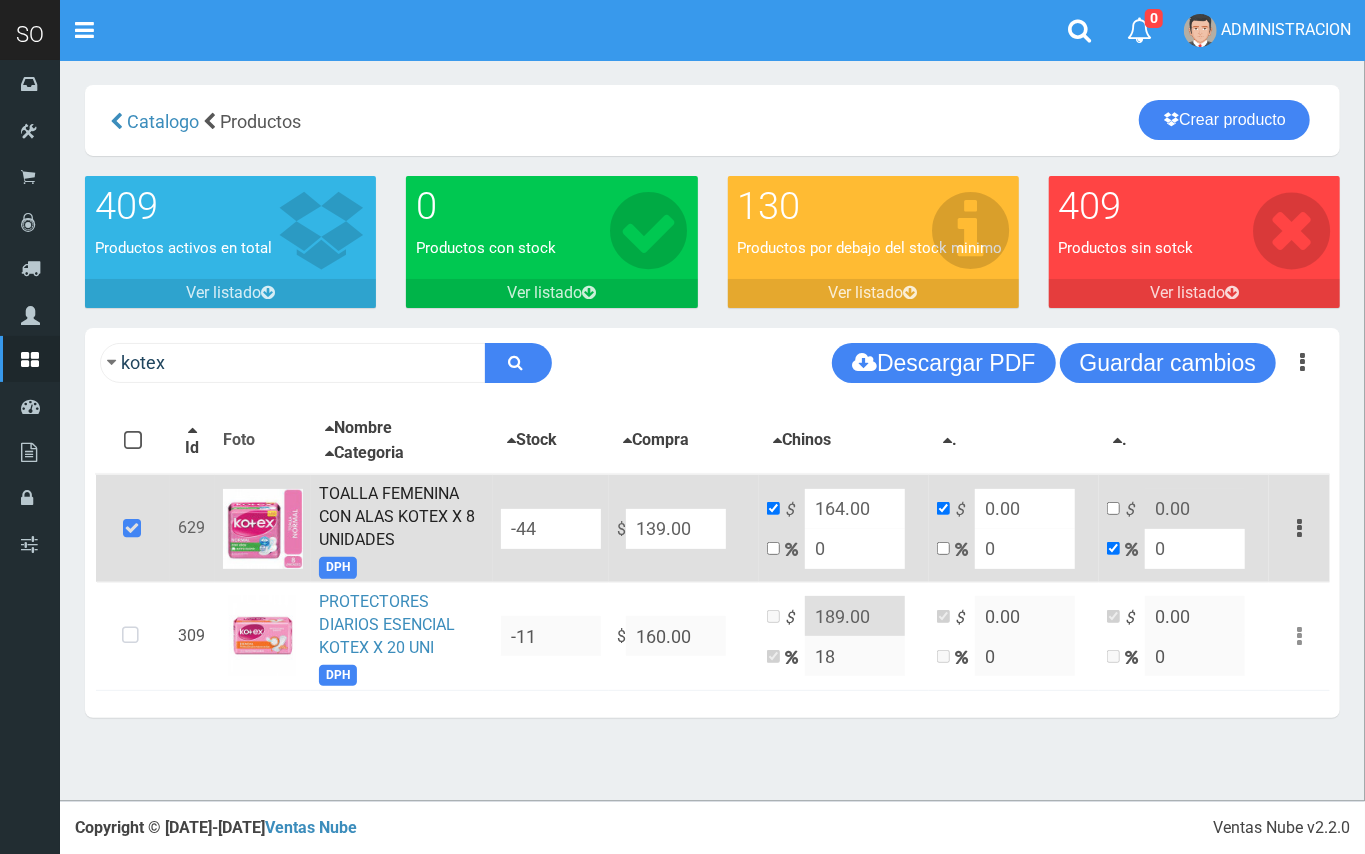 drag, startPoint x: 589, startPoint y: 533, endPoint x: 636, endPoint y: 732, distance: 204.47493 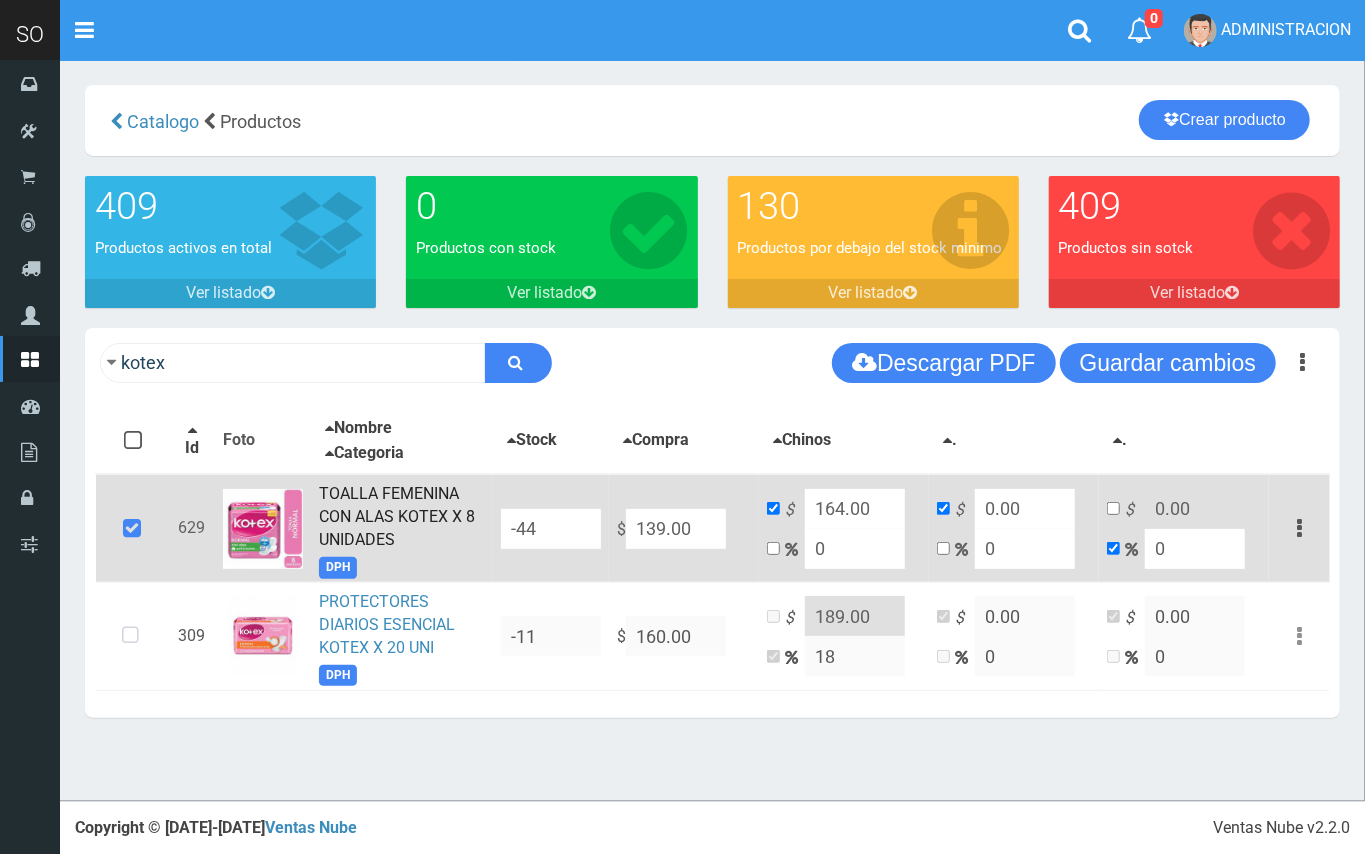 type on "3" 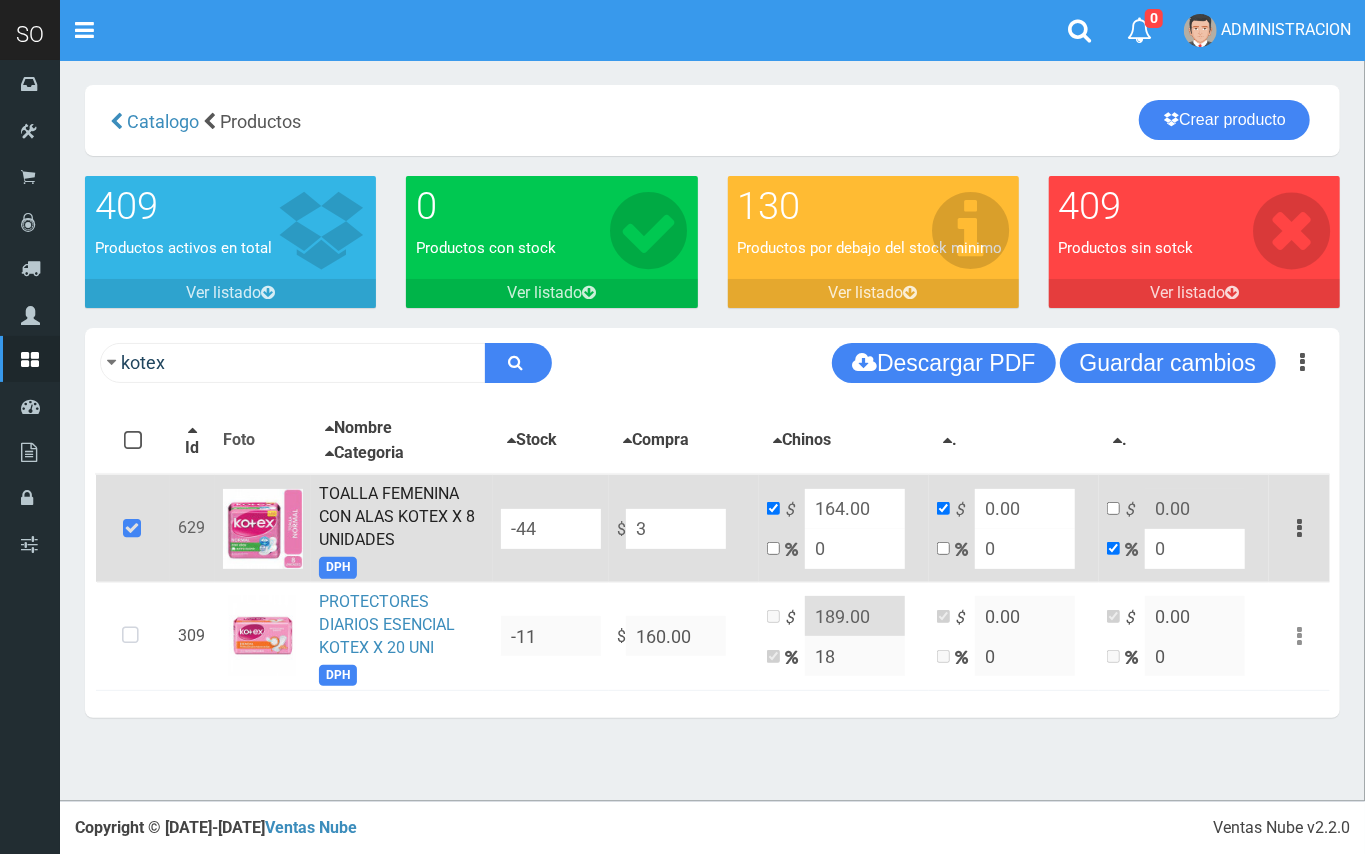 type on "3" 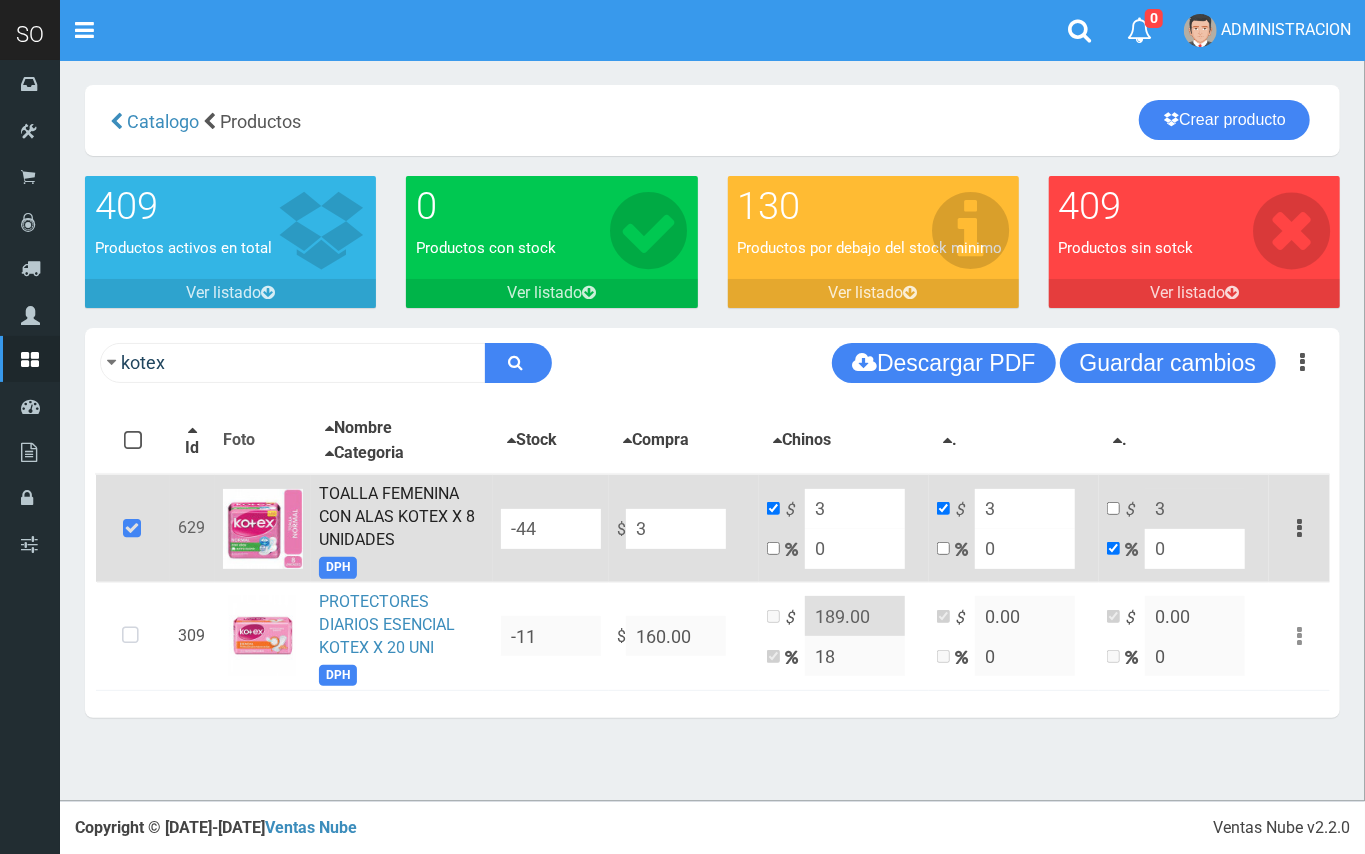 type on "33" 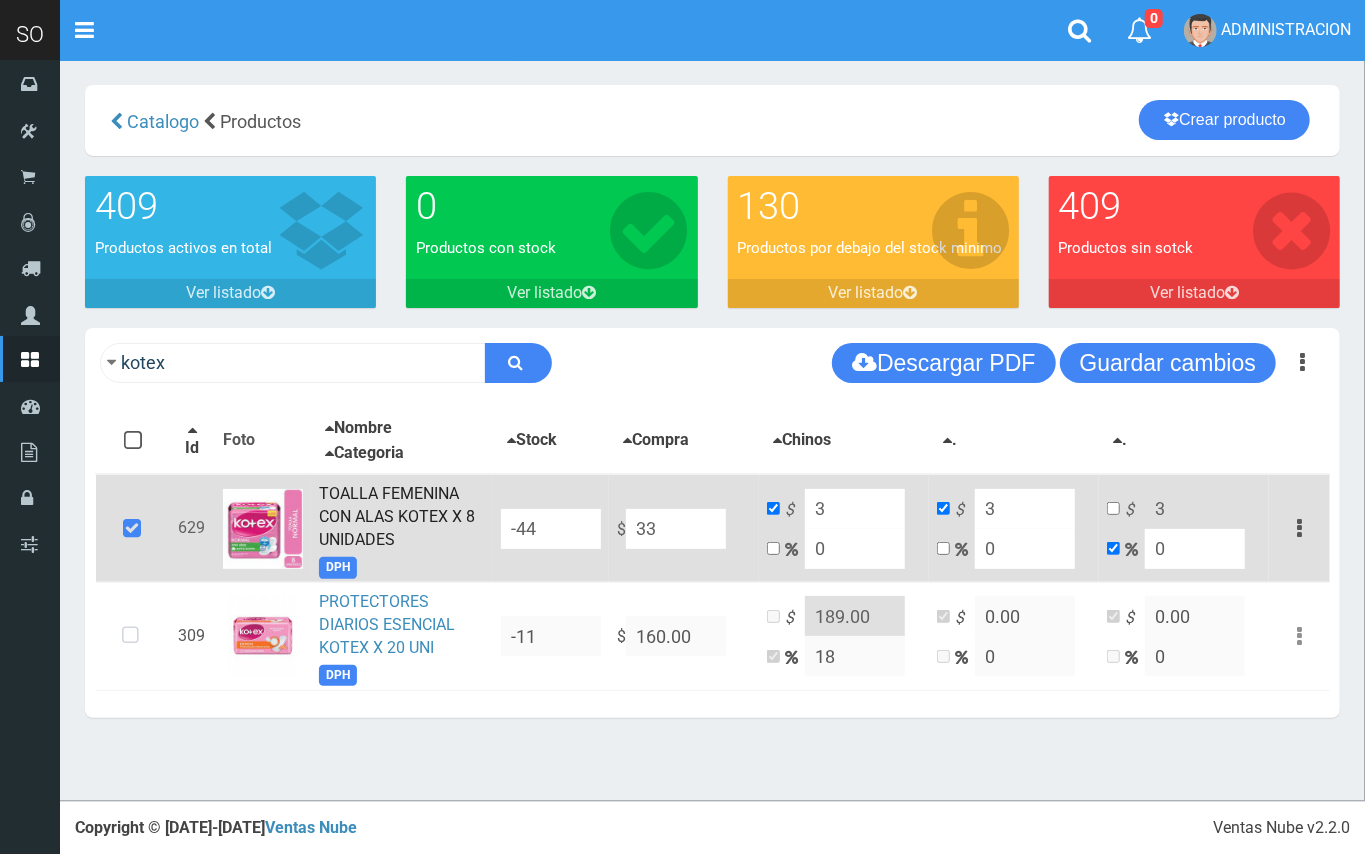 type on "33" 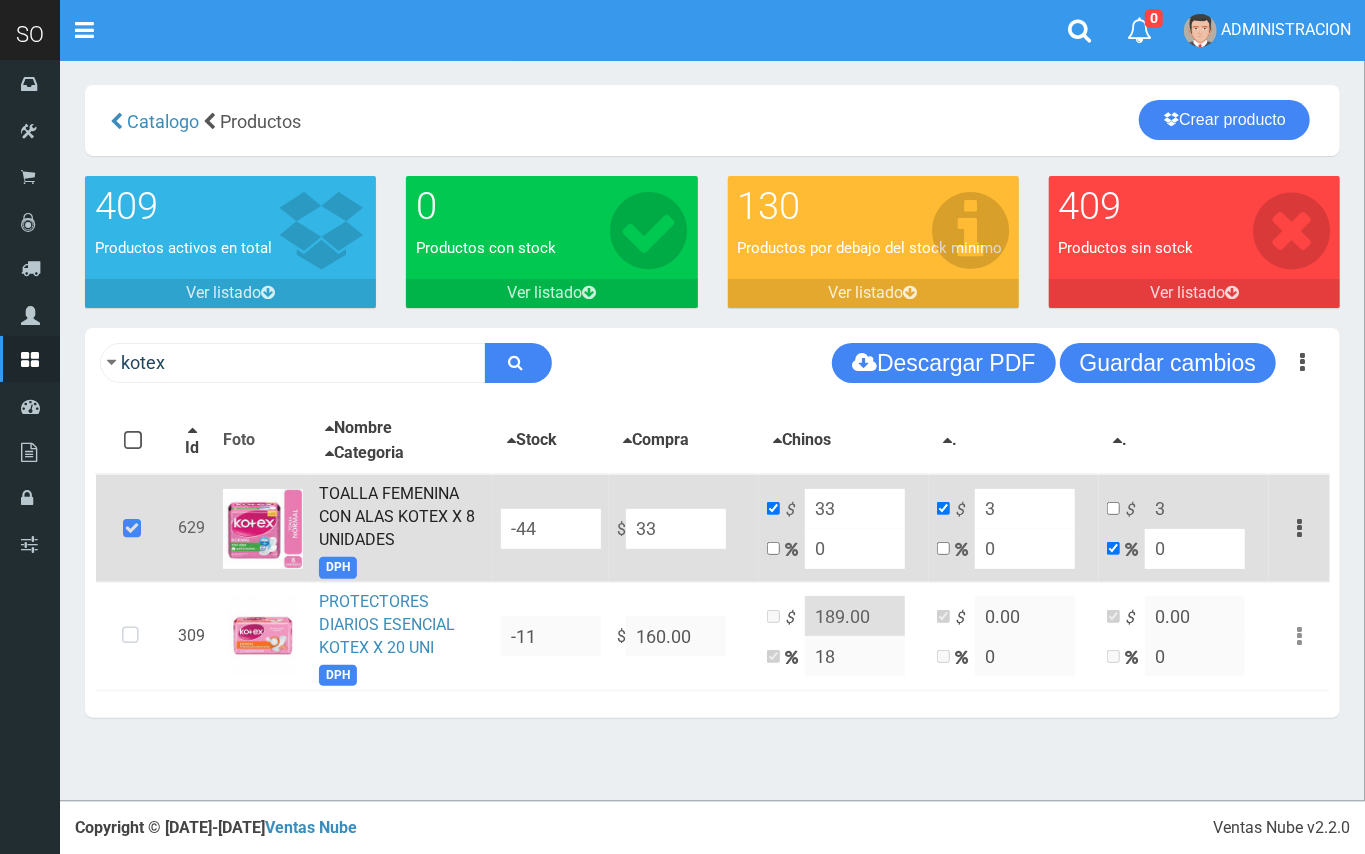 type on "33" 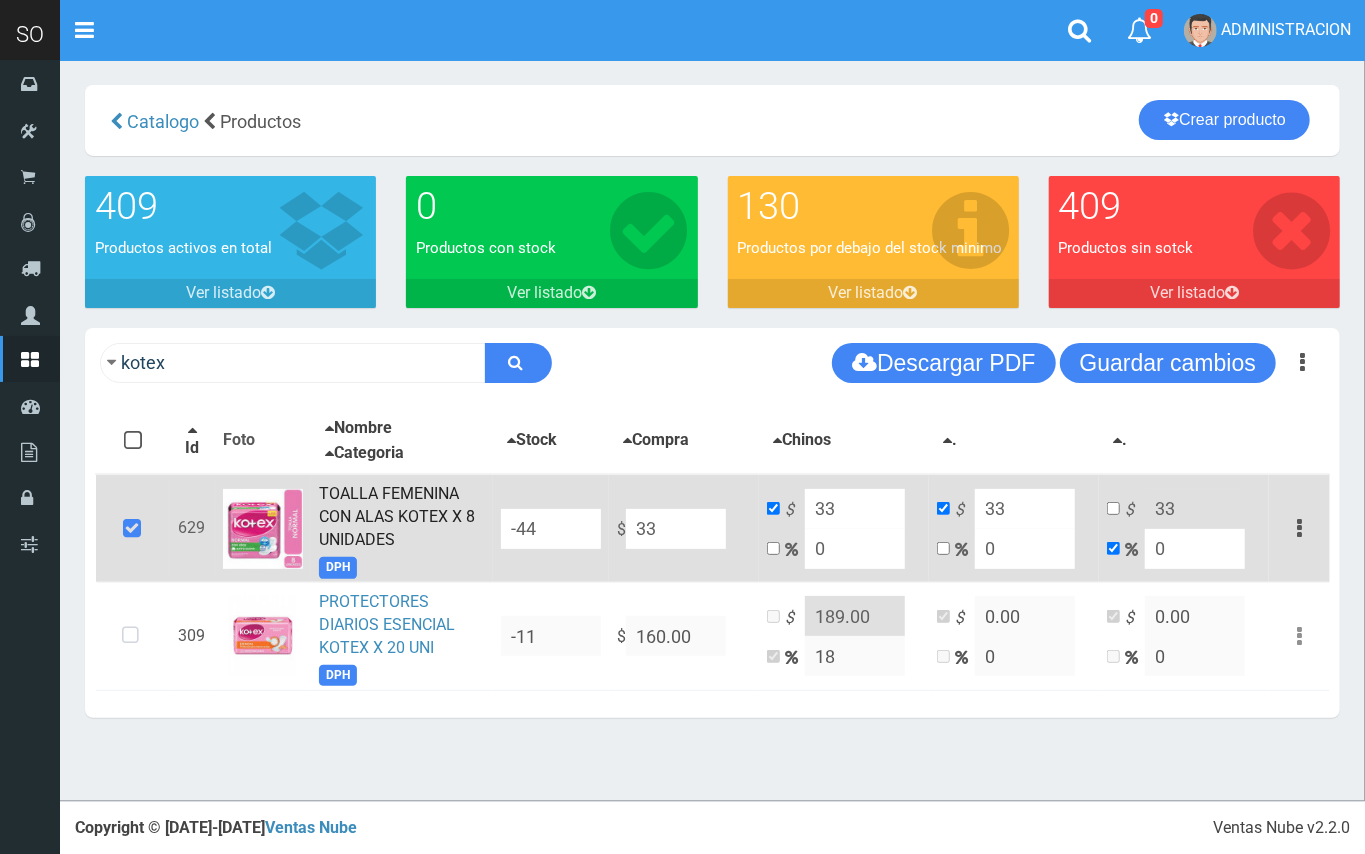 type on "339" 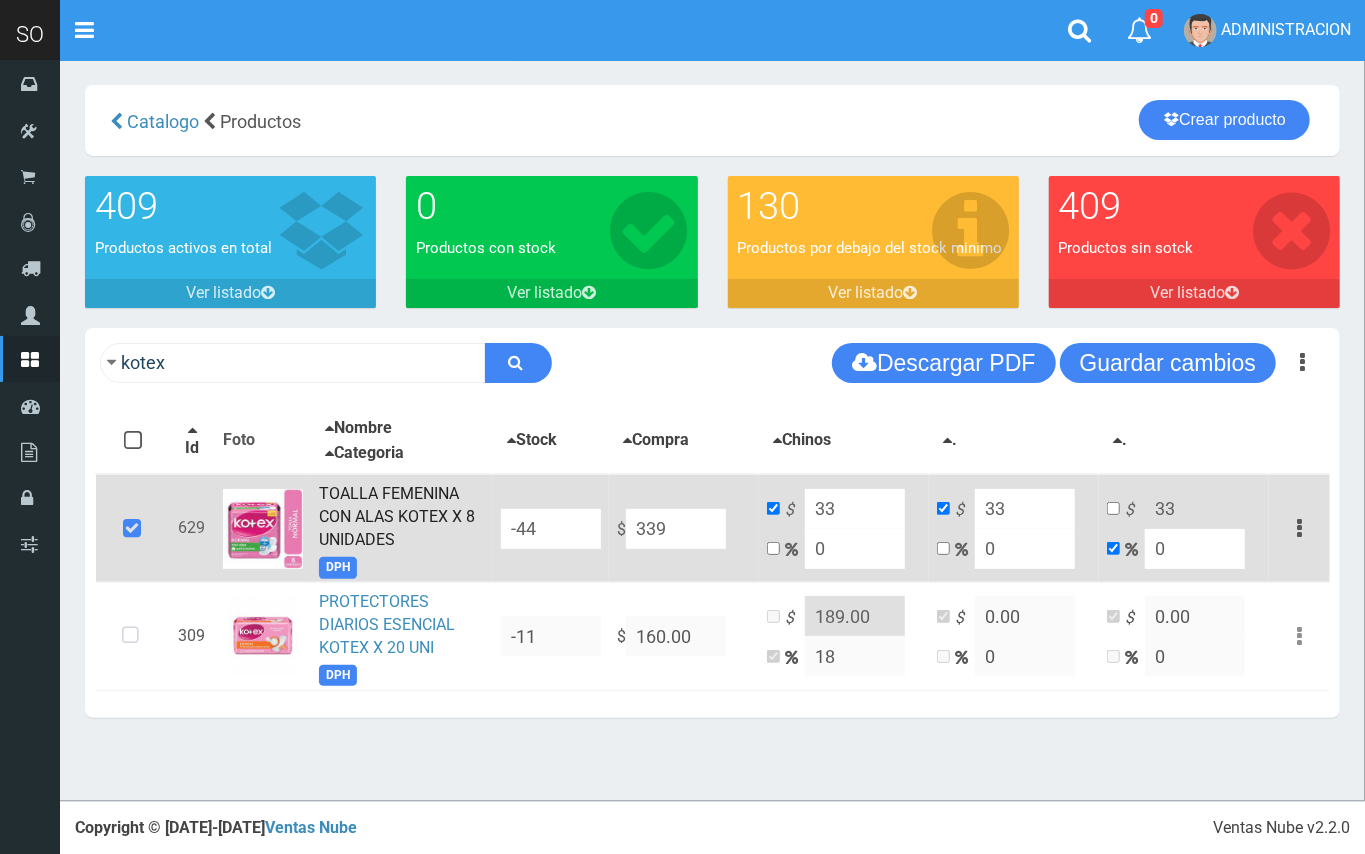 type on "339" 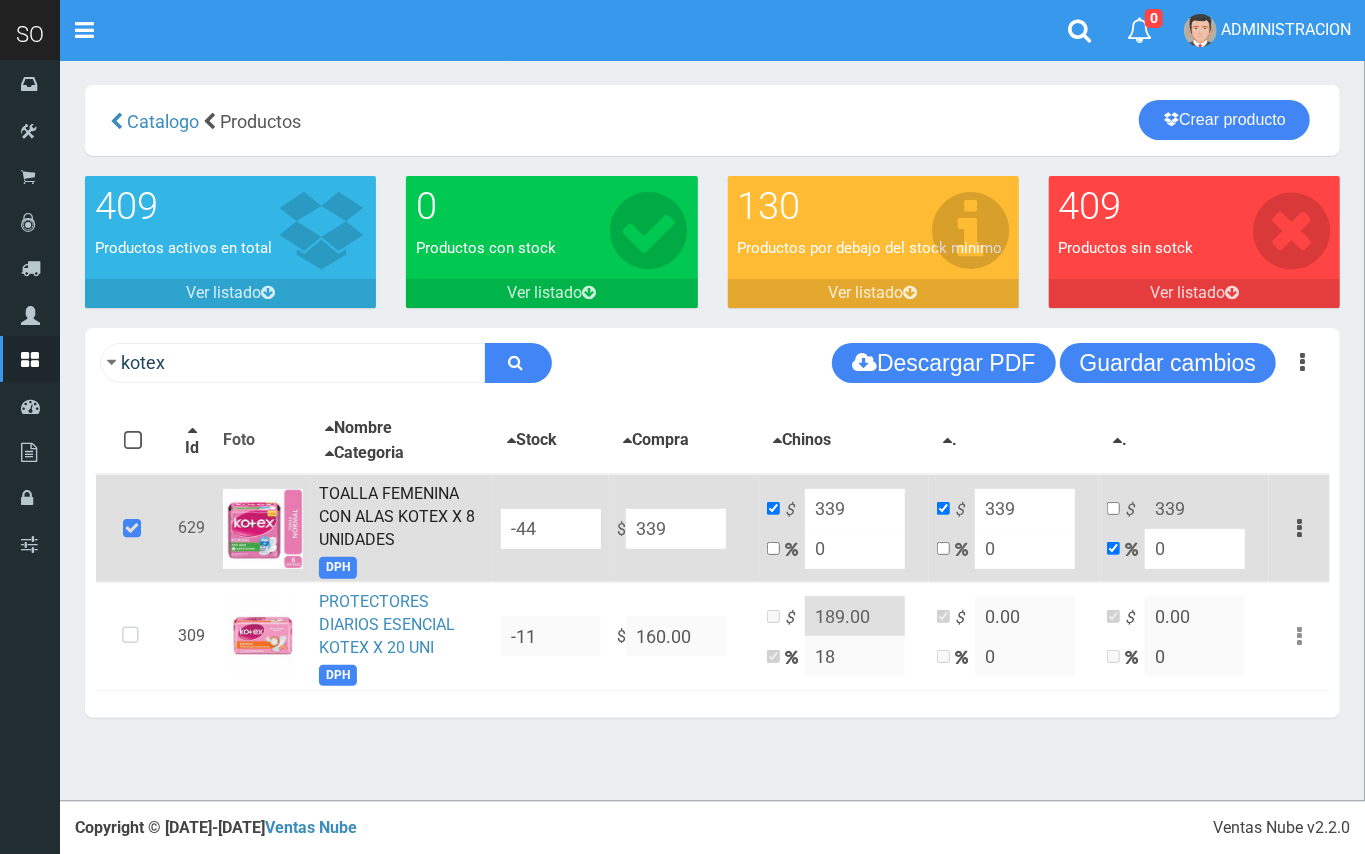 type on "3390" 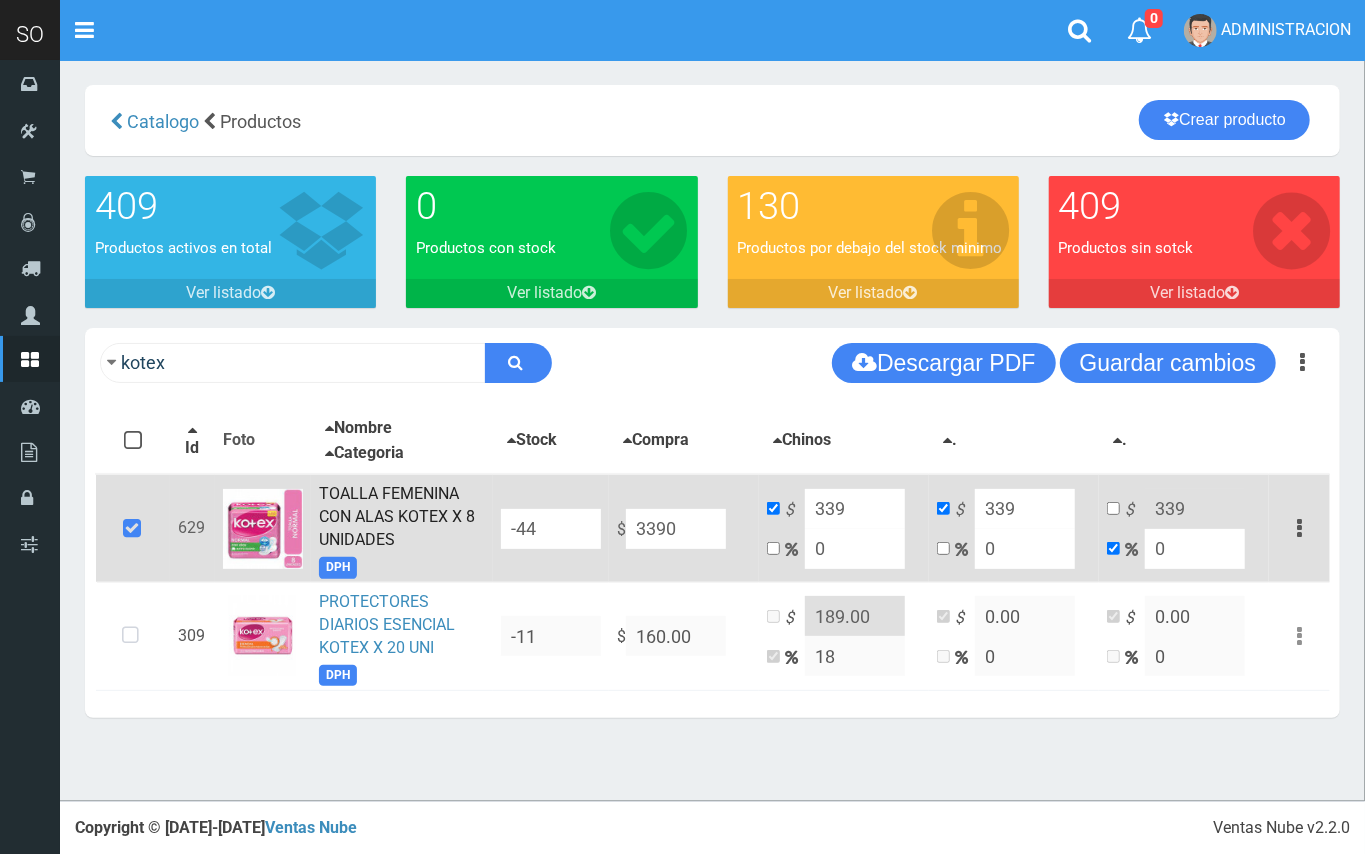 type on "3390" 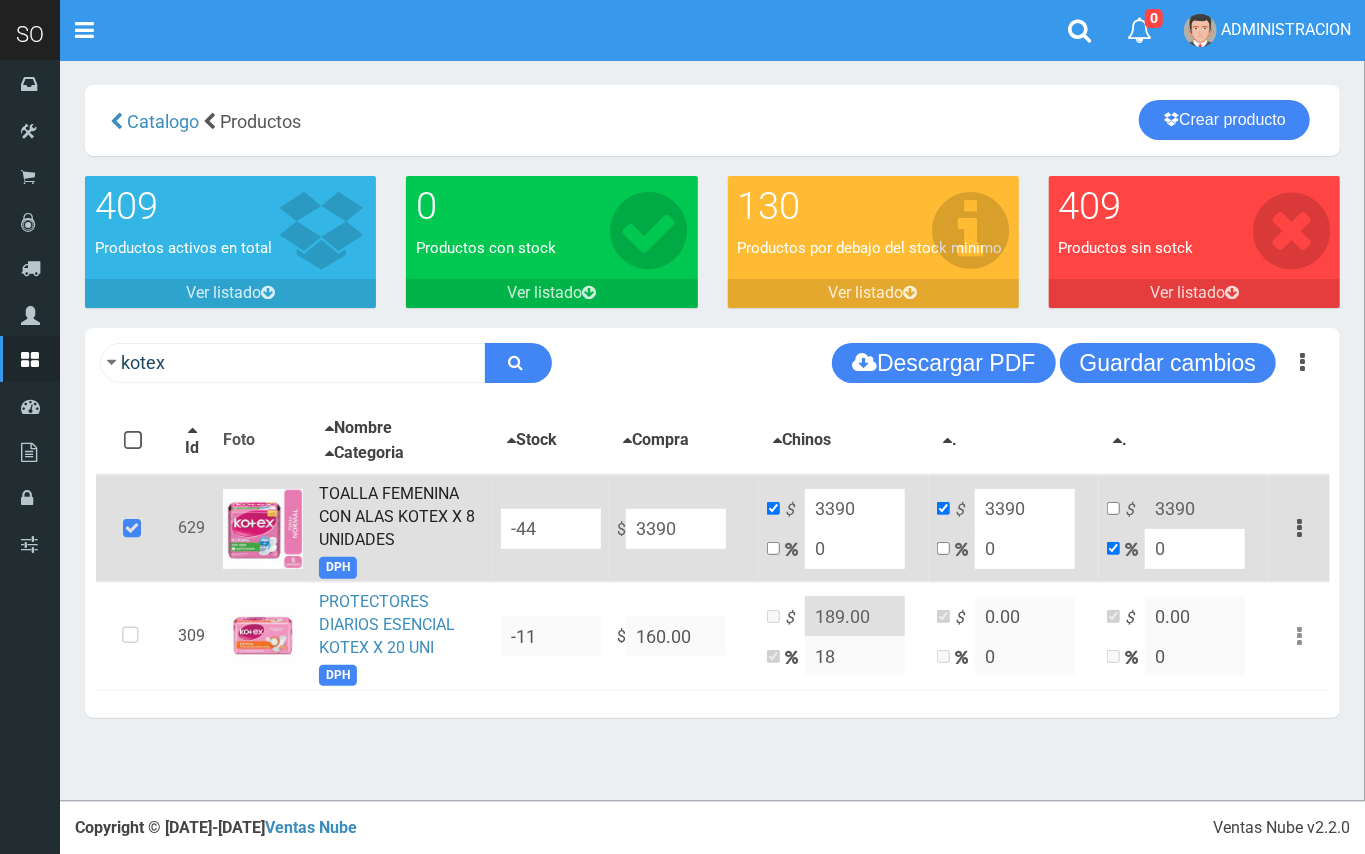 type on "3390" 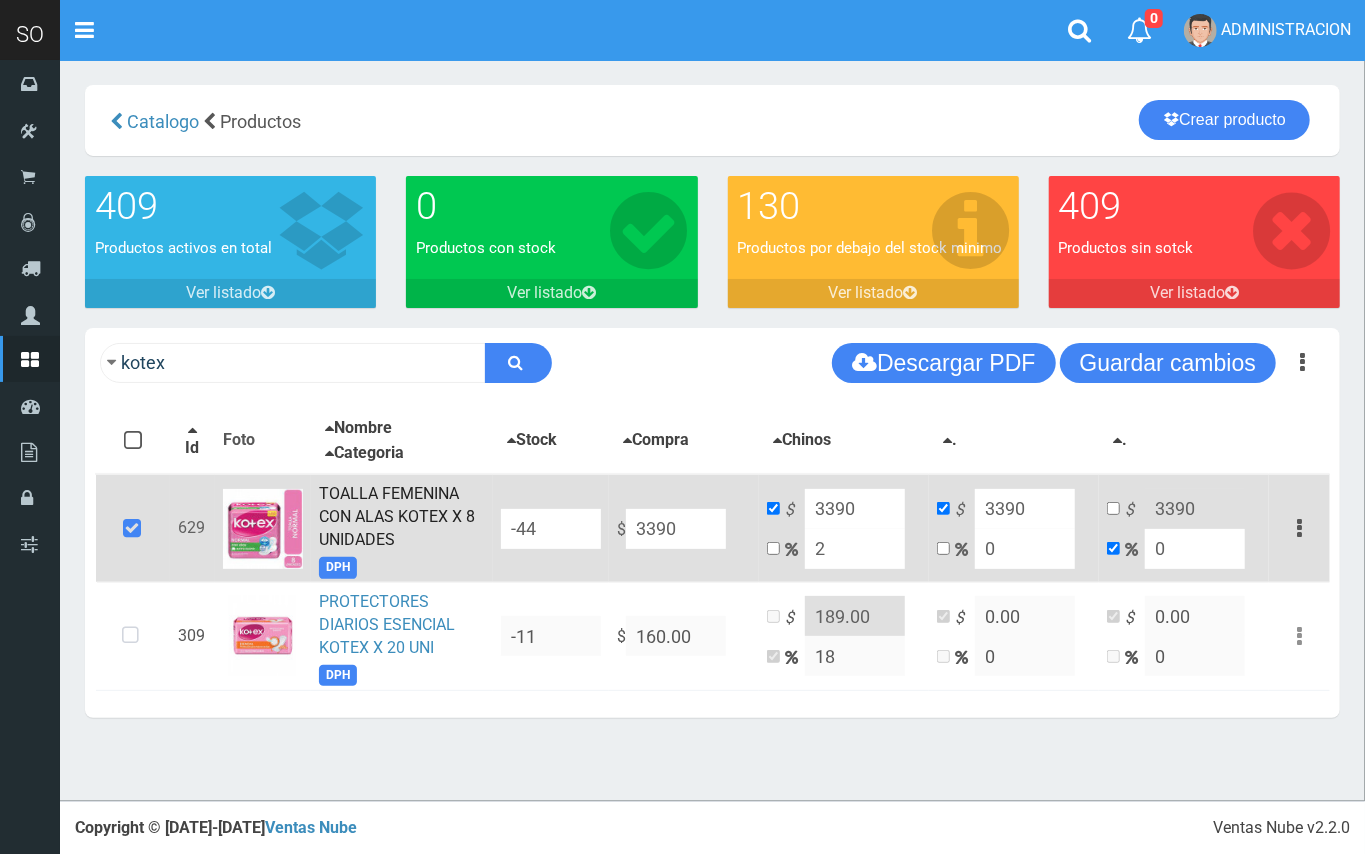 type on "3457.8" 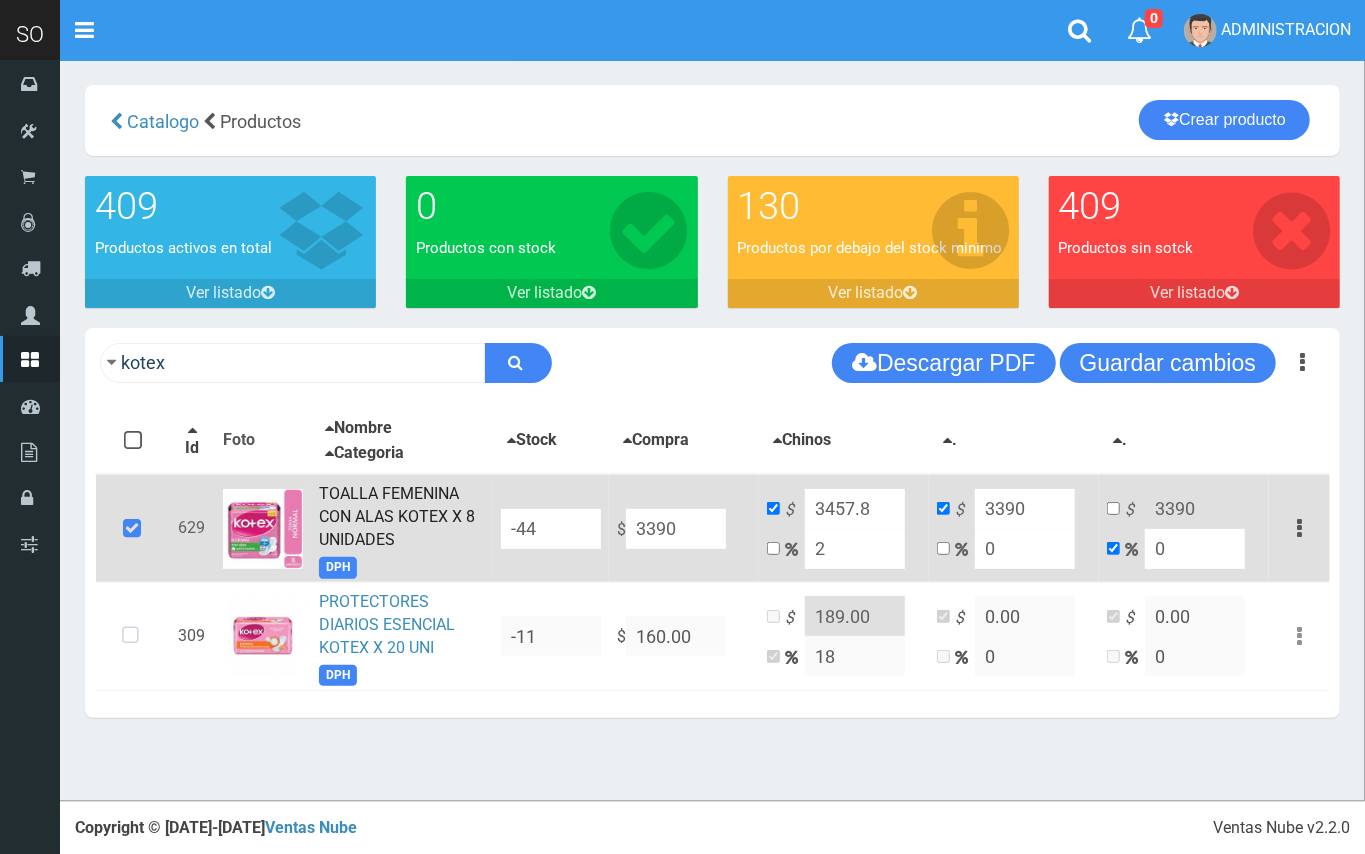 type on "20" 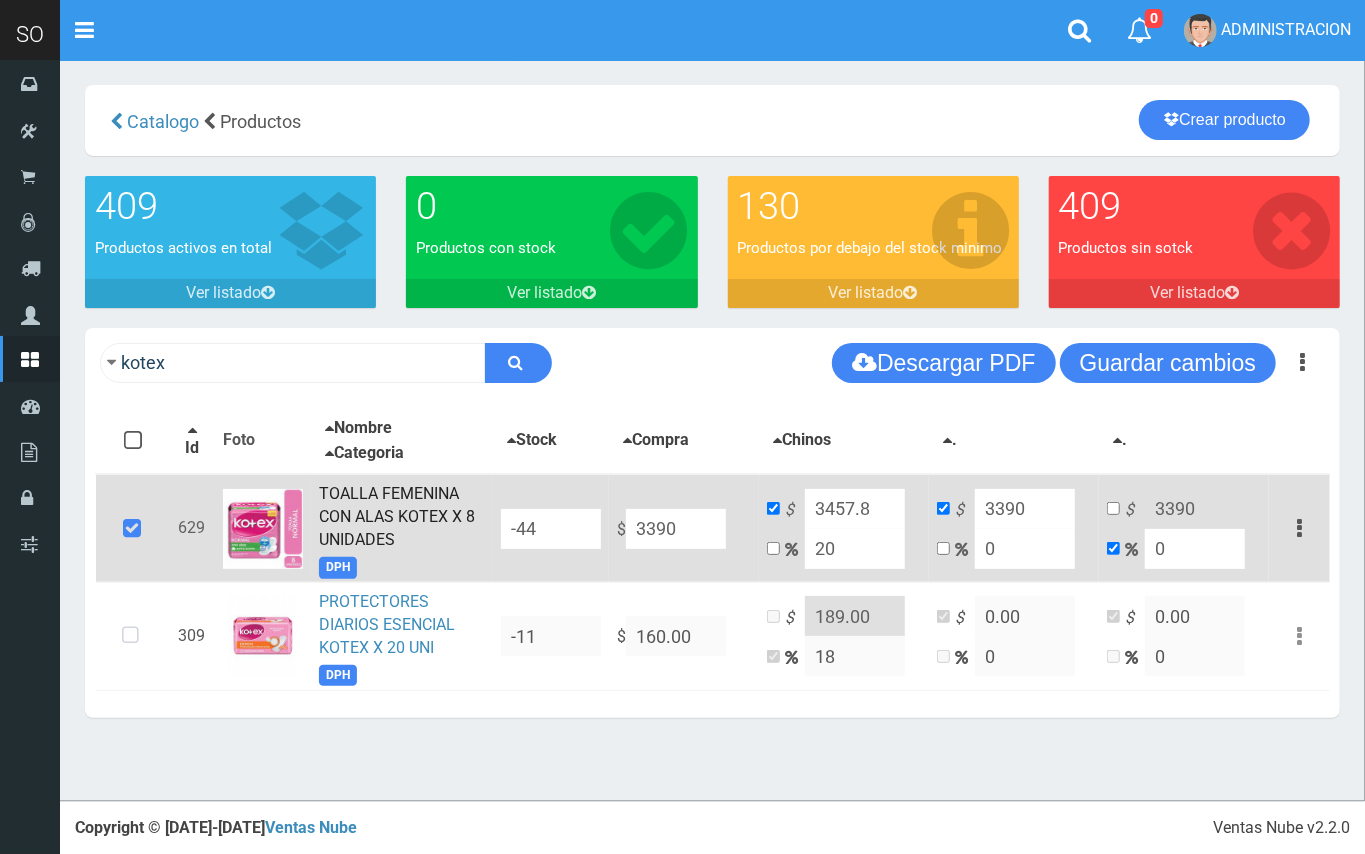 type on "4068" 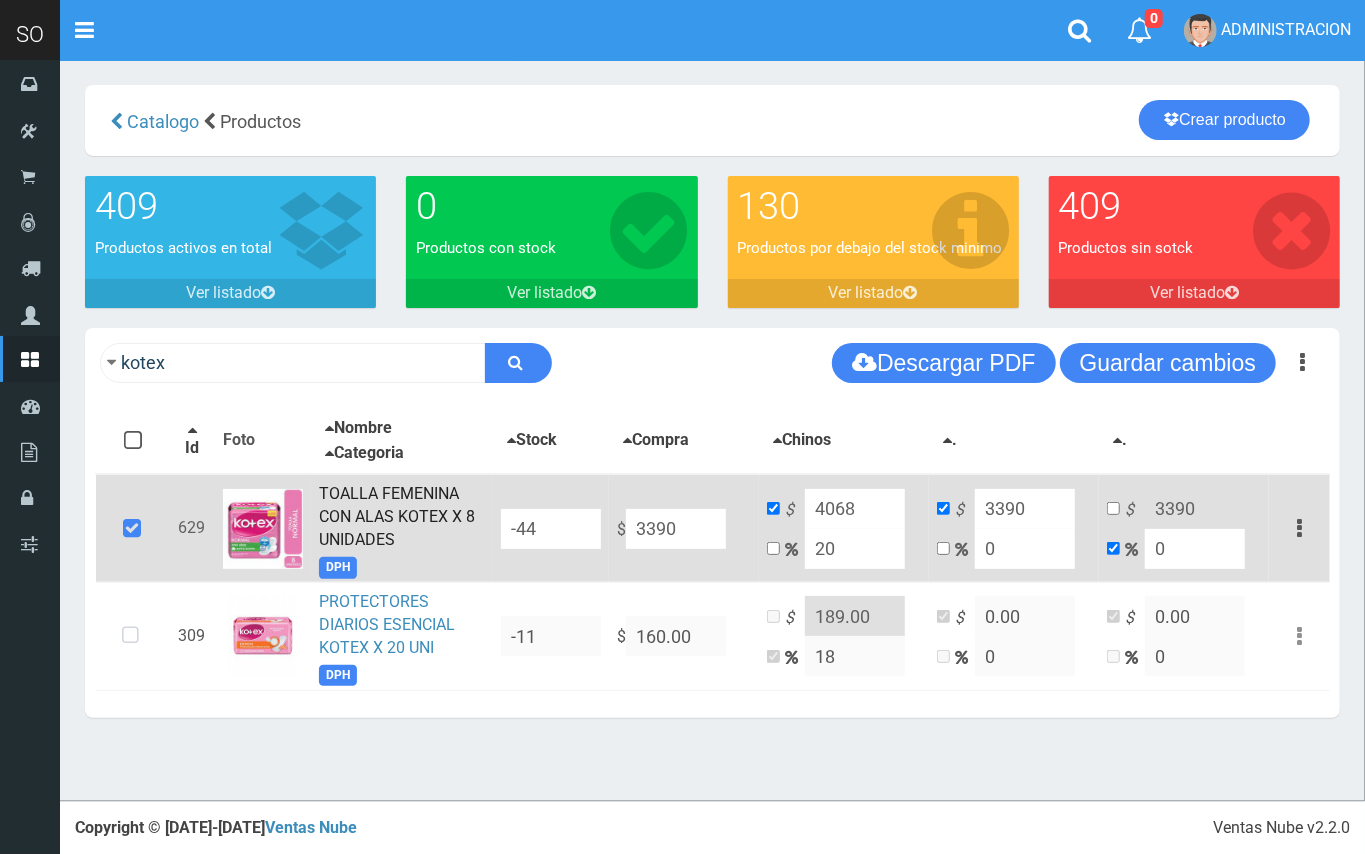 type on "2" 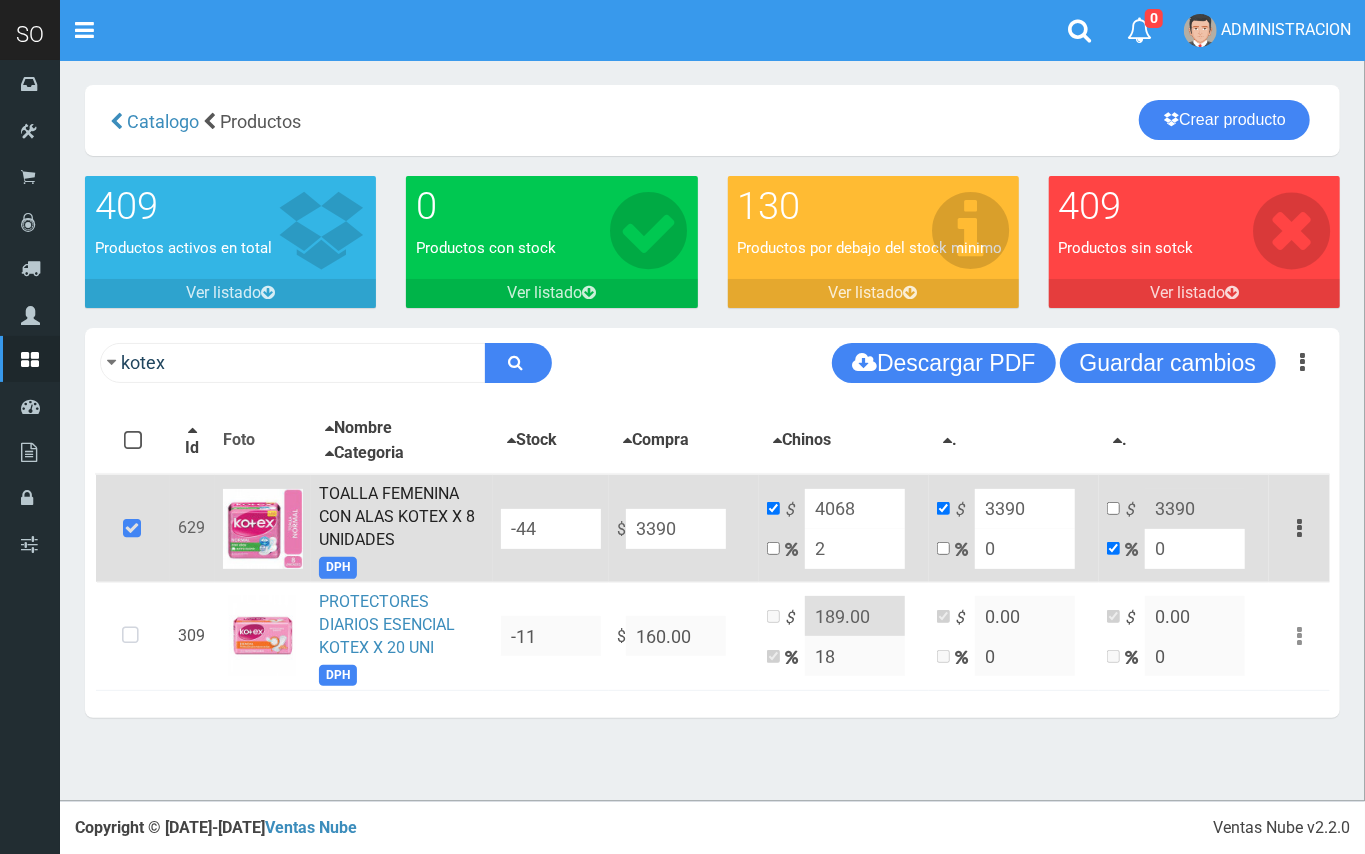 type on "3457.8" 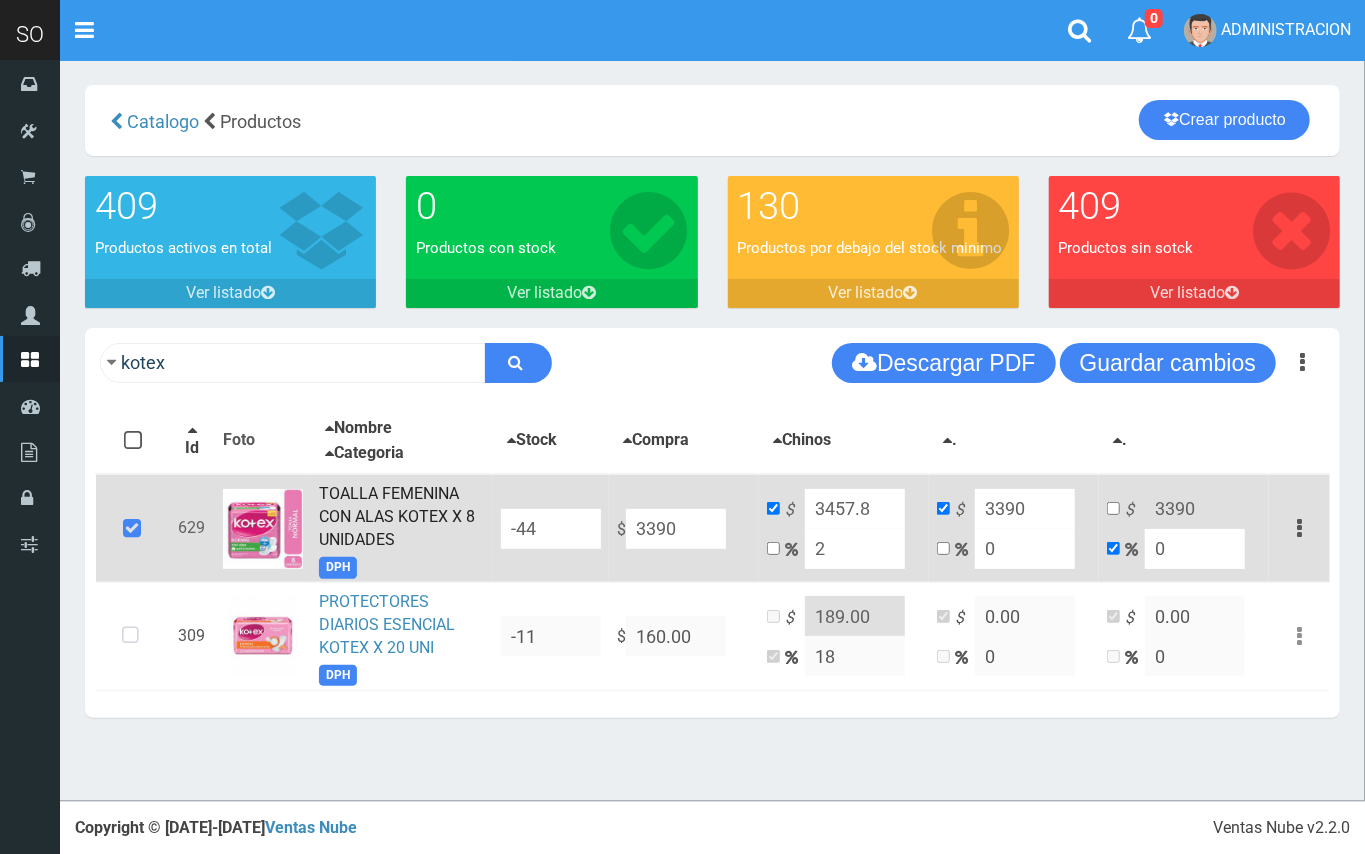 type 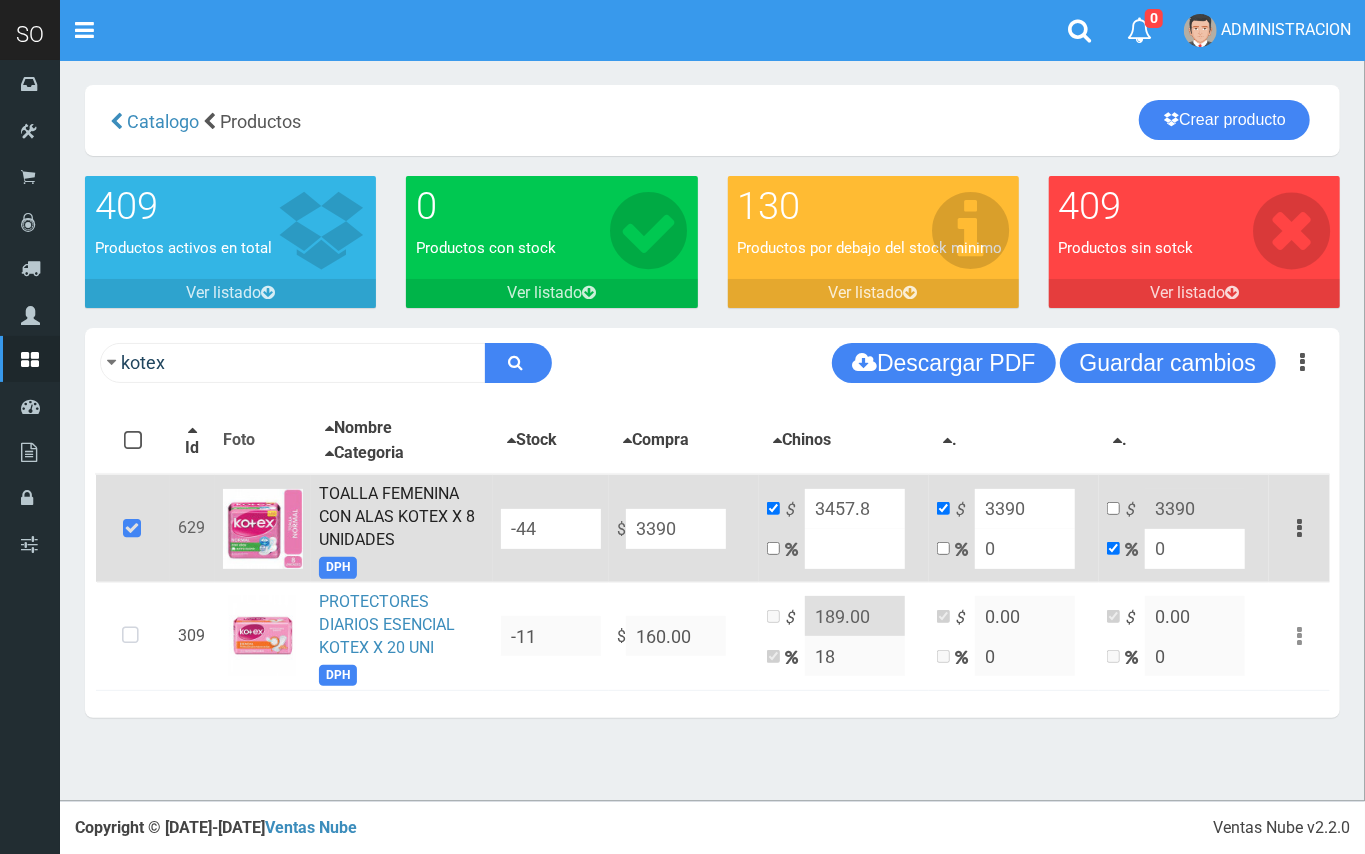 type on "3390" 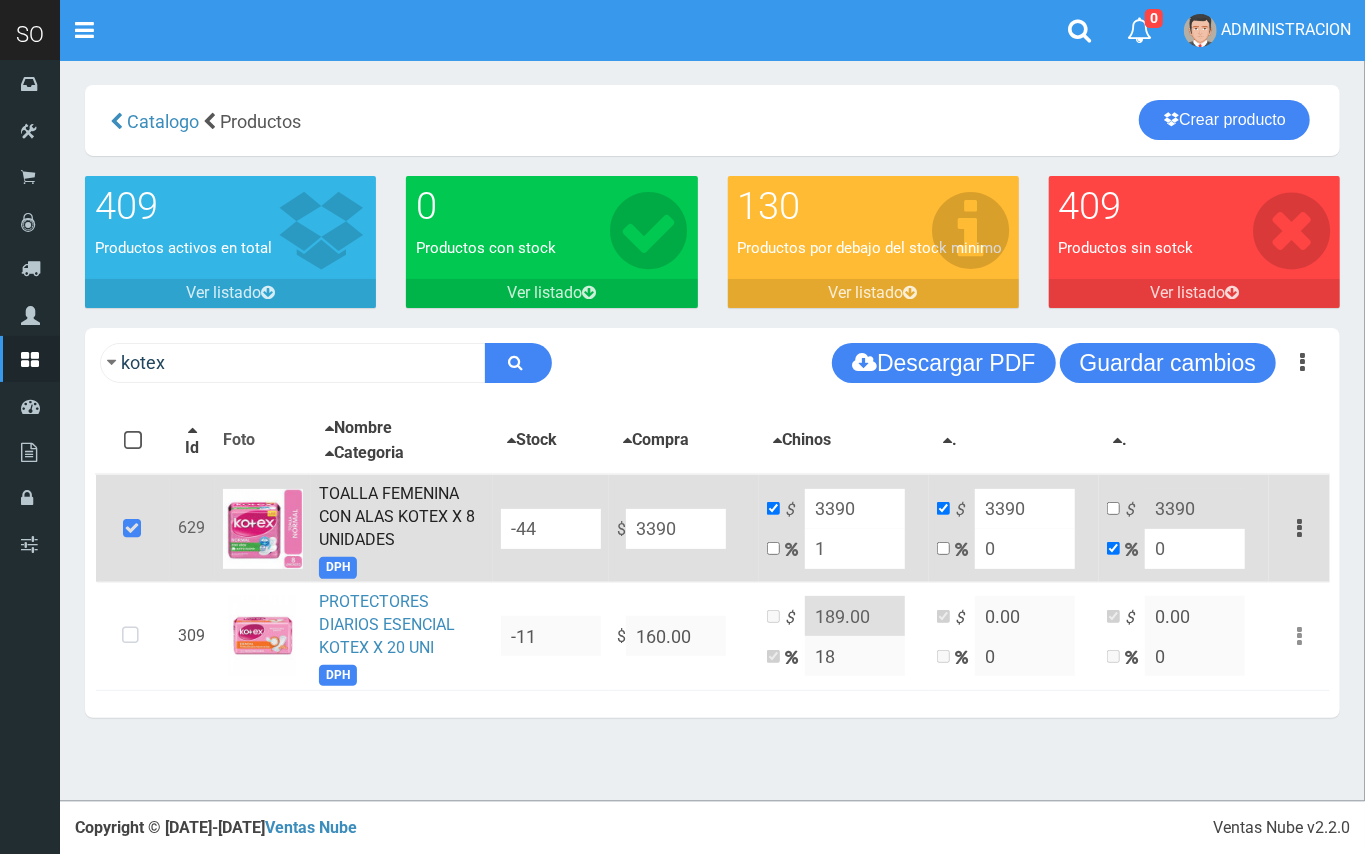 type on "15" 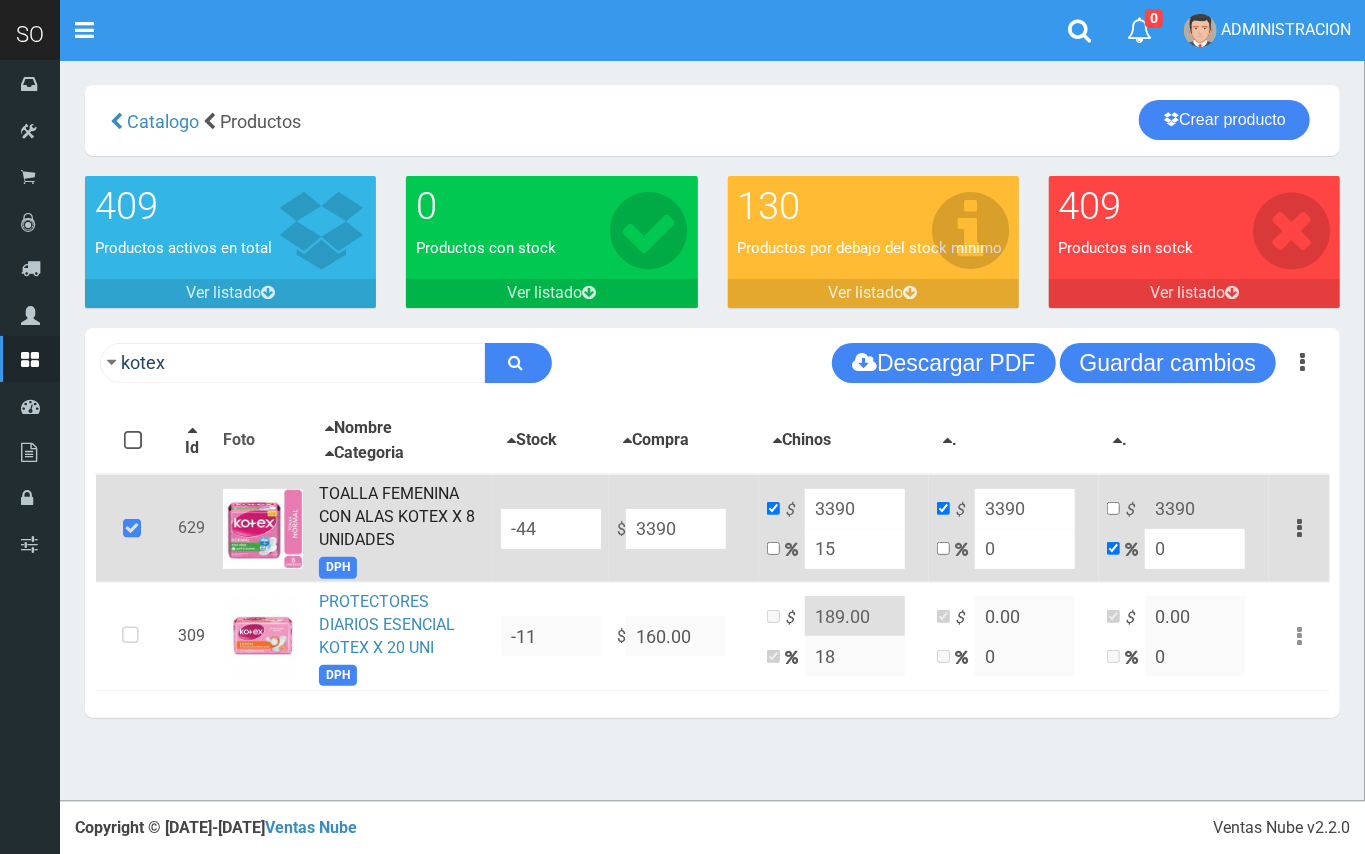type on "3898.5" 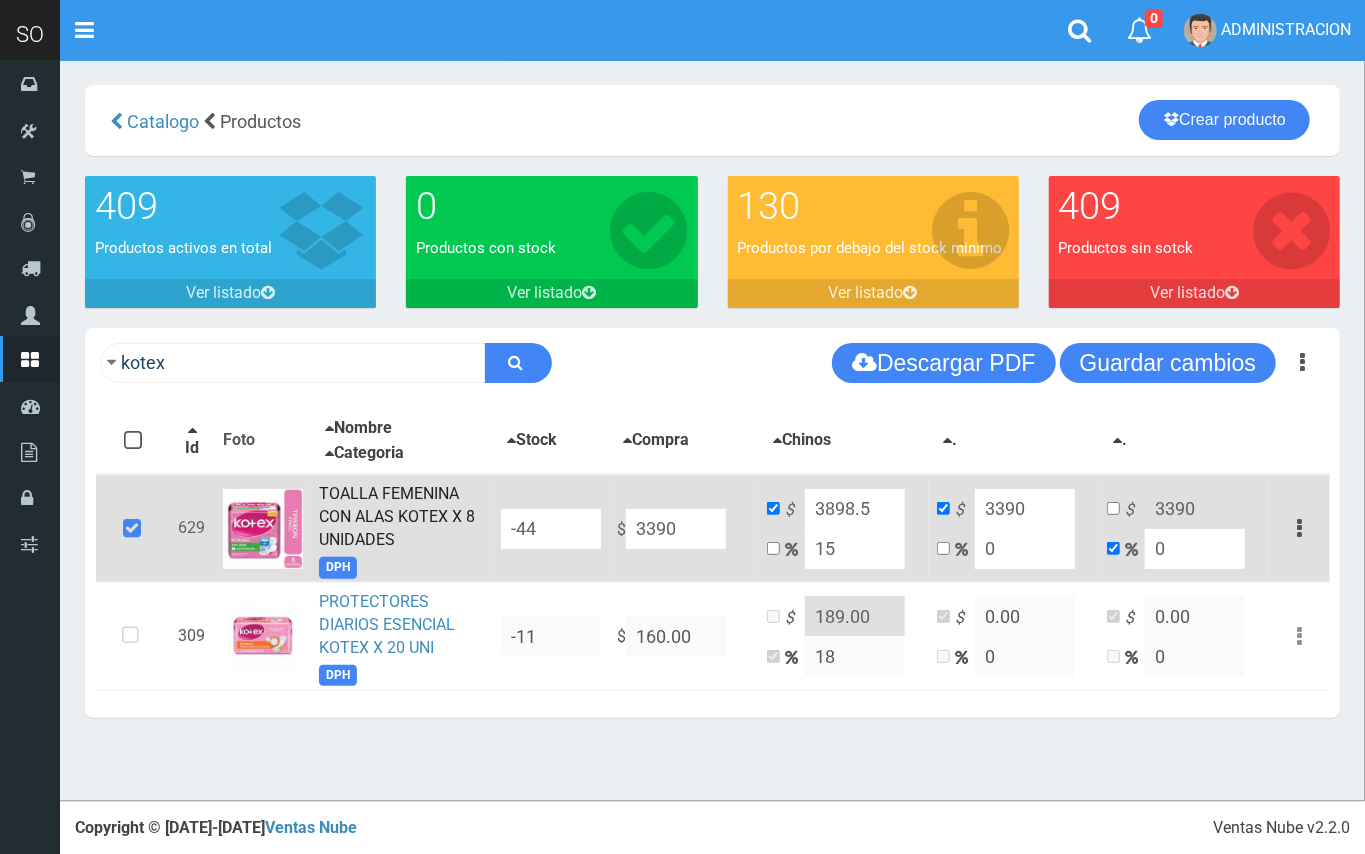 type on "15" 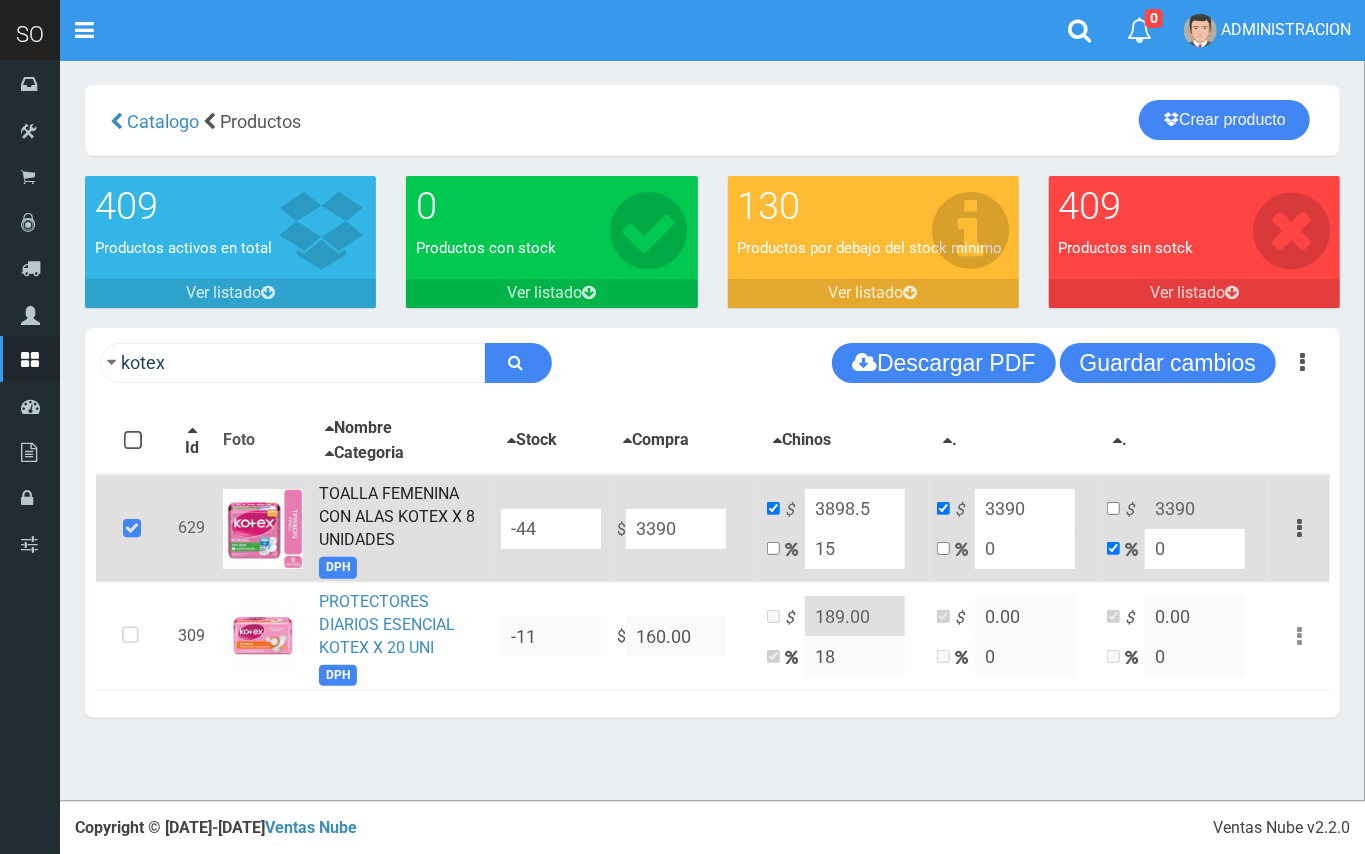drag, startPoint x: 717, startPoint y: 524, endPoint x: 638, endPoint y: 509, distance: 80.411446 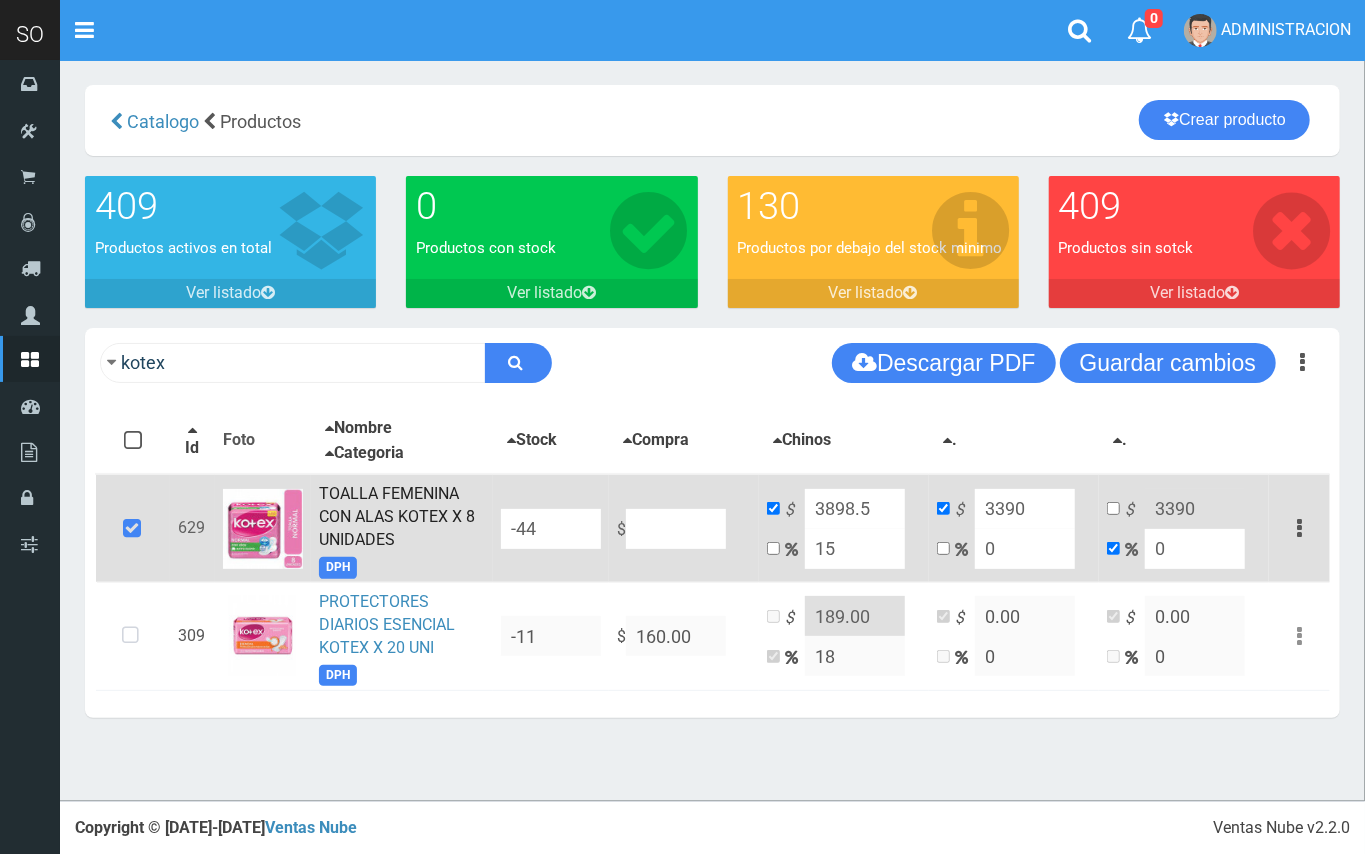 type on "NaN" 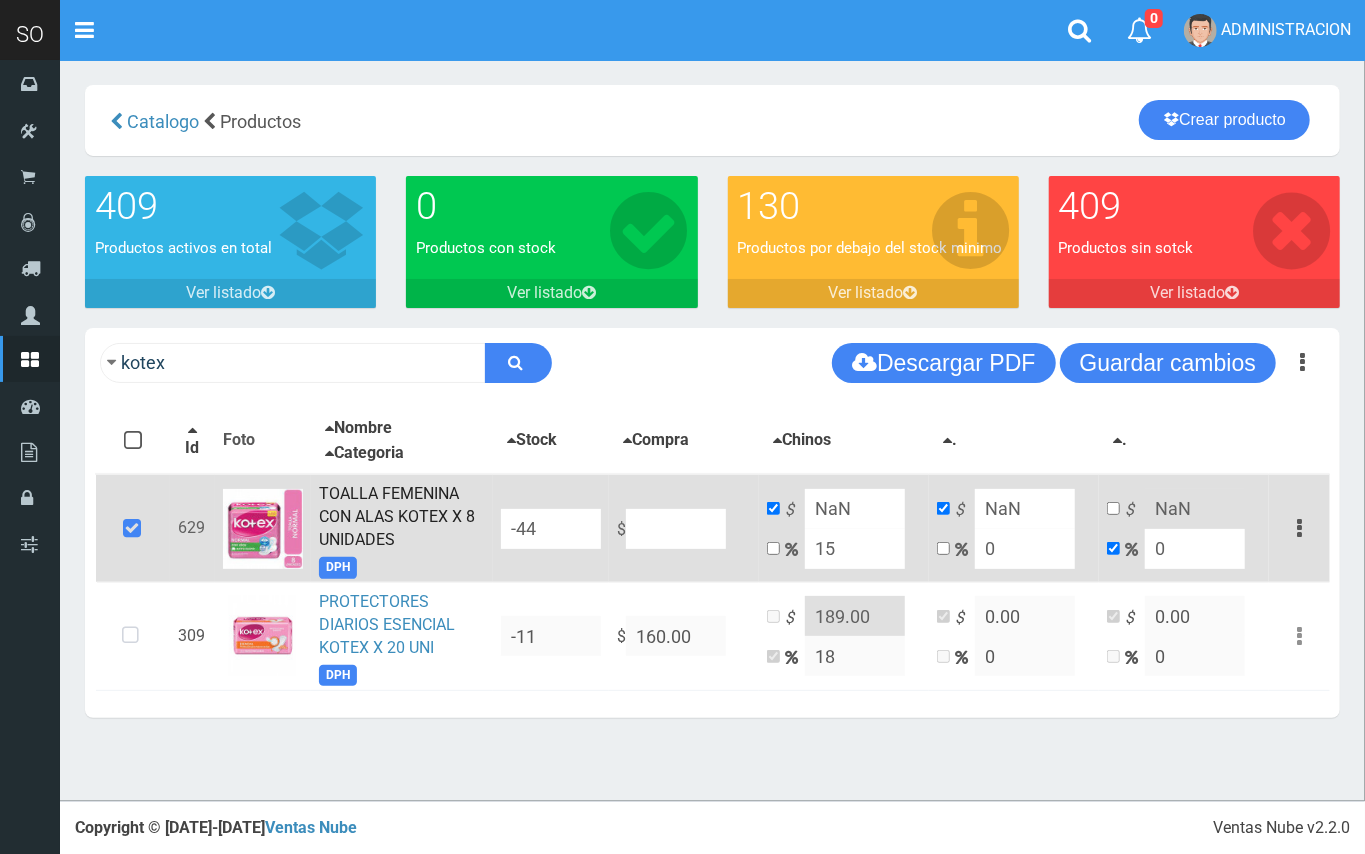 type on "6" 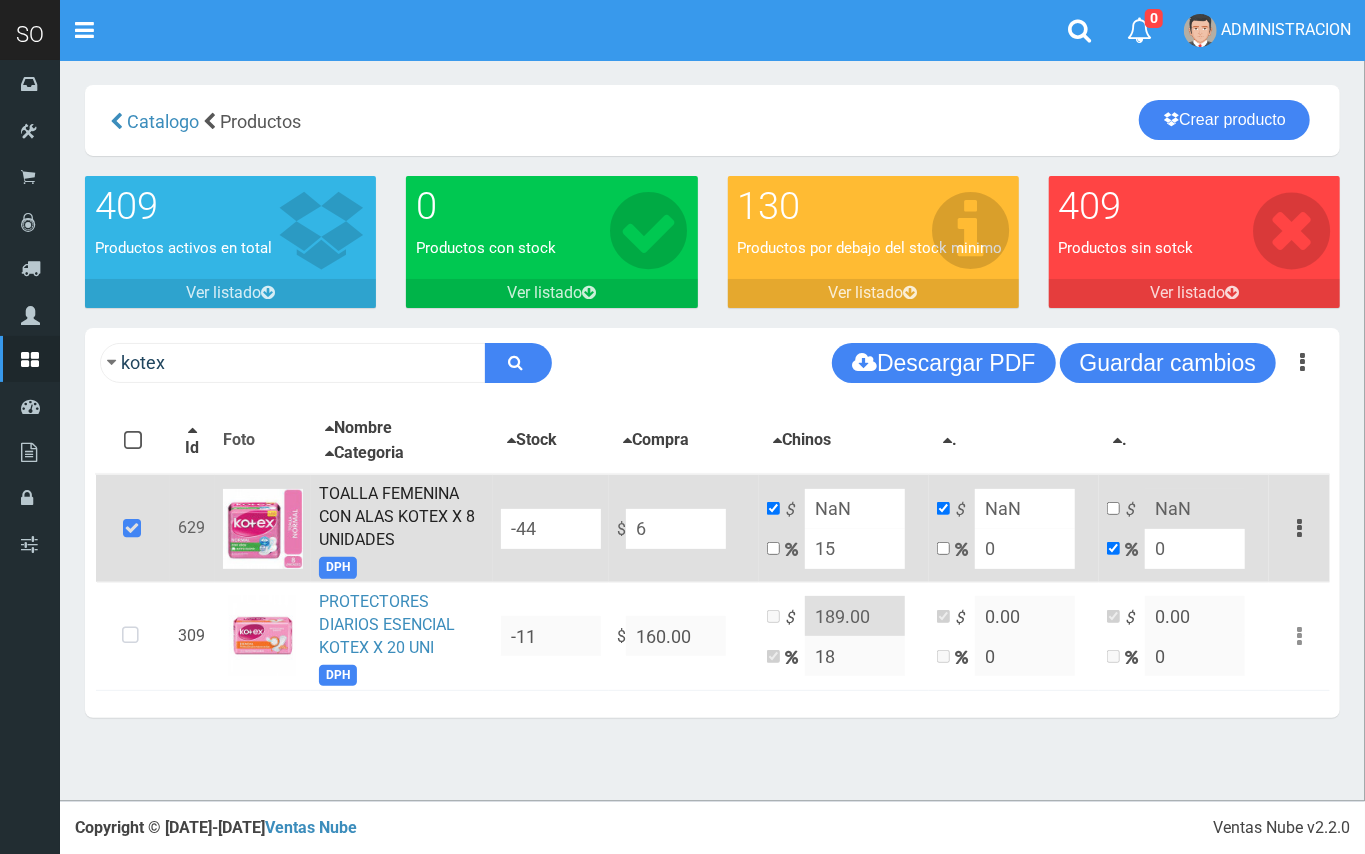 type on "6.9" 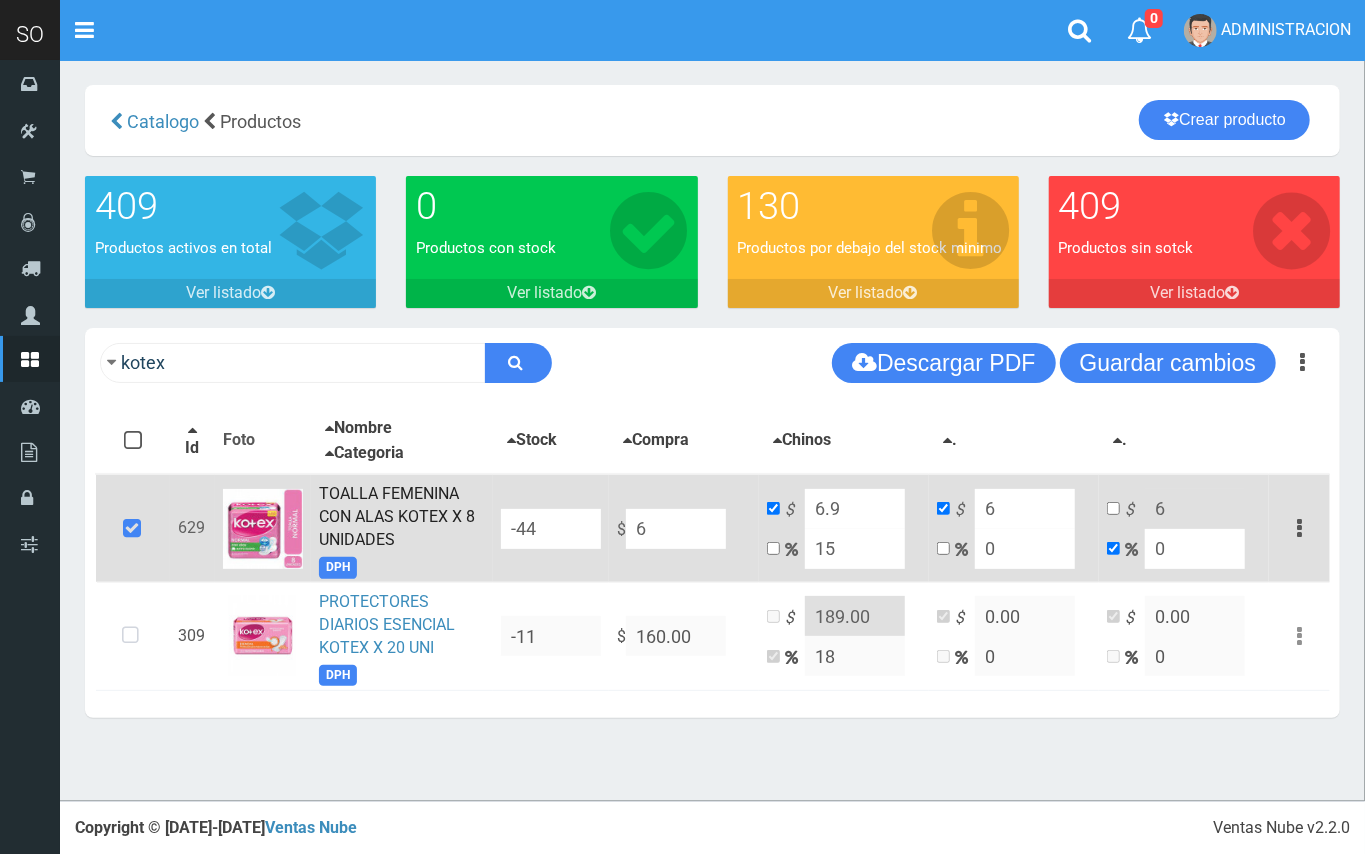 type on "65" 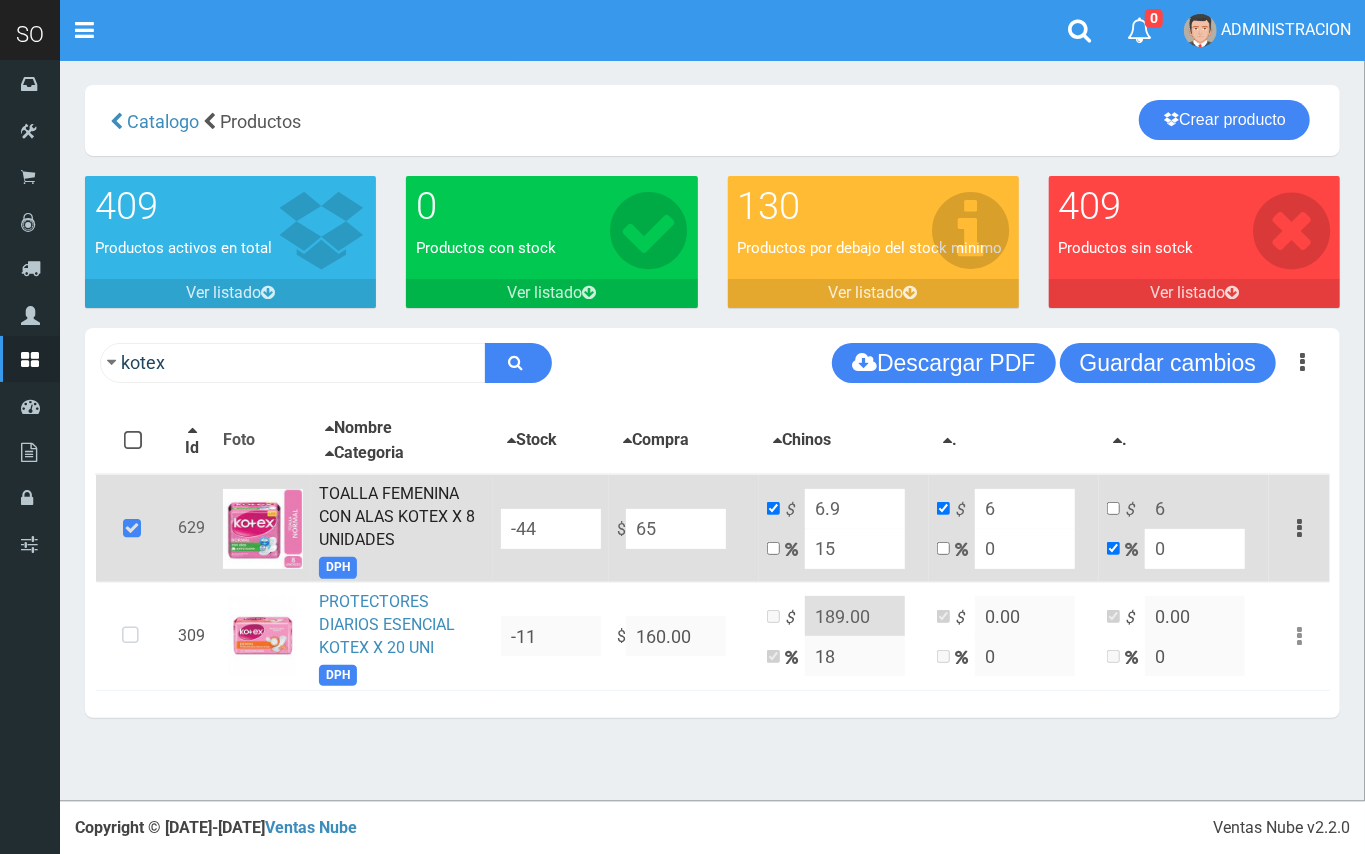 type on "74.75" 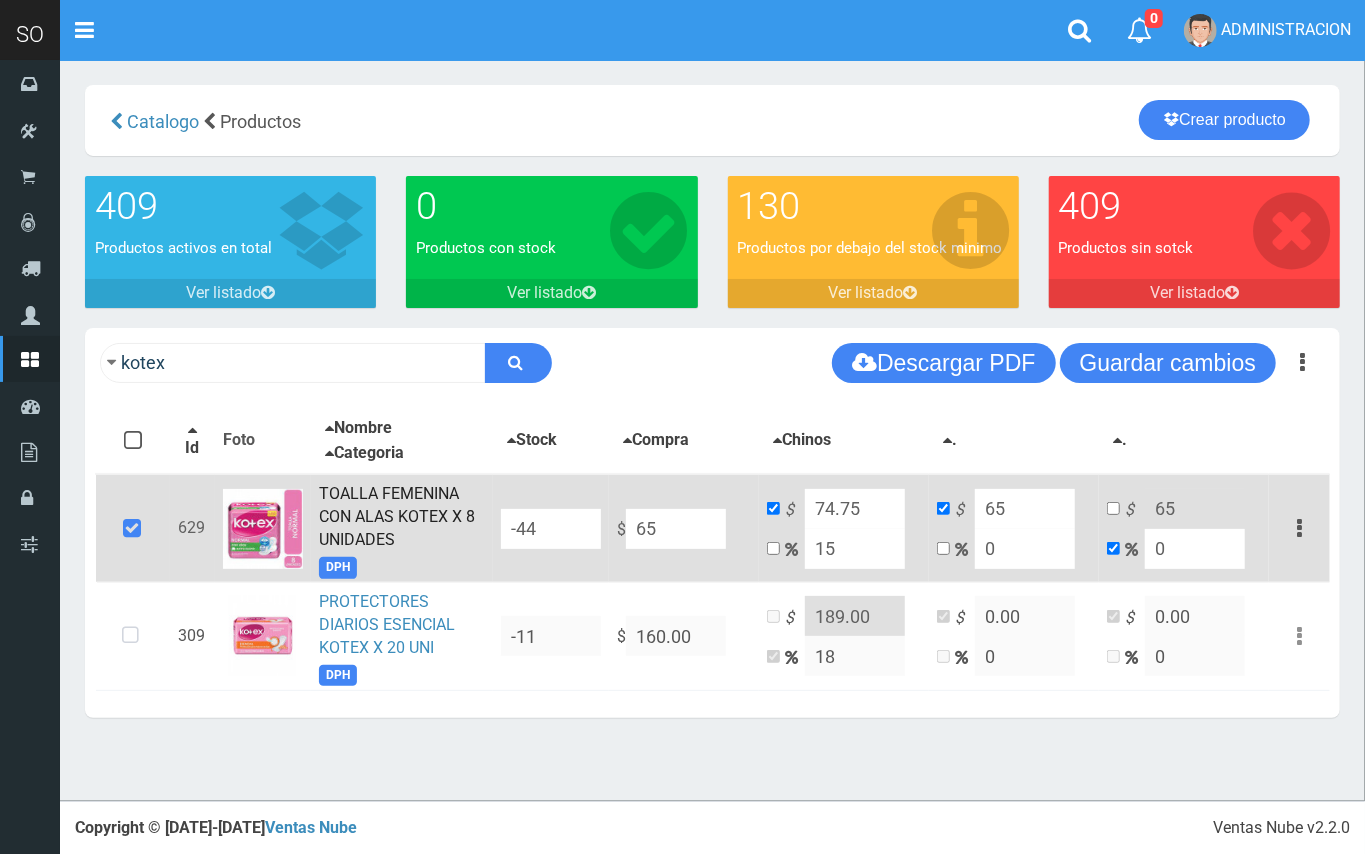 type on "650" 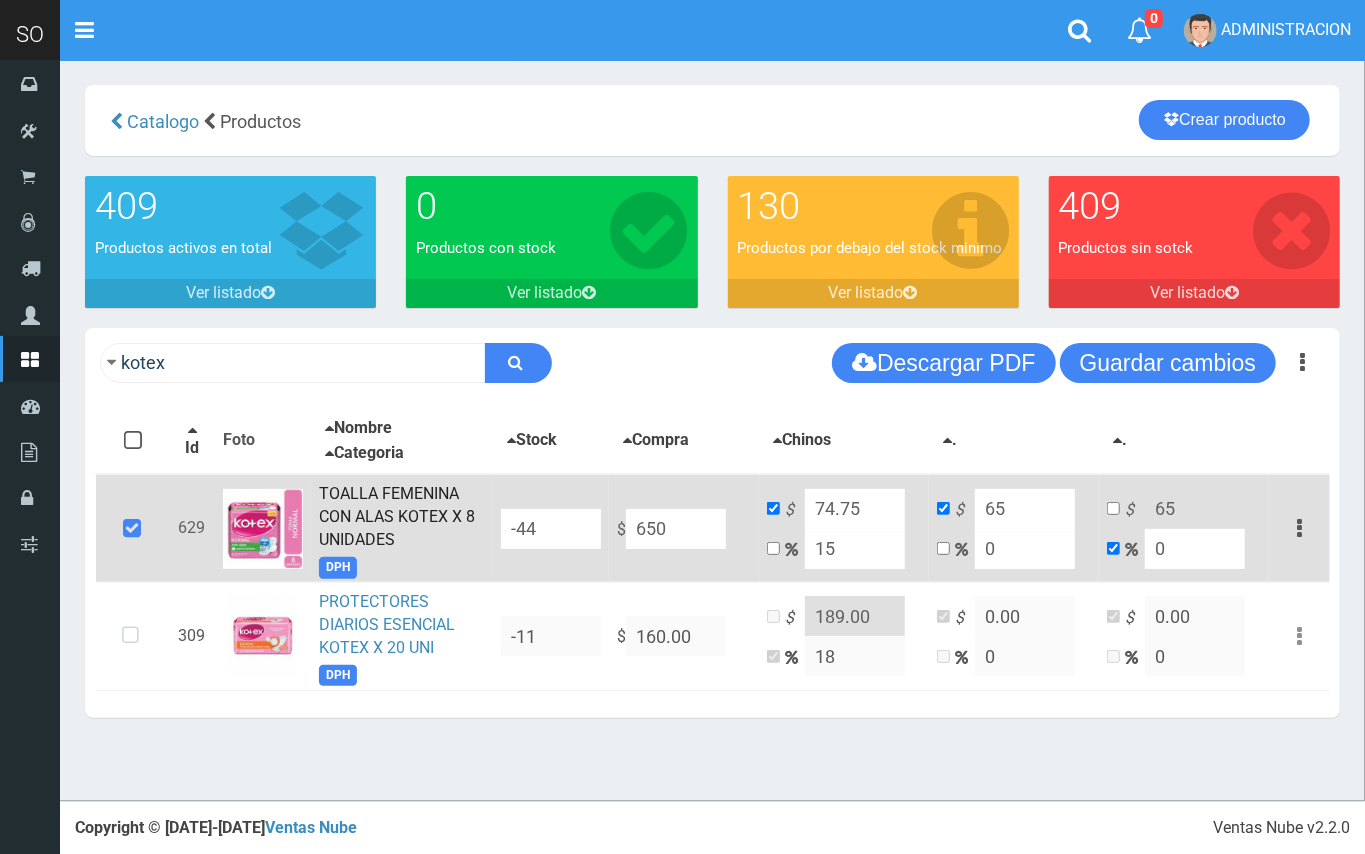 type on "747.5" 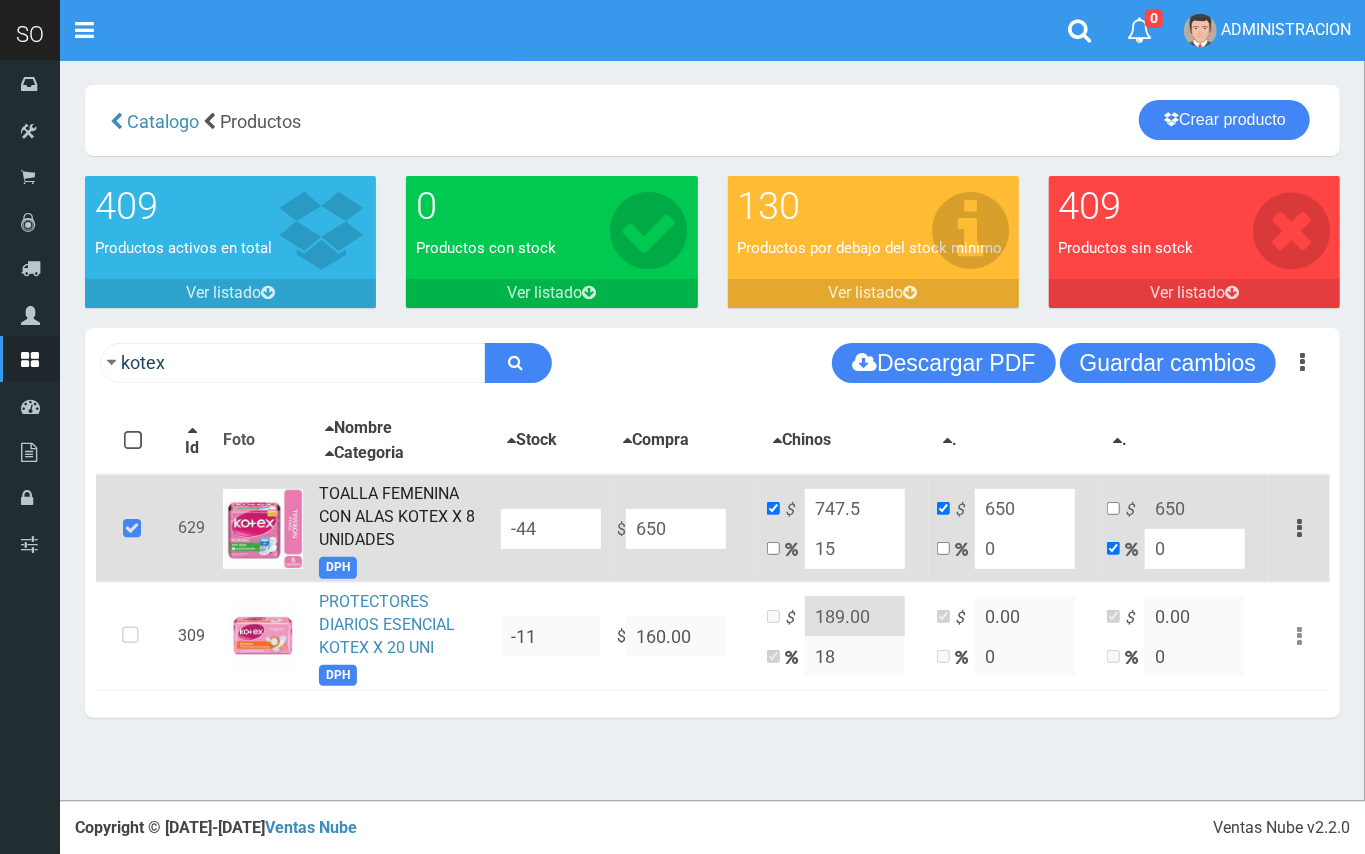 type on "6500" 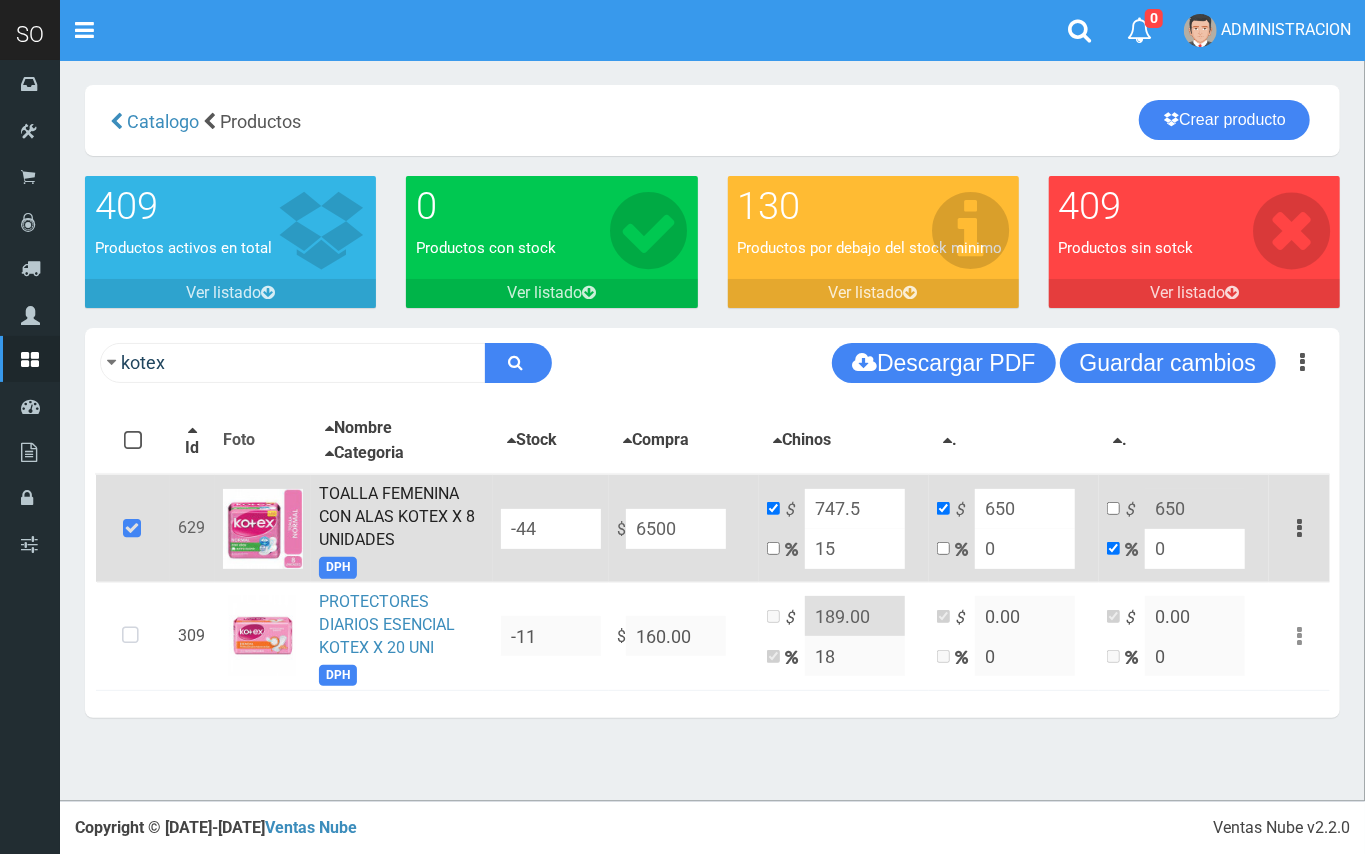type on "7475" 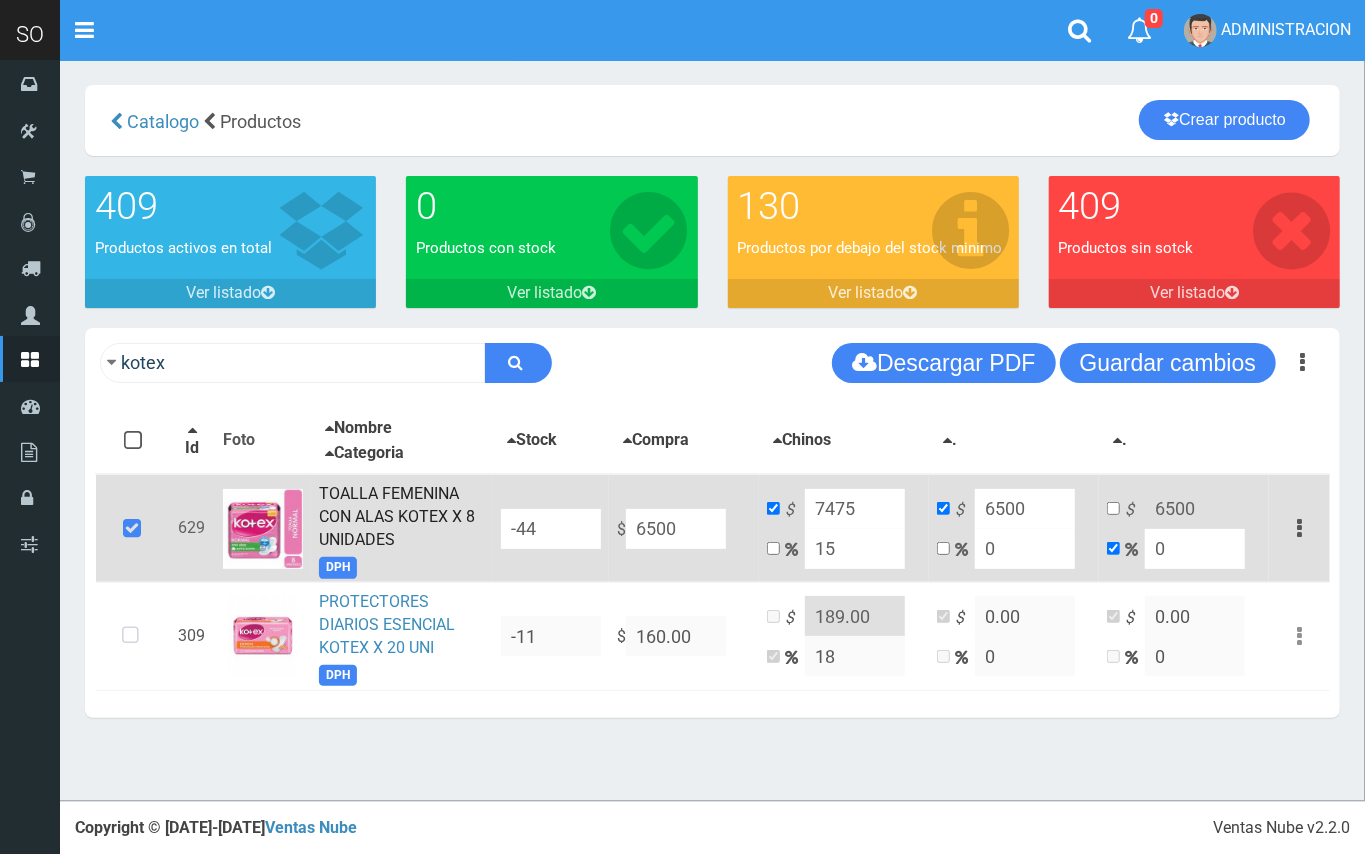 type on "6500" 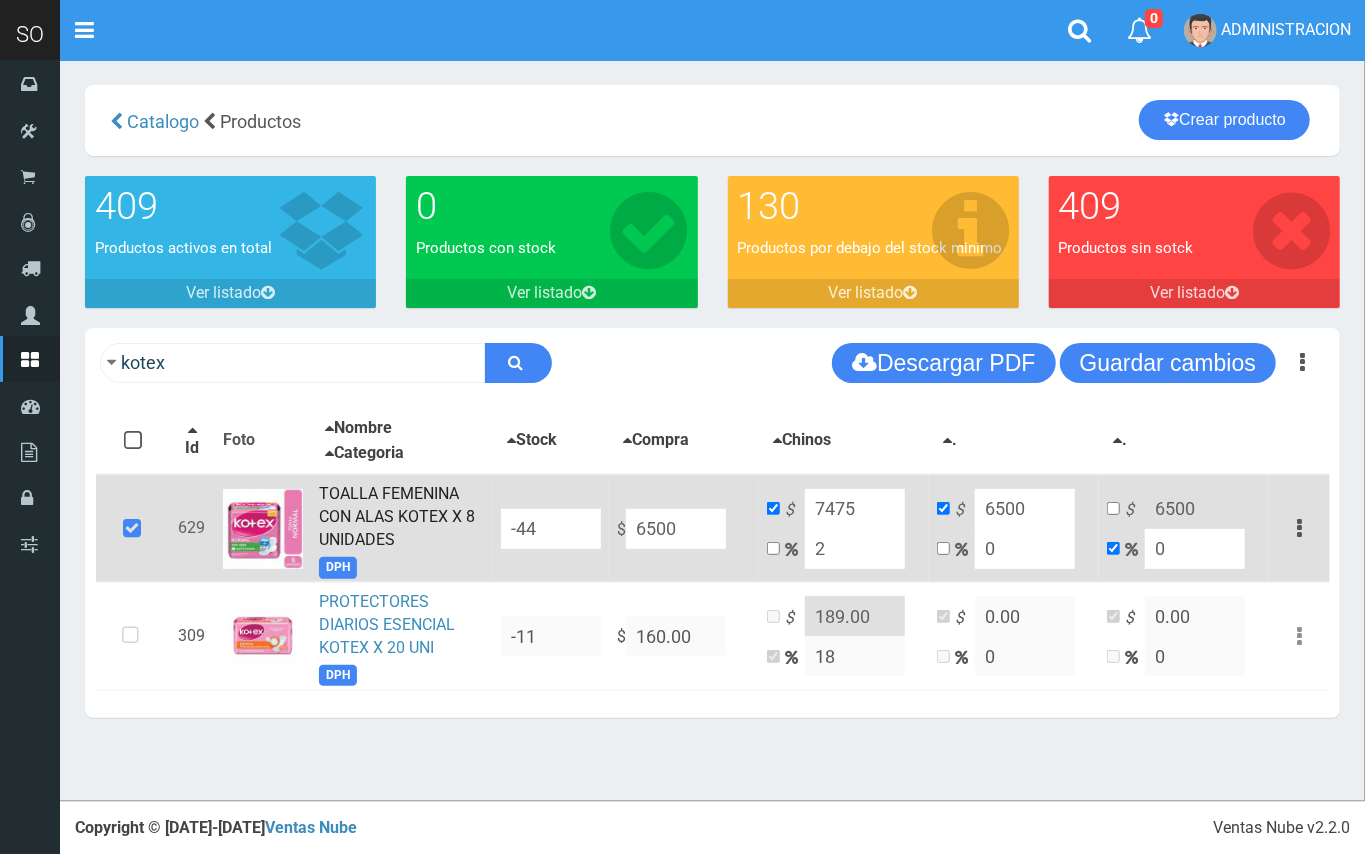 type on "6630" 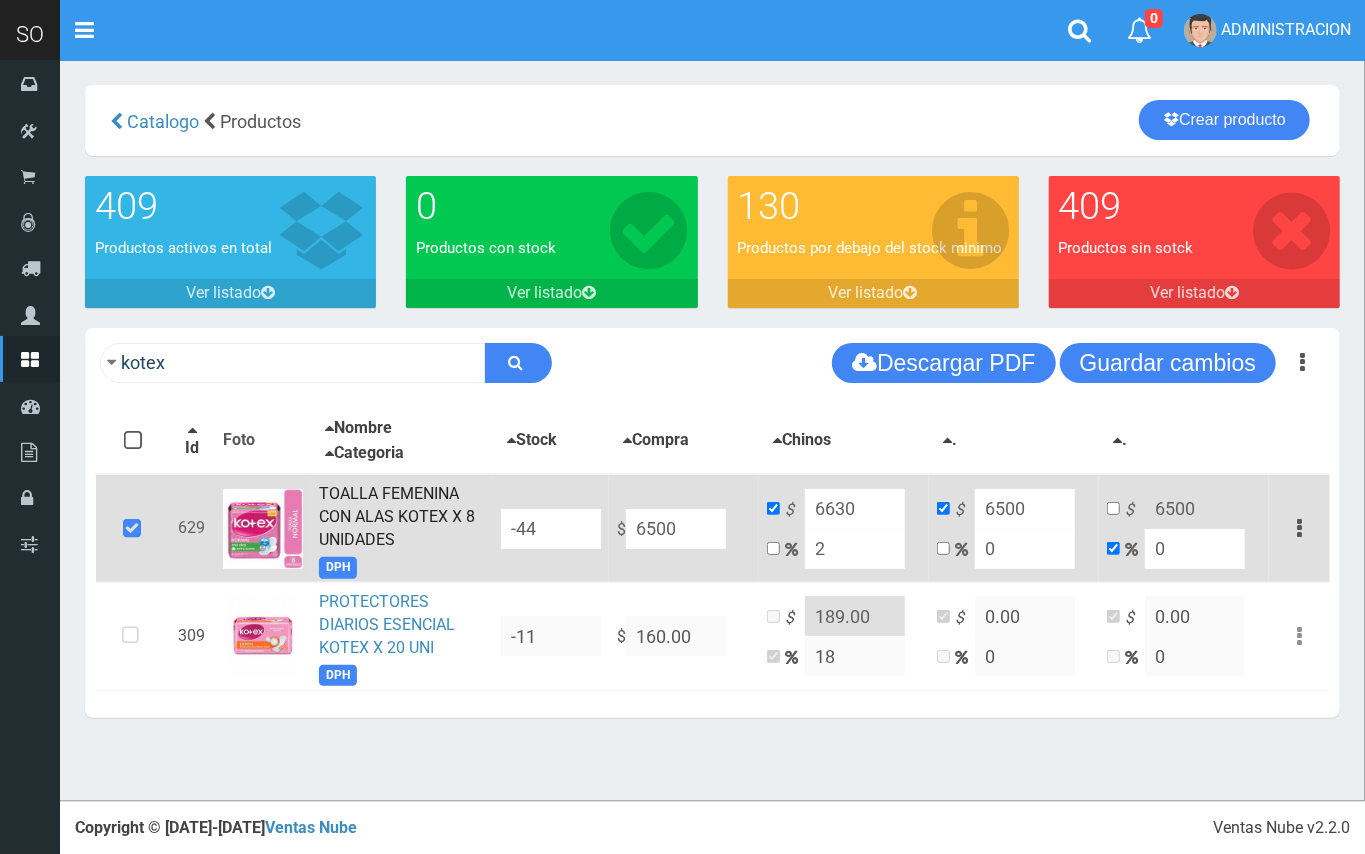 type on "20" 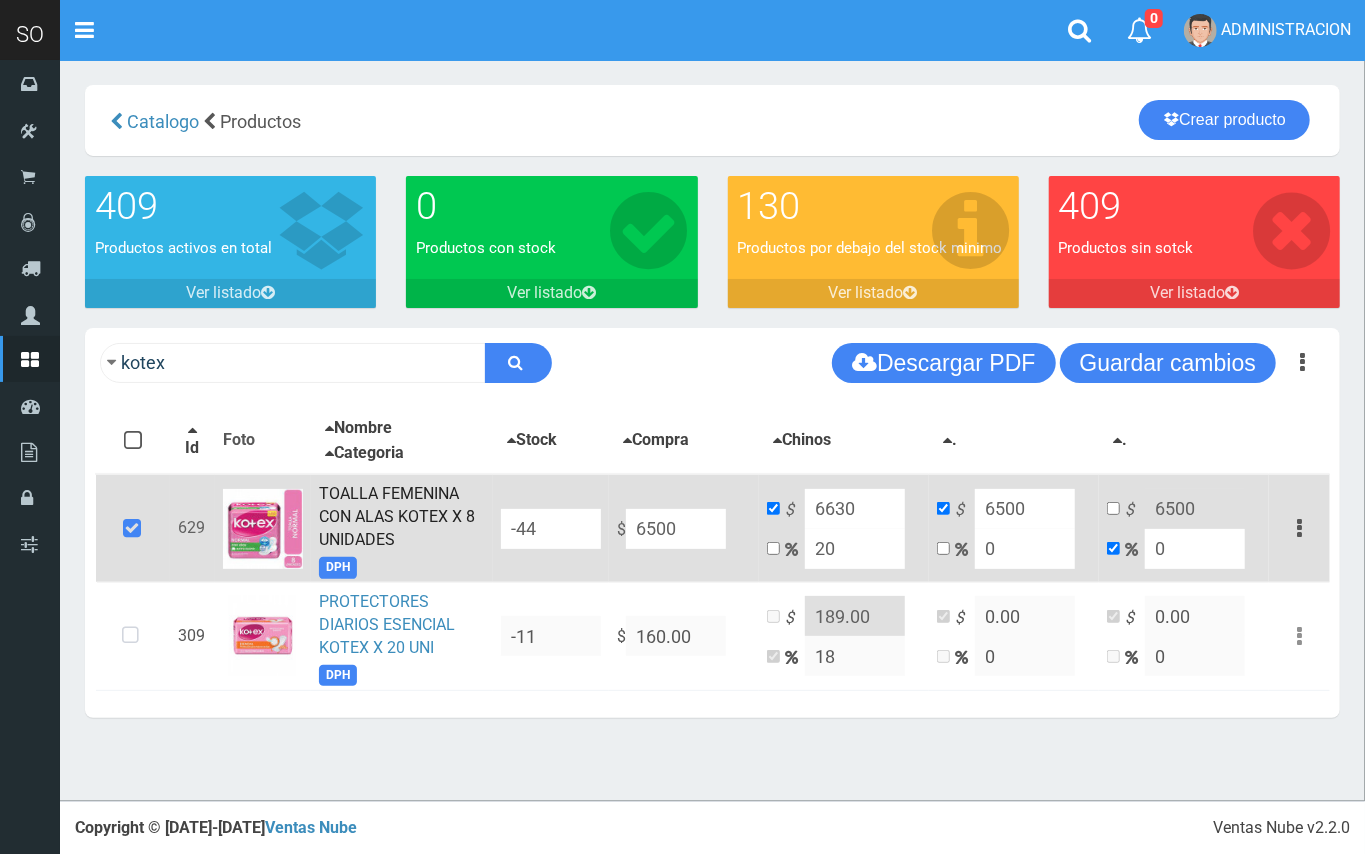 type on "7800" 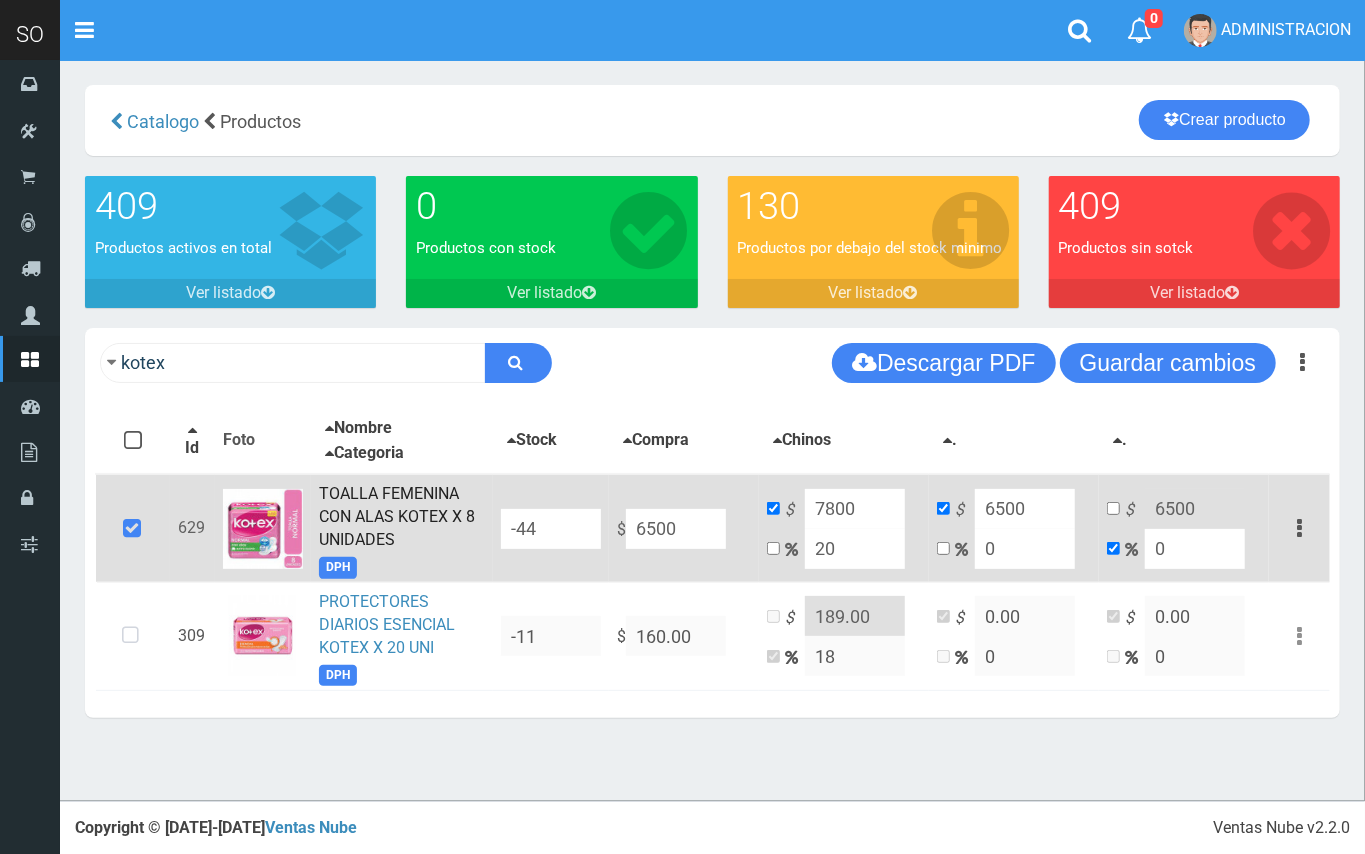 type on "20" 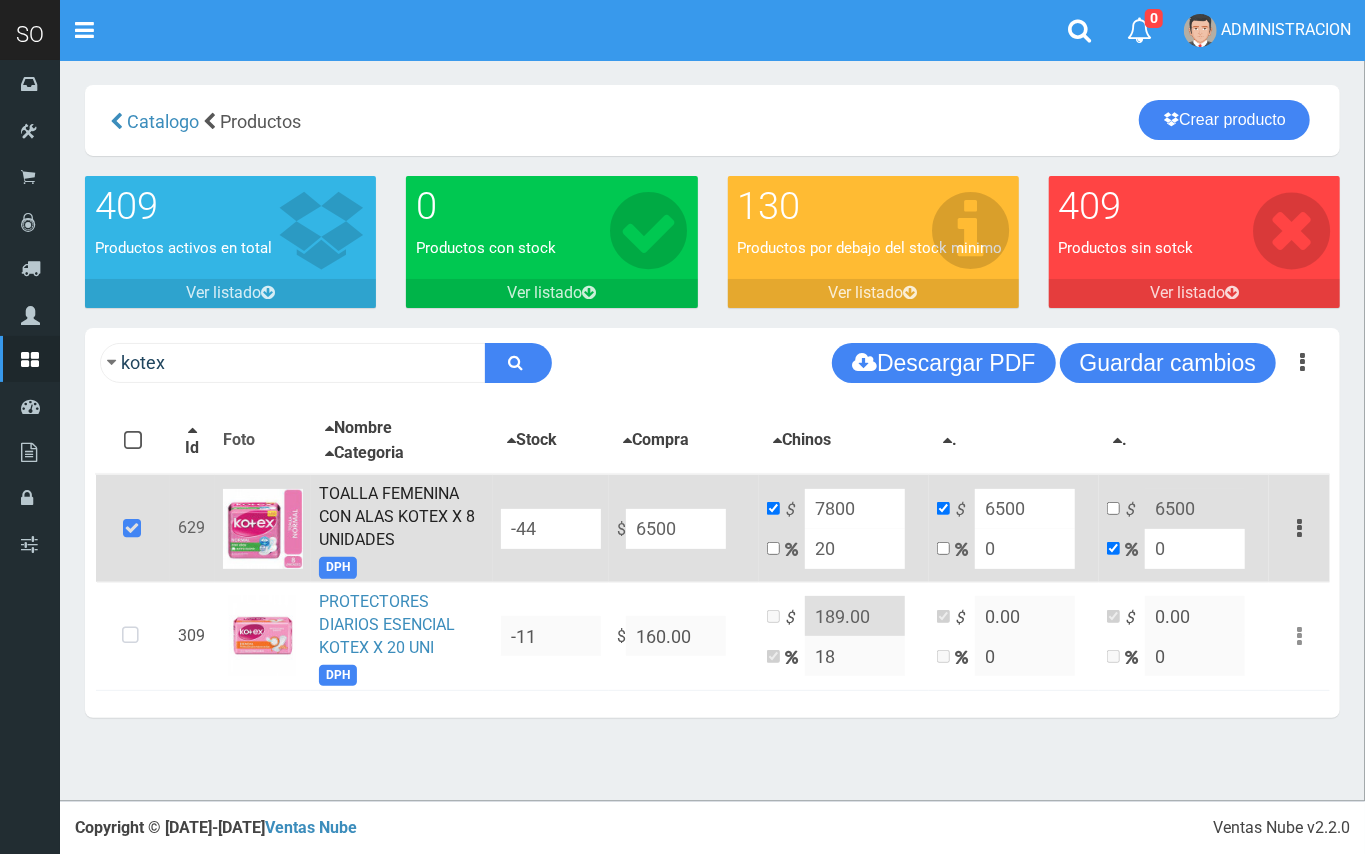 drag, startPoint x: 692, startPoint y: 529, endPoint x: 609, endPoint y: 524, distance: 83.15047 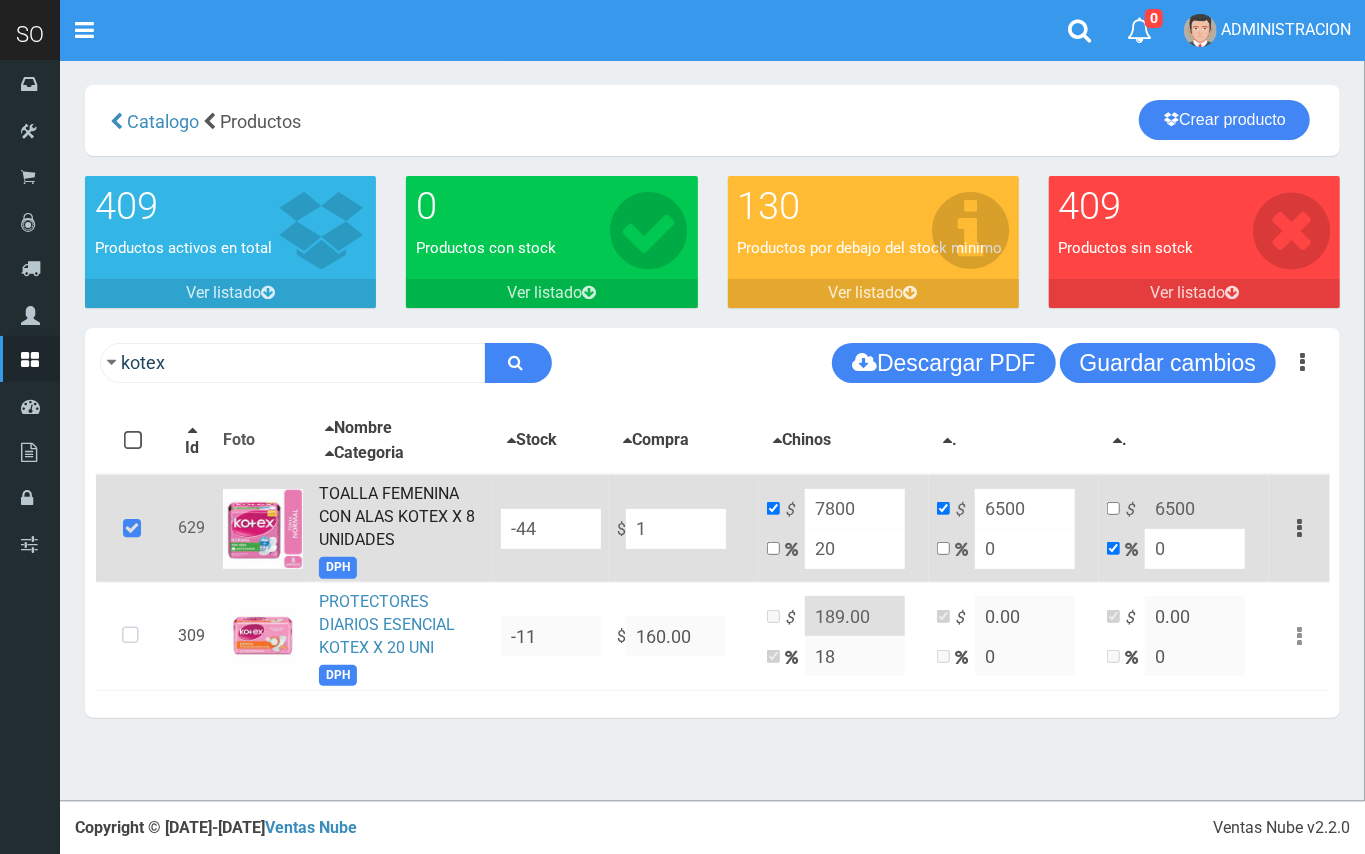 type on "1.2" 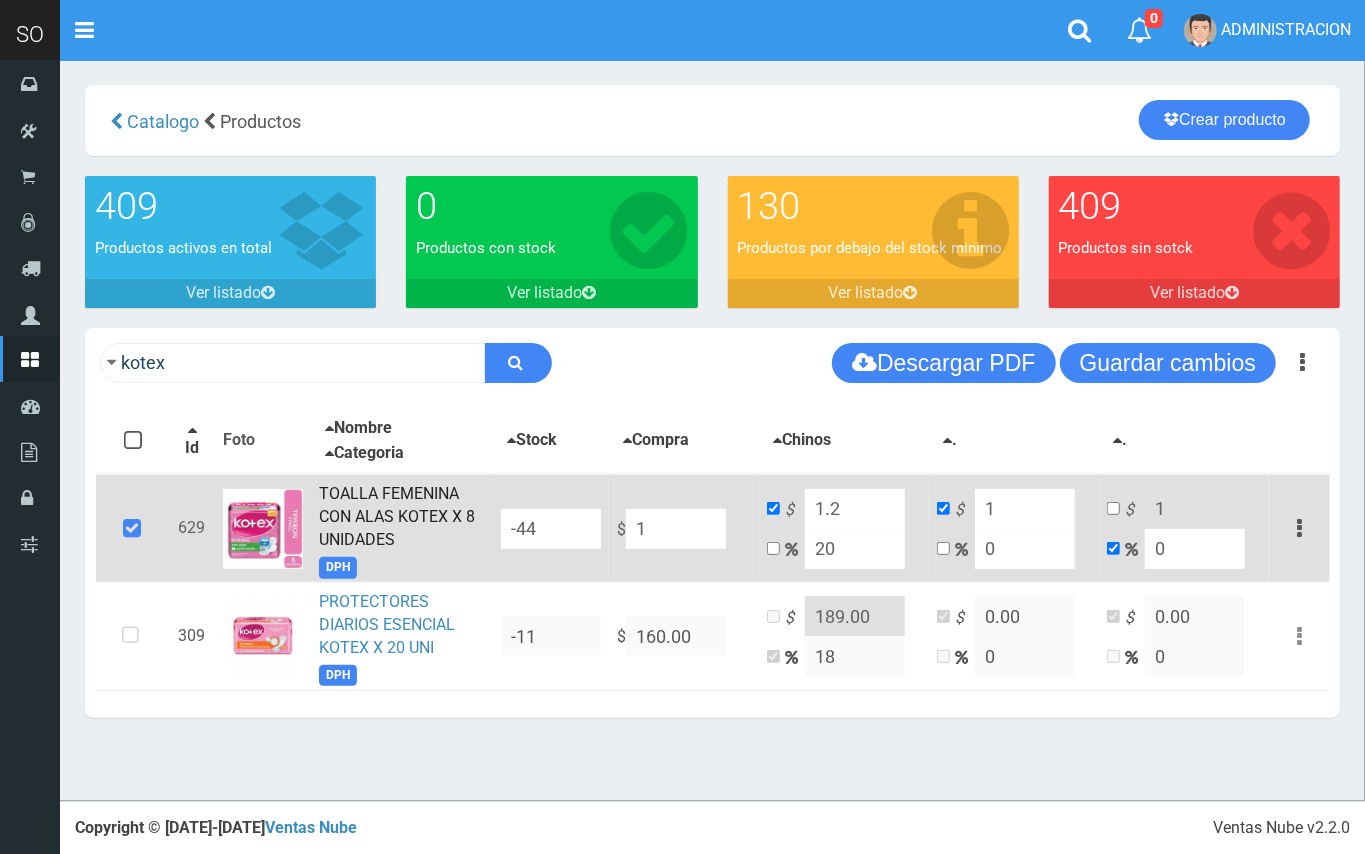 type on "10" 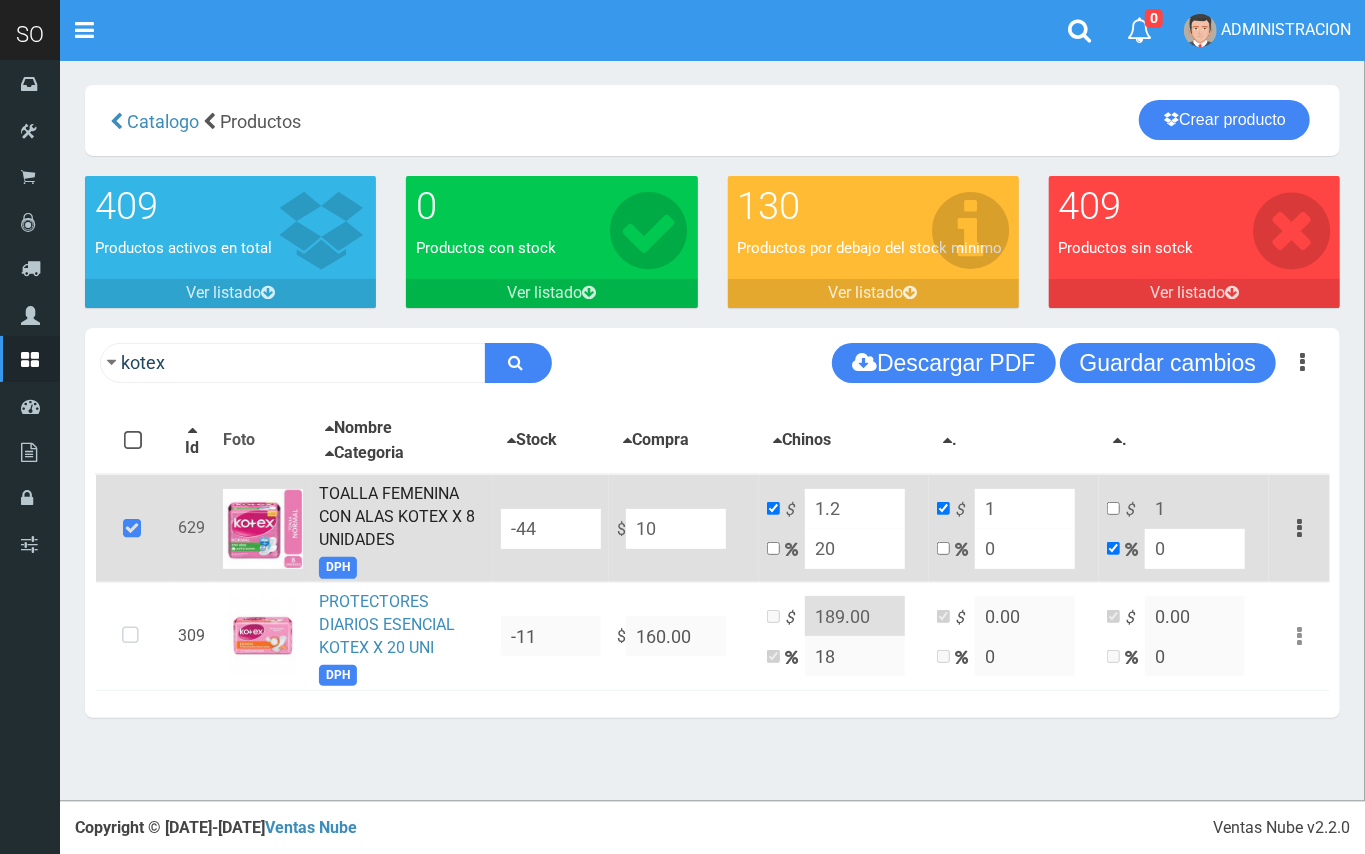 type on "12" 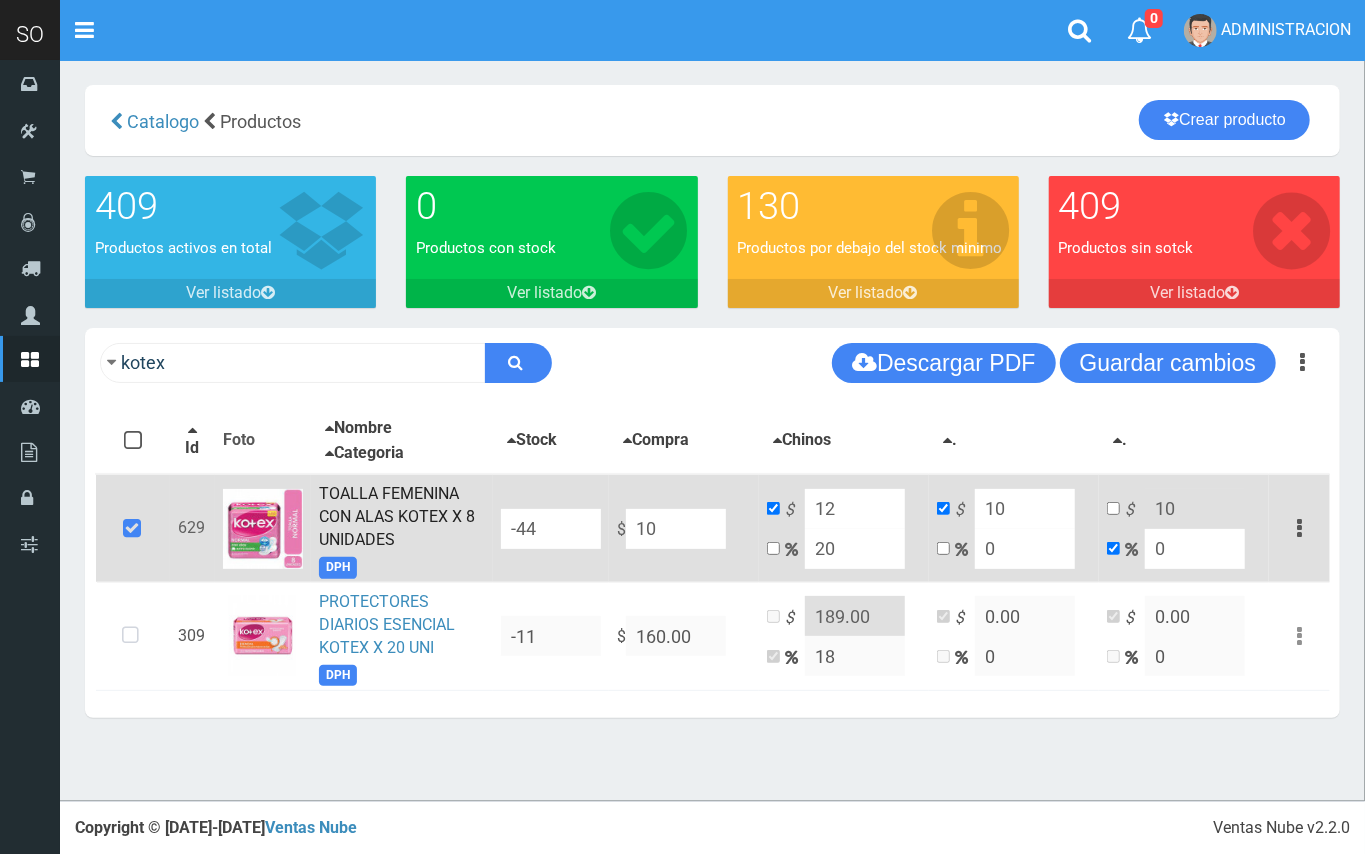 type on "105" 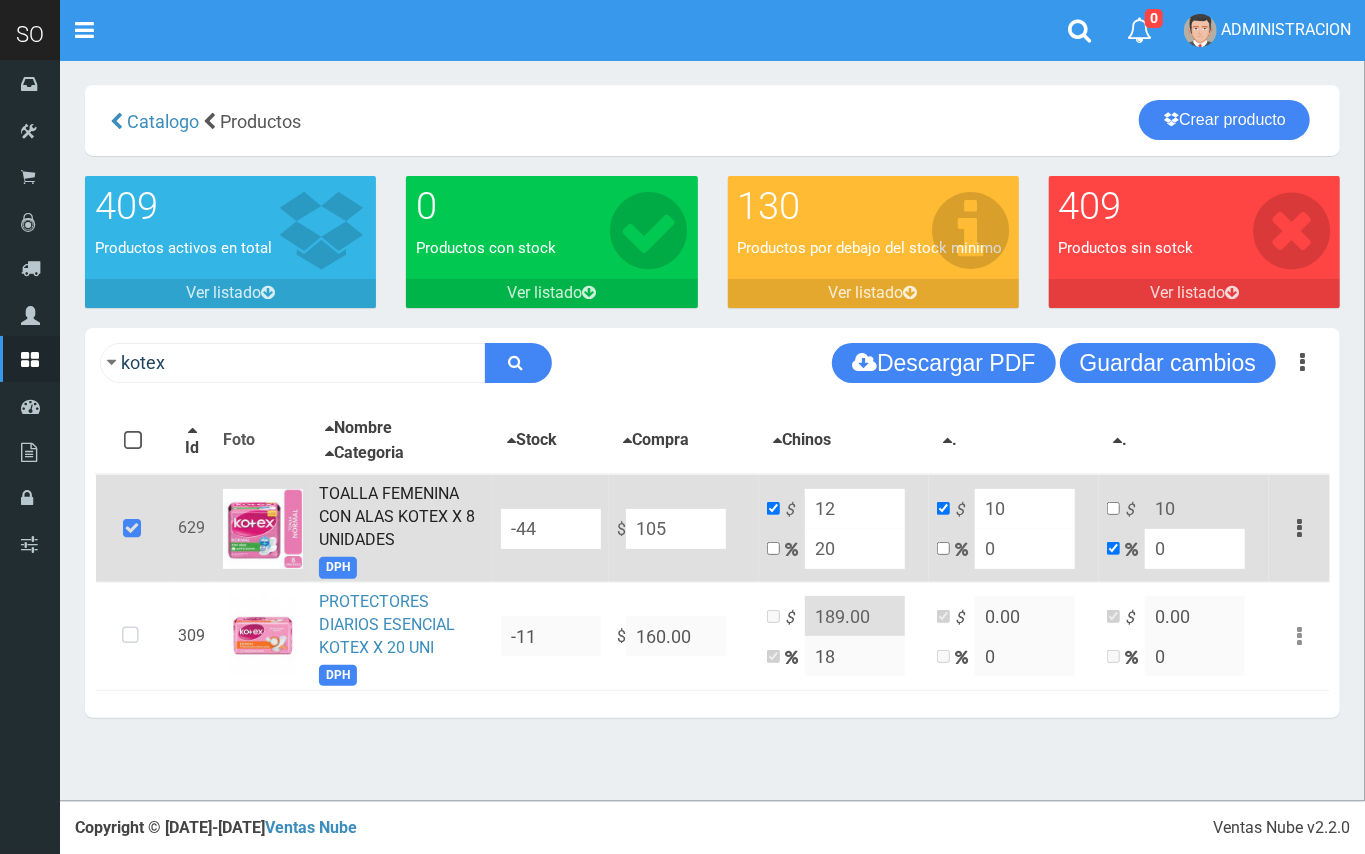 type on "126" 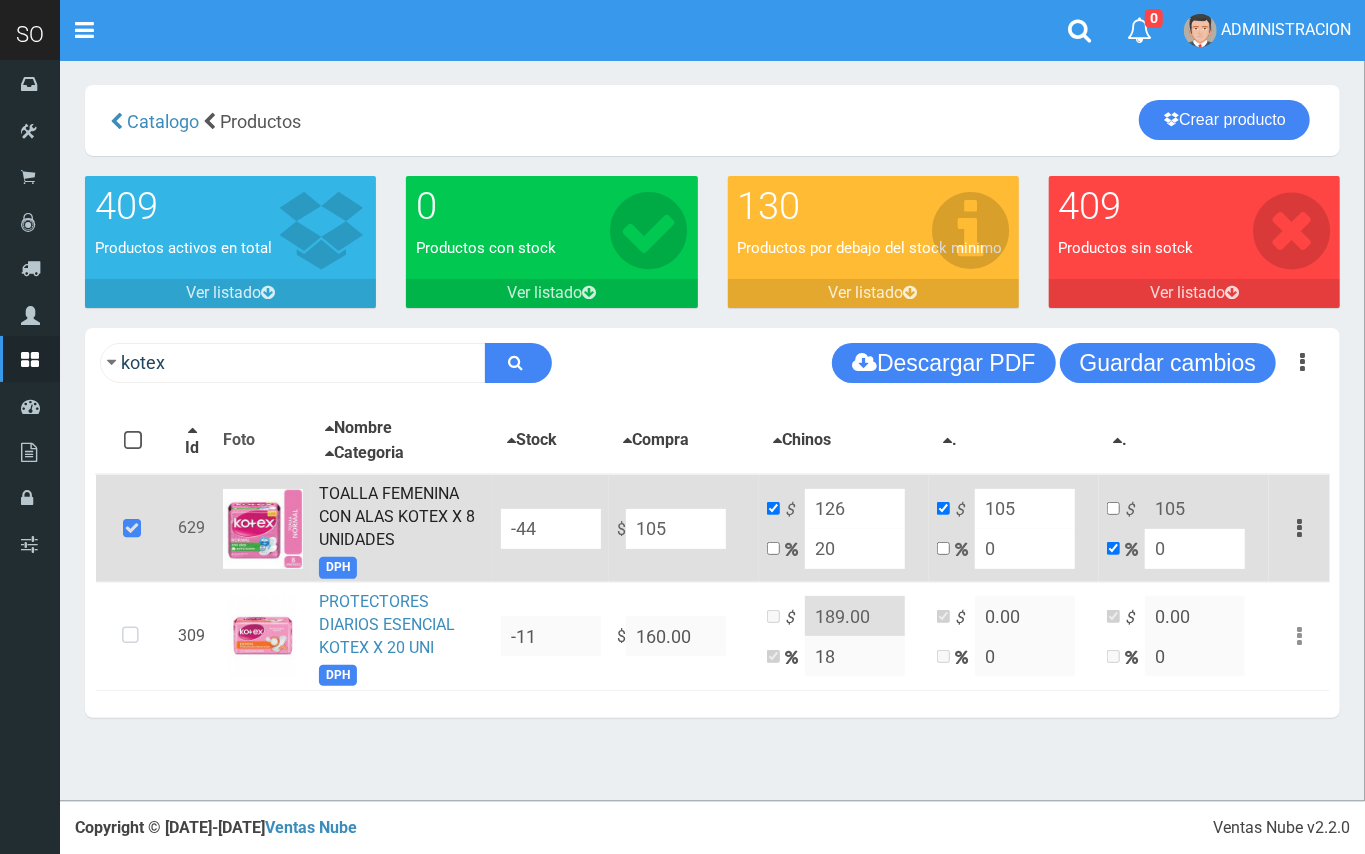 type on "1050" 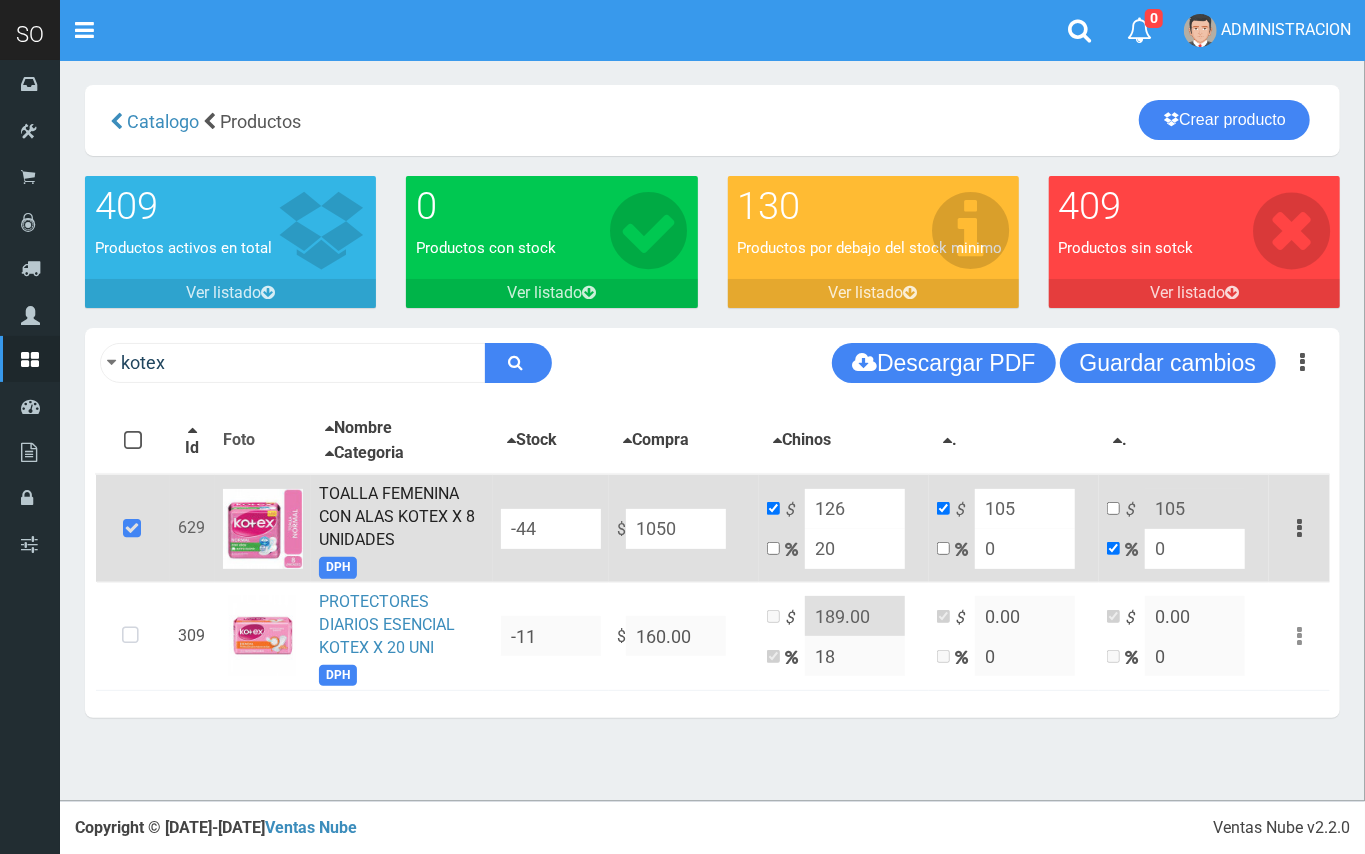 type on "1260" 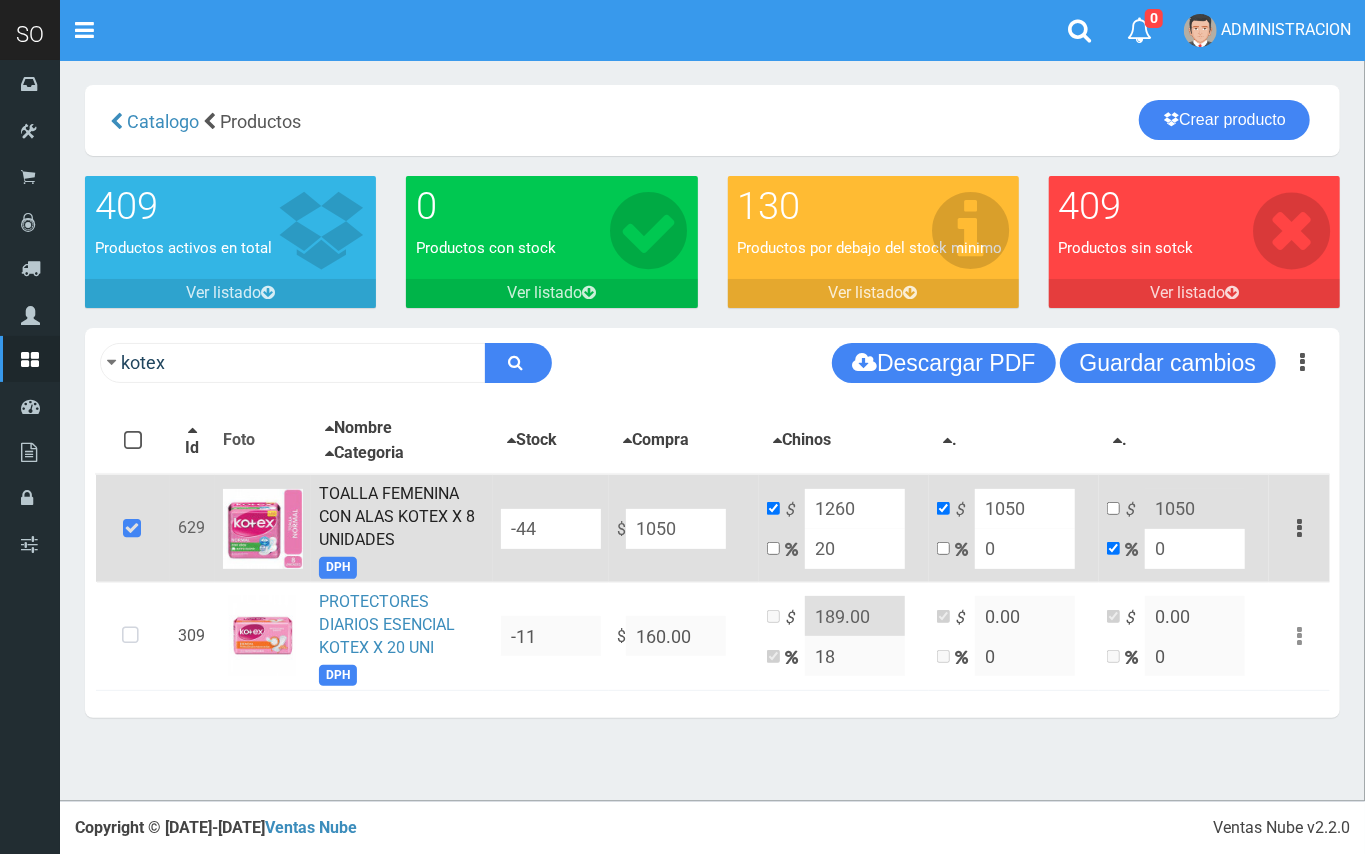 type on "10500" 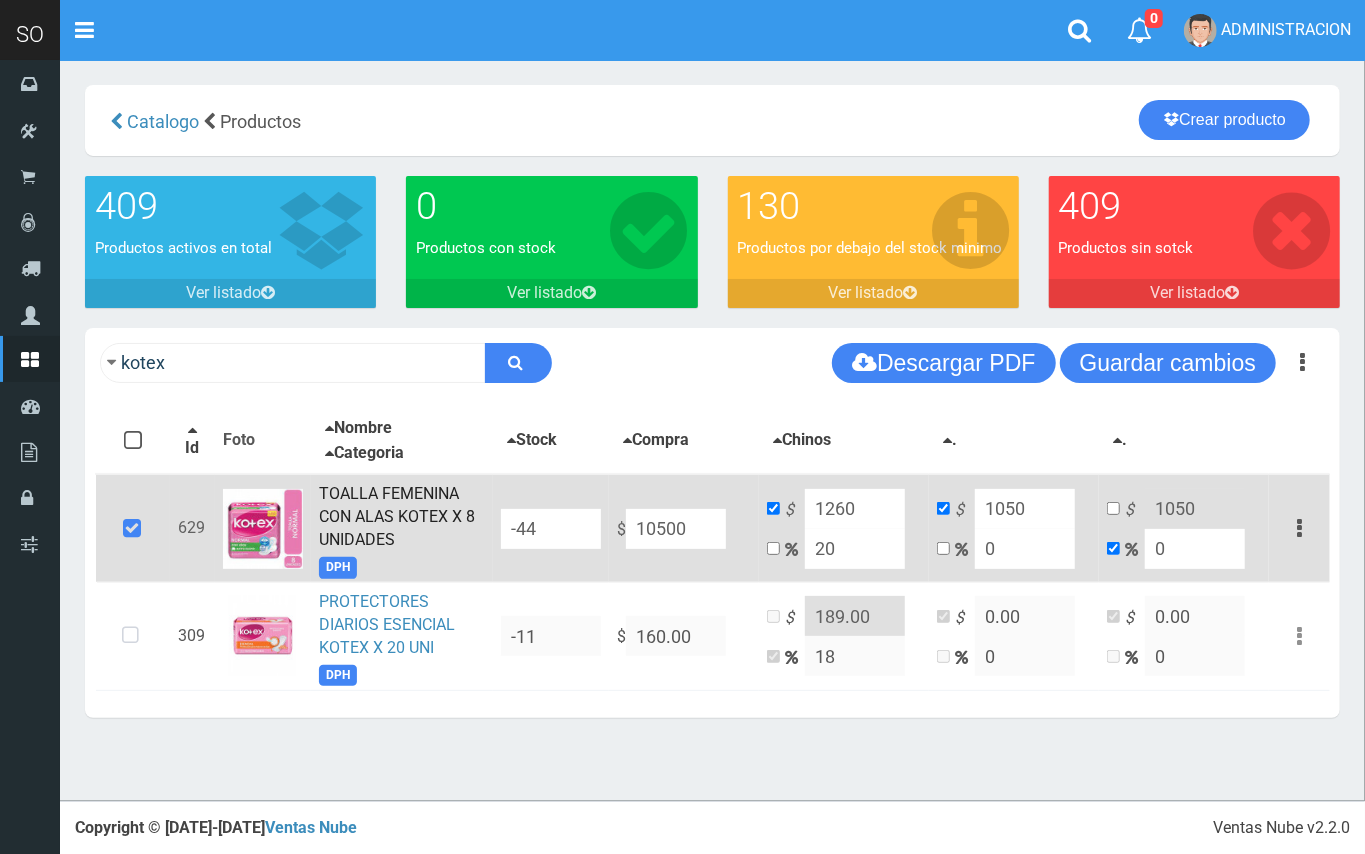 type on "12600" 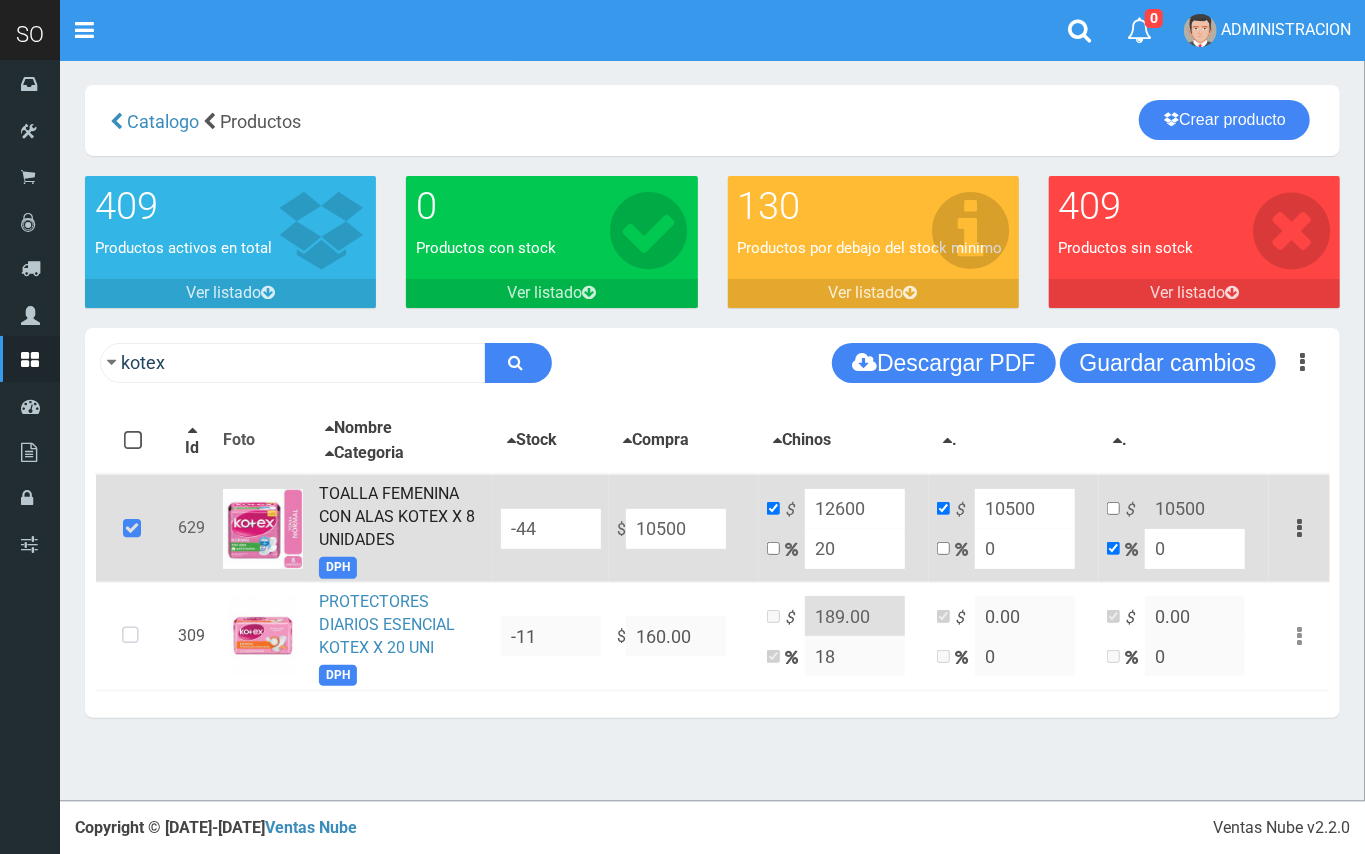 drag, startPoint x: 684, startPoint y: 522, endPoint x: 630, endPoint y: 526, distance: 54.147945 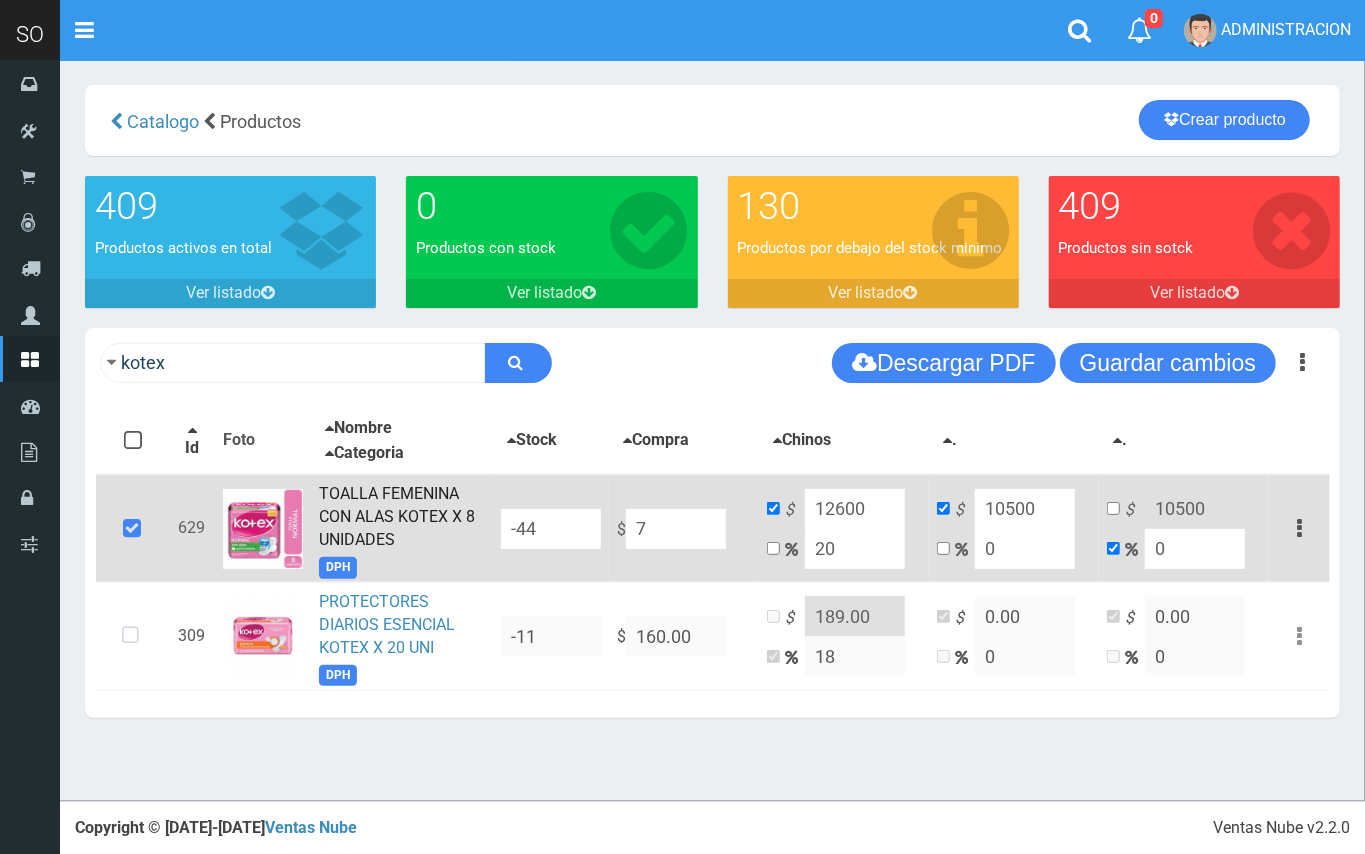 type on "8.4" 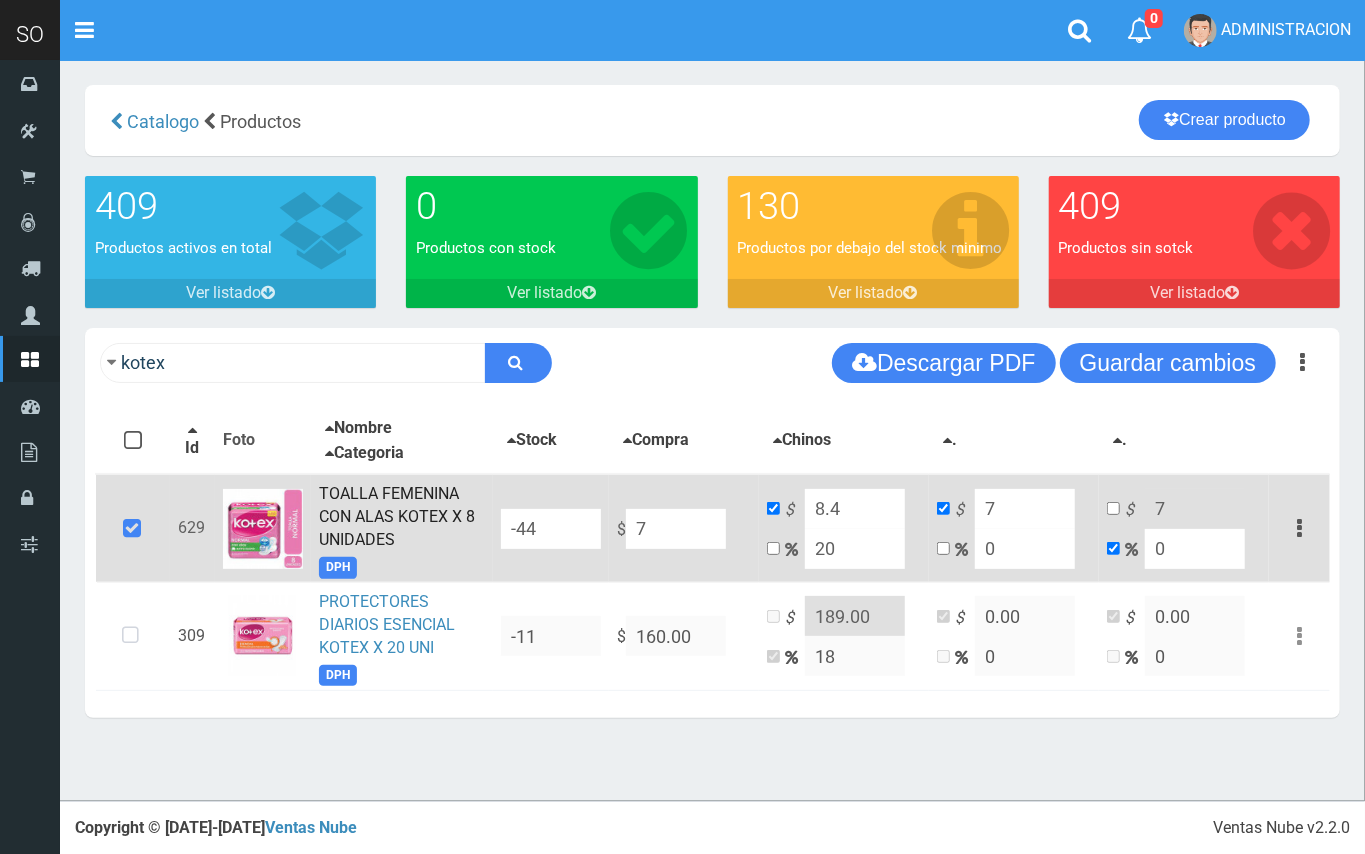 type on "79" 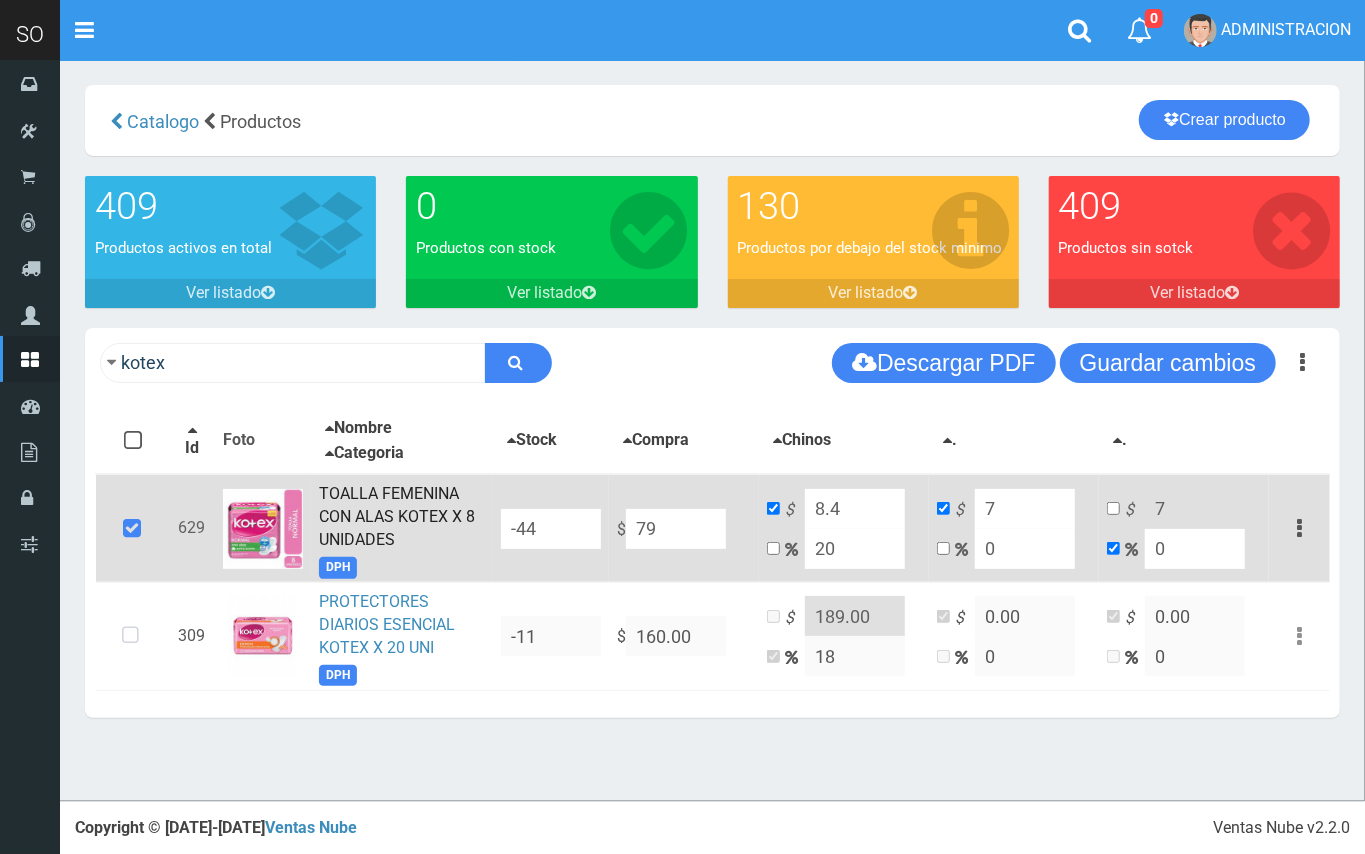 type on "94.8" 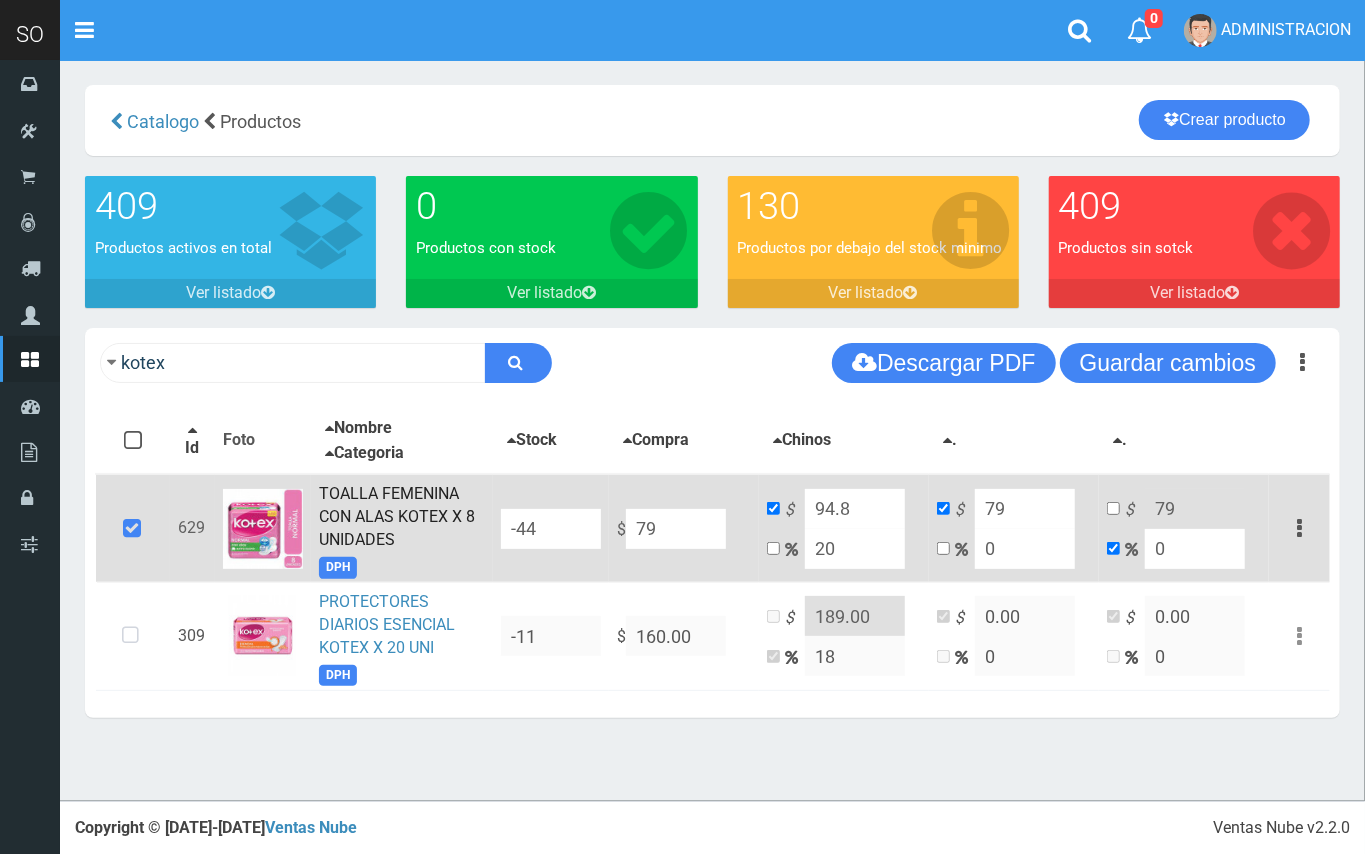 type on "790" 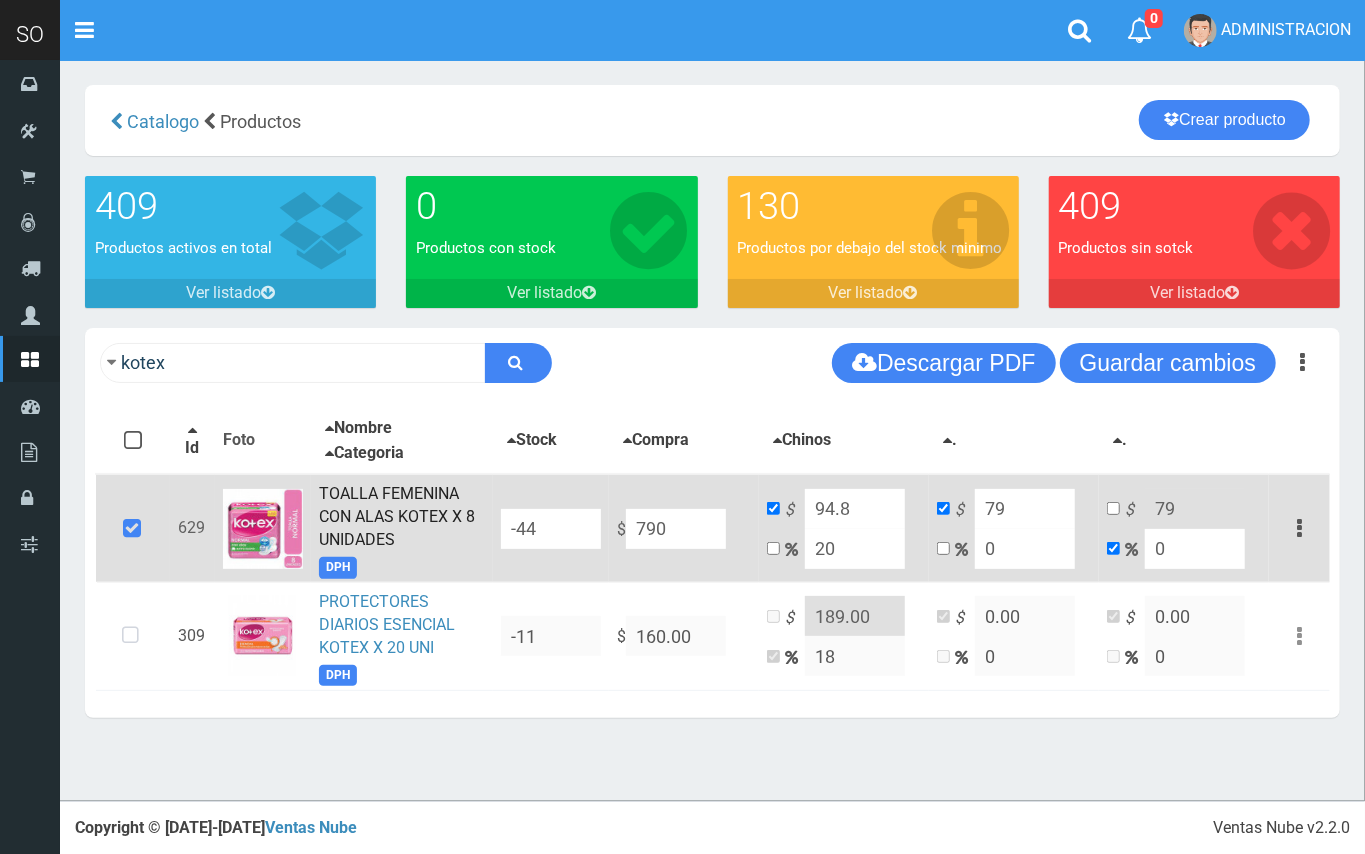 type on "948" 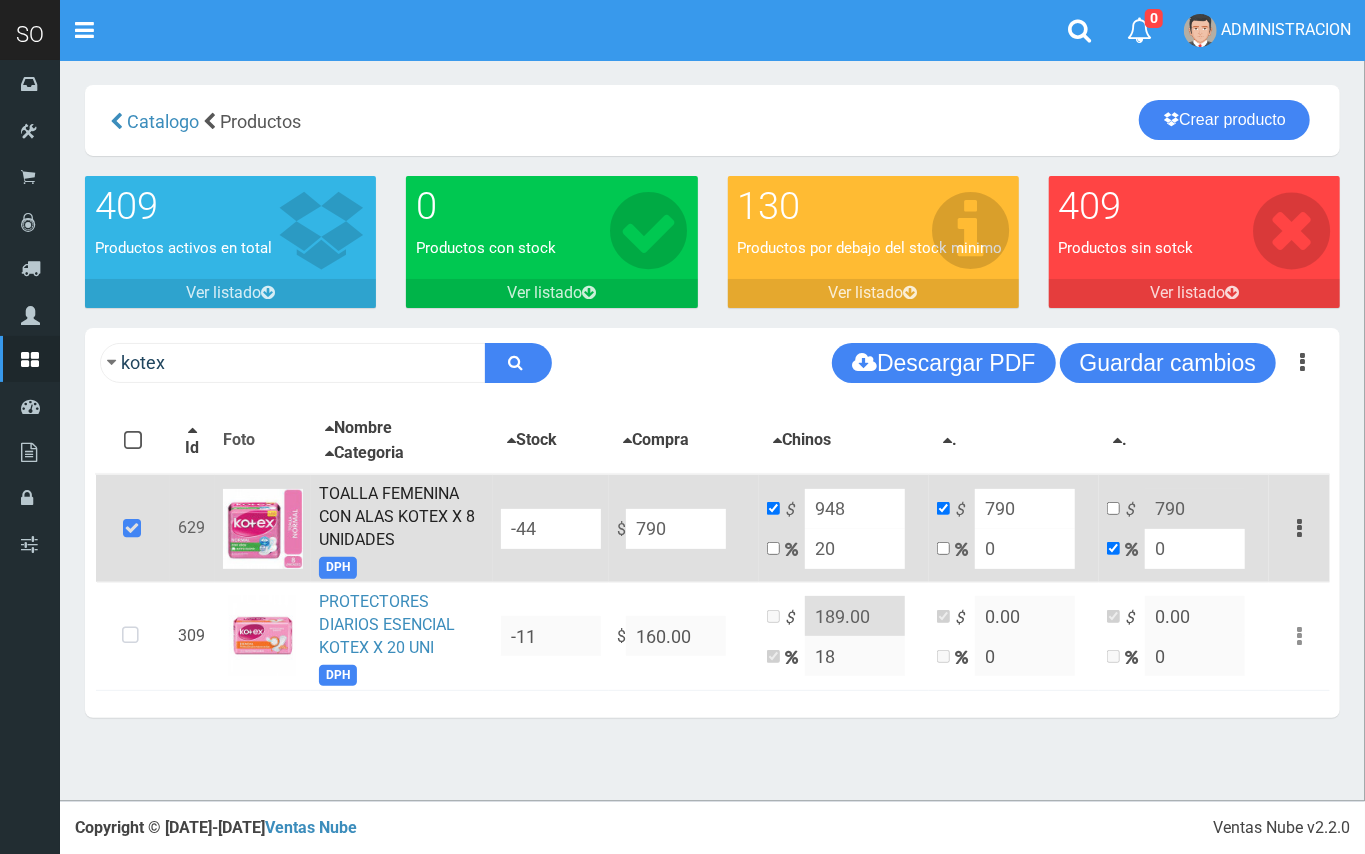 type on "7900" 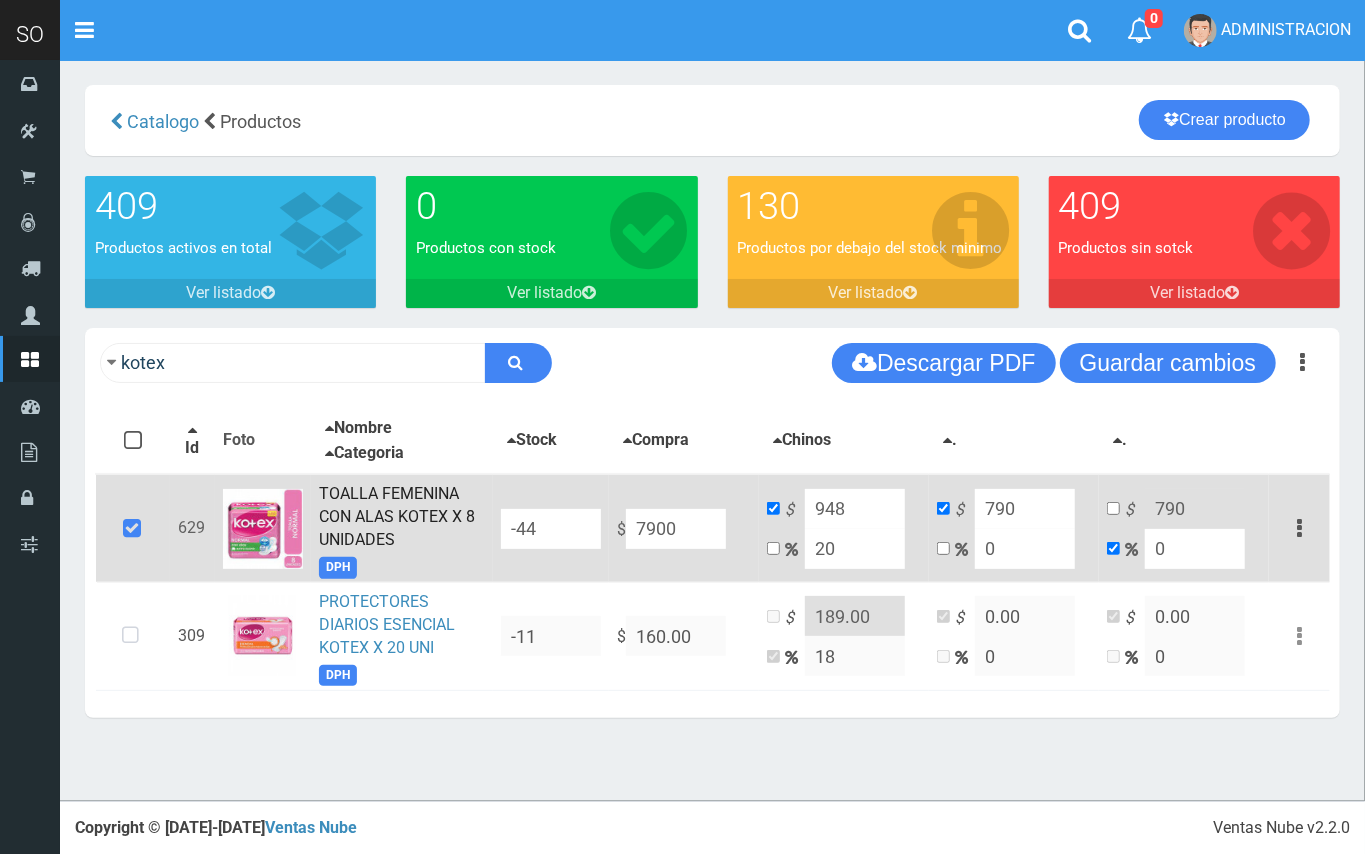 type on "9480" 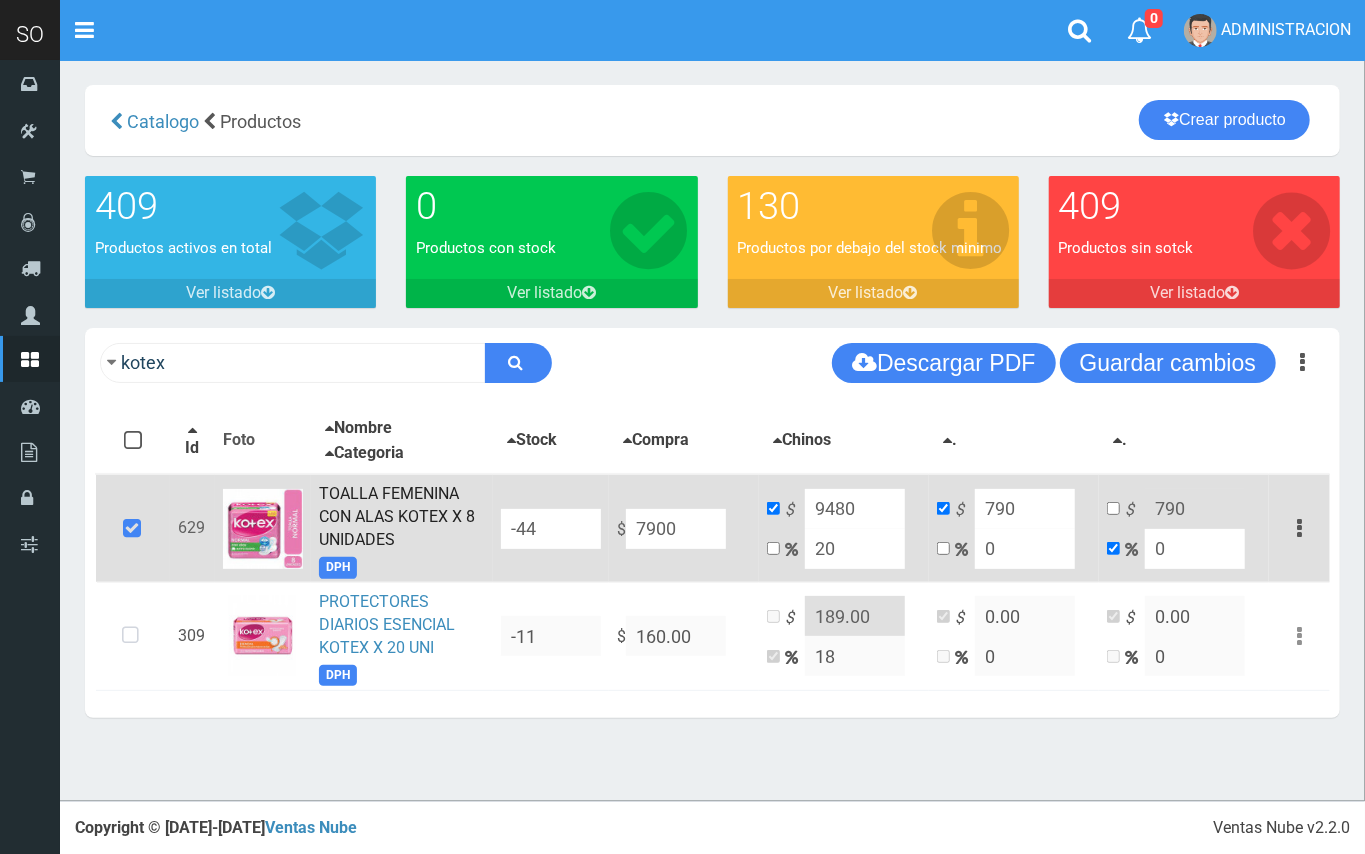type on "7900" 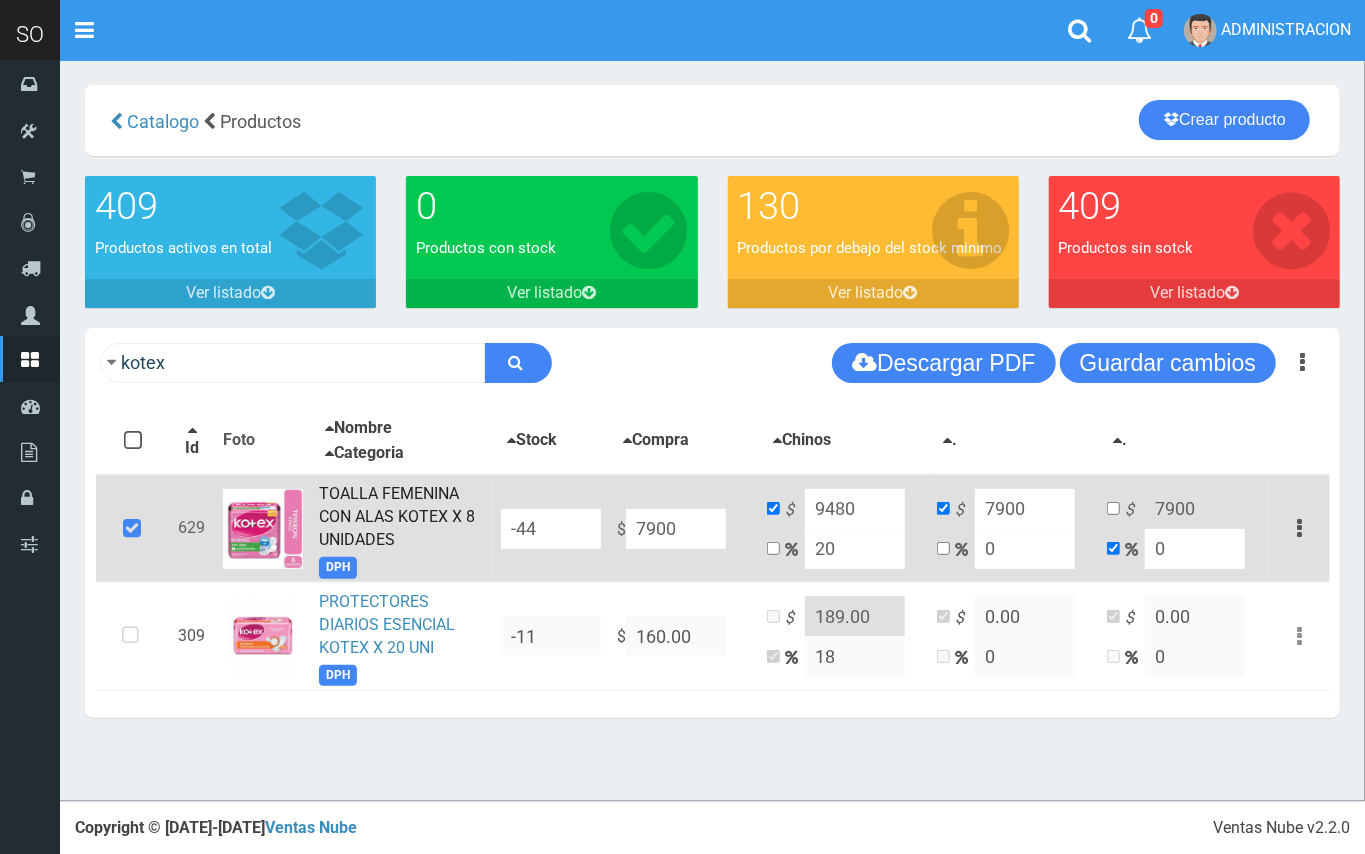drag, startPoint x: 692, startPoint y: 524, endPoint x: 634, endPoint y: 512, distance: 59.22837 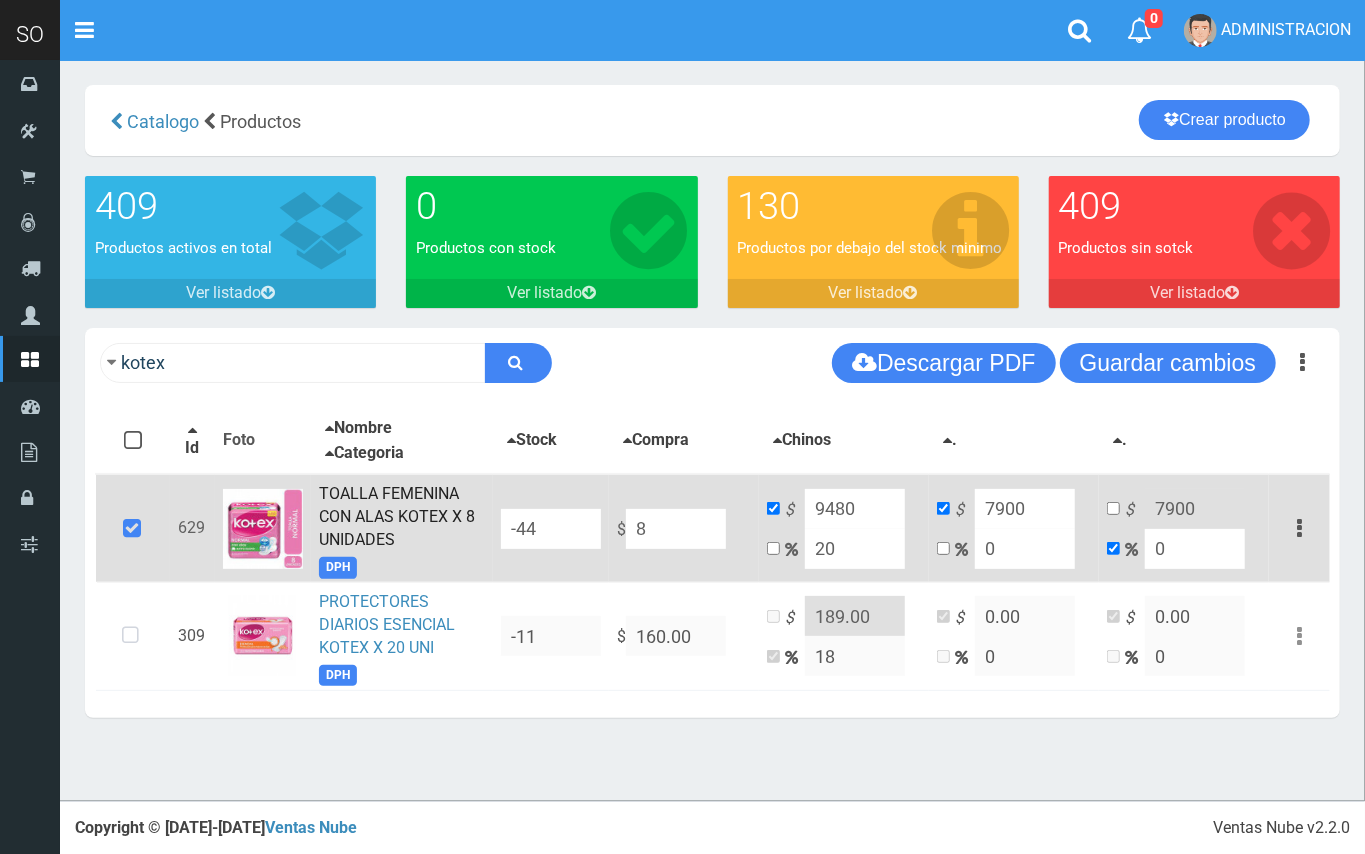 type on "9.6" 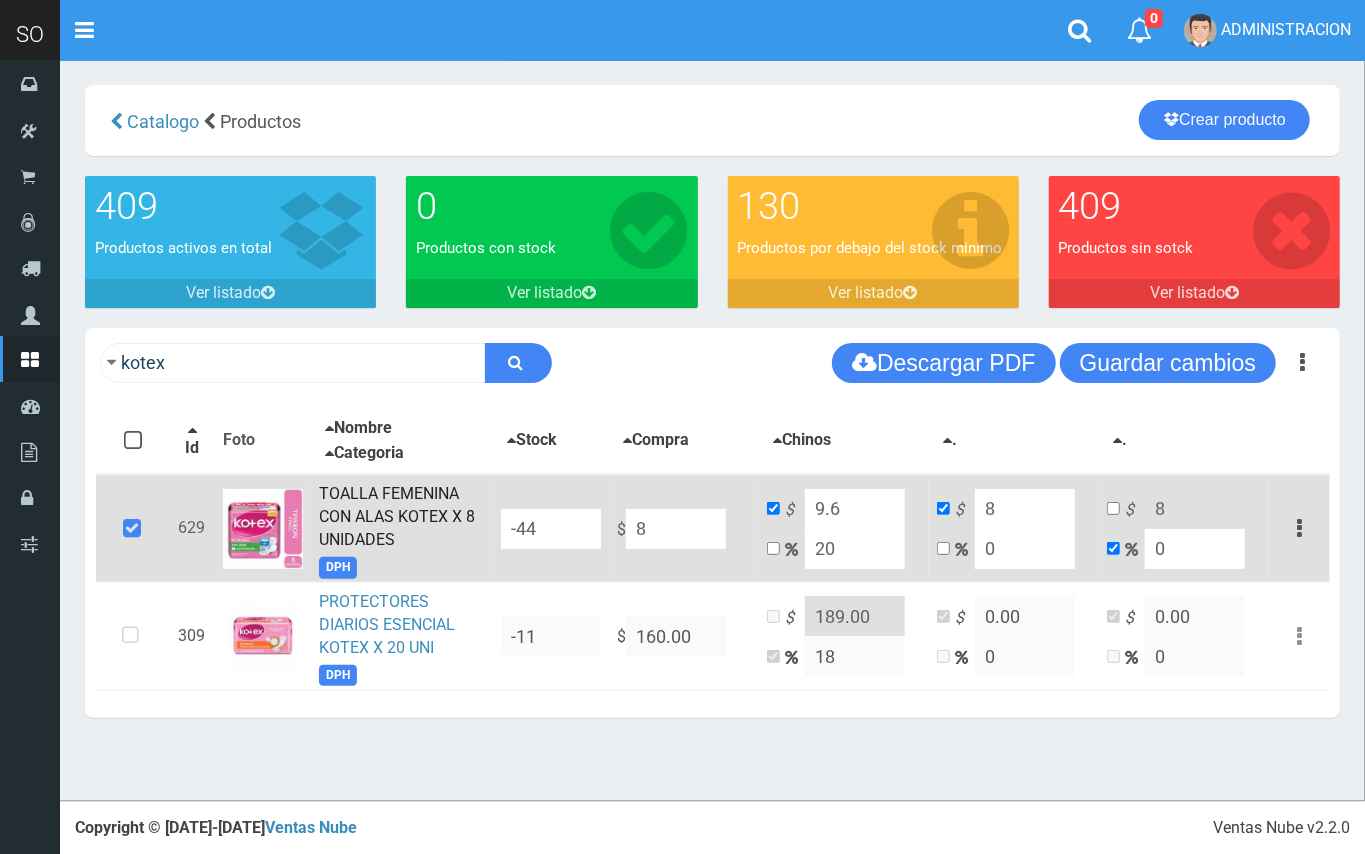 type on "80" 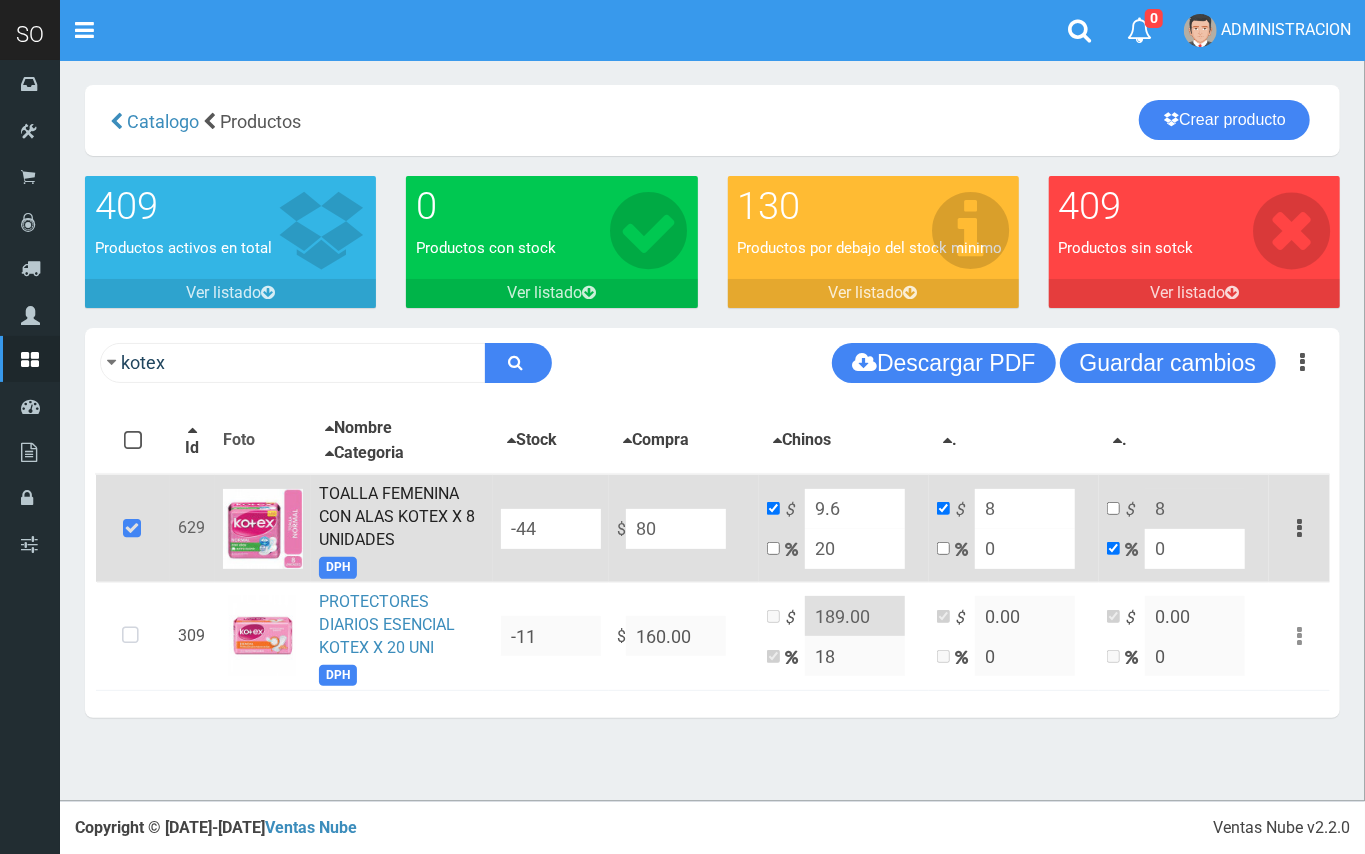 type on "96" 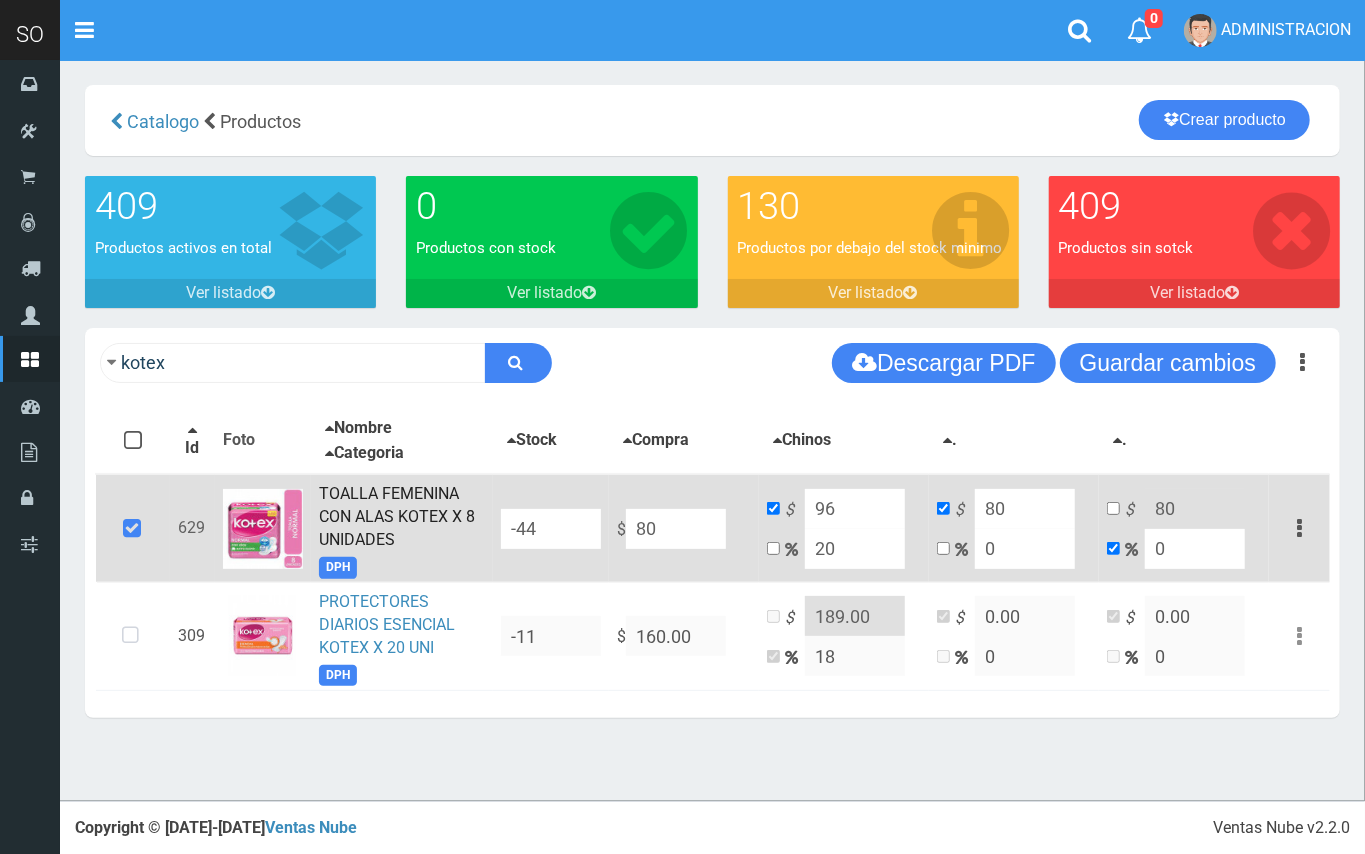 type on "800" 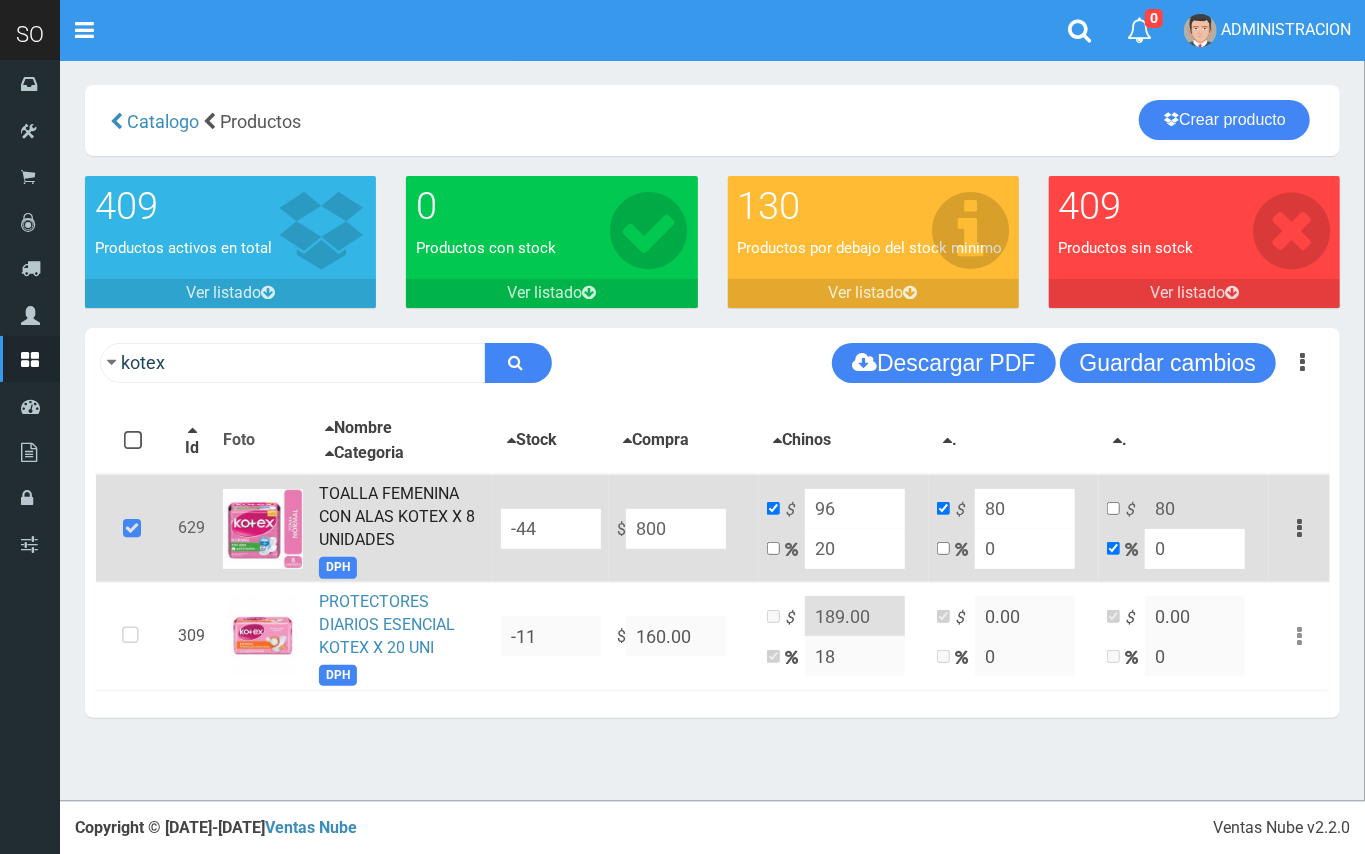 type on "960" 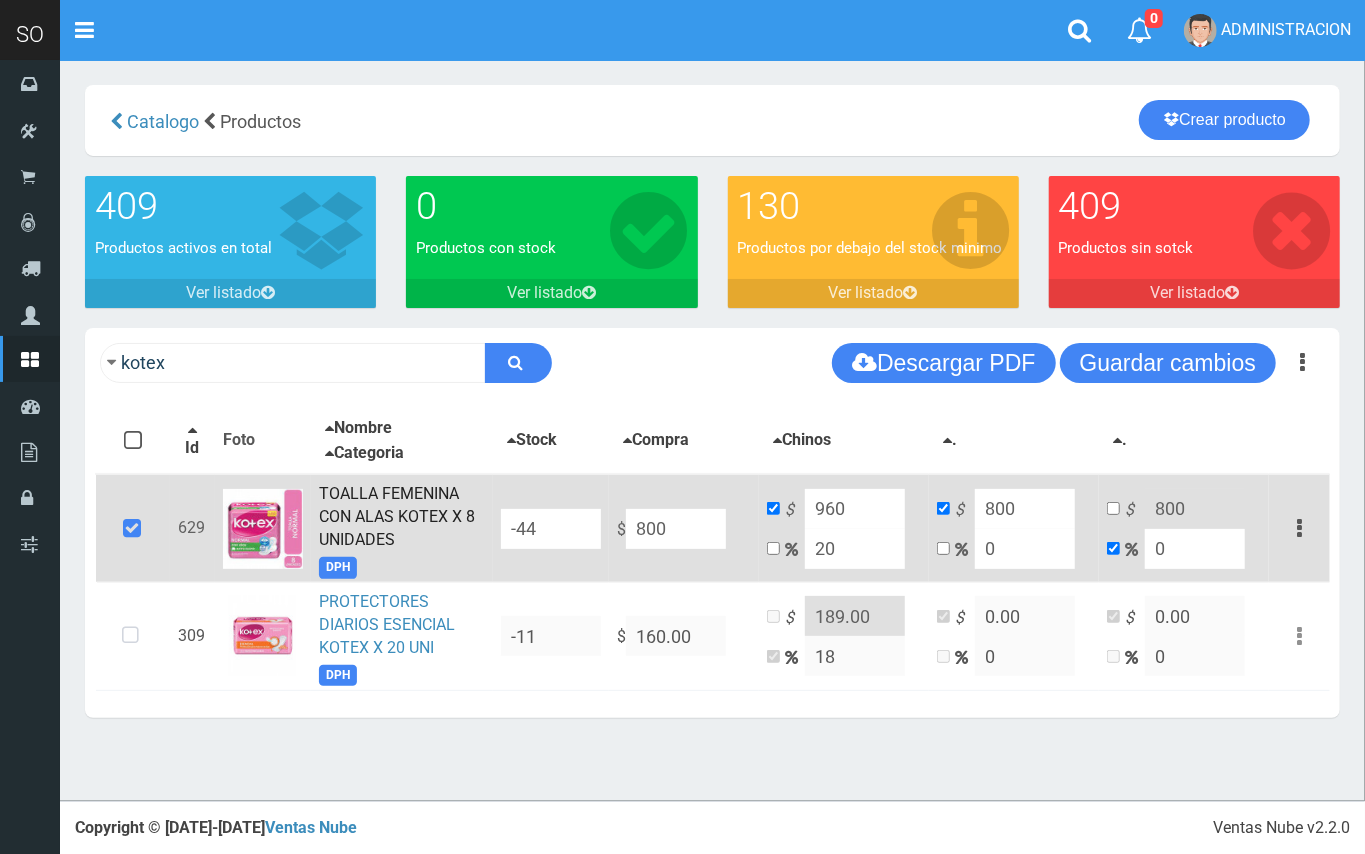 type on "800" 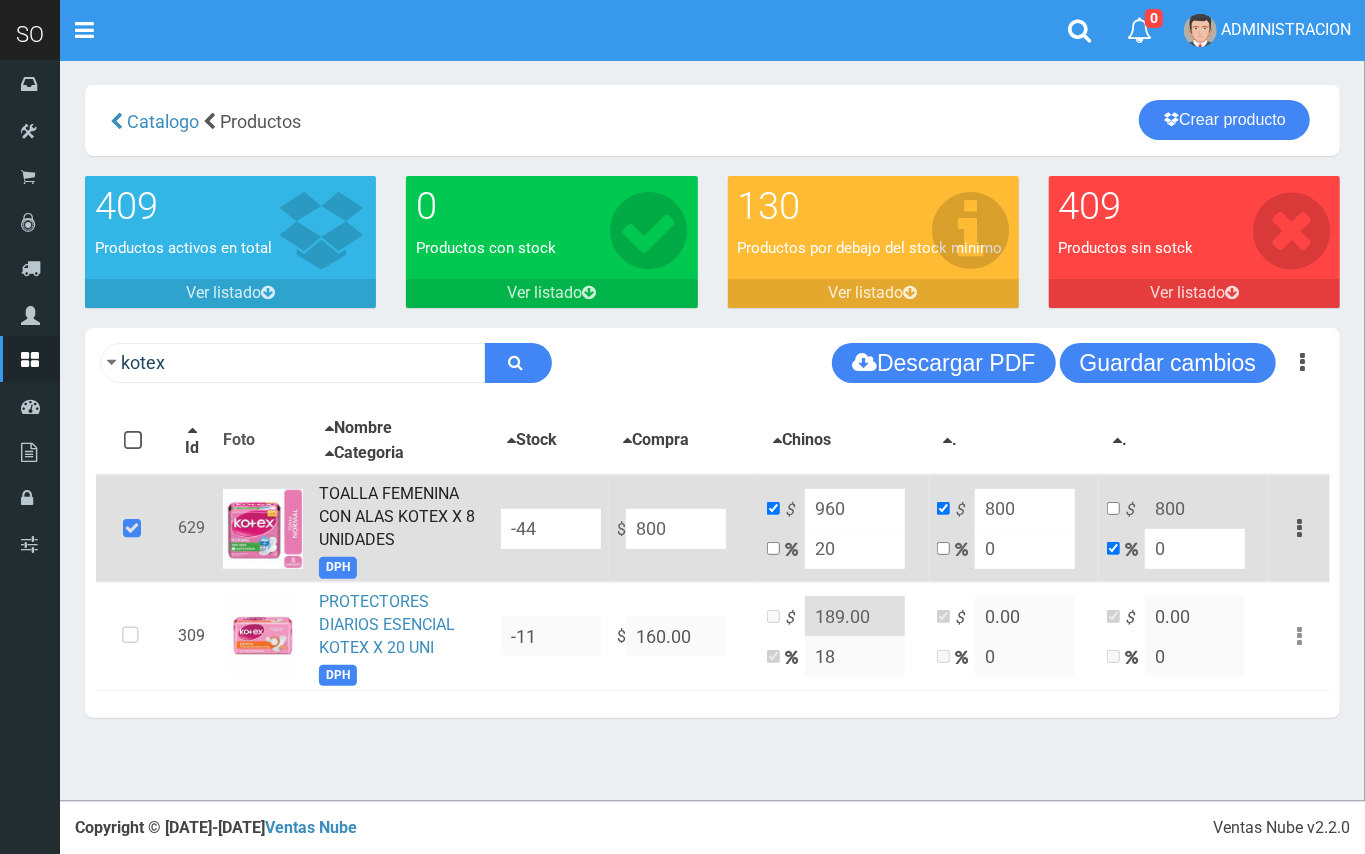 drag, startPoint x: 845, startPoint y: 554, endPoint x: 817, endPoint y: 546, distance: 29.12044 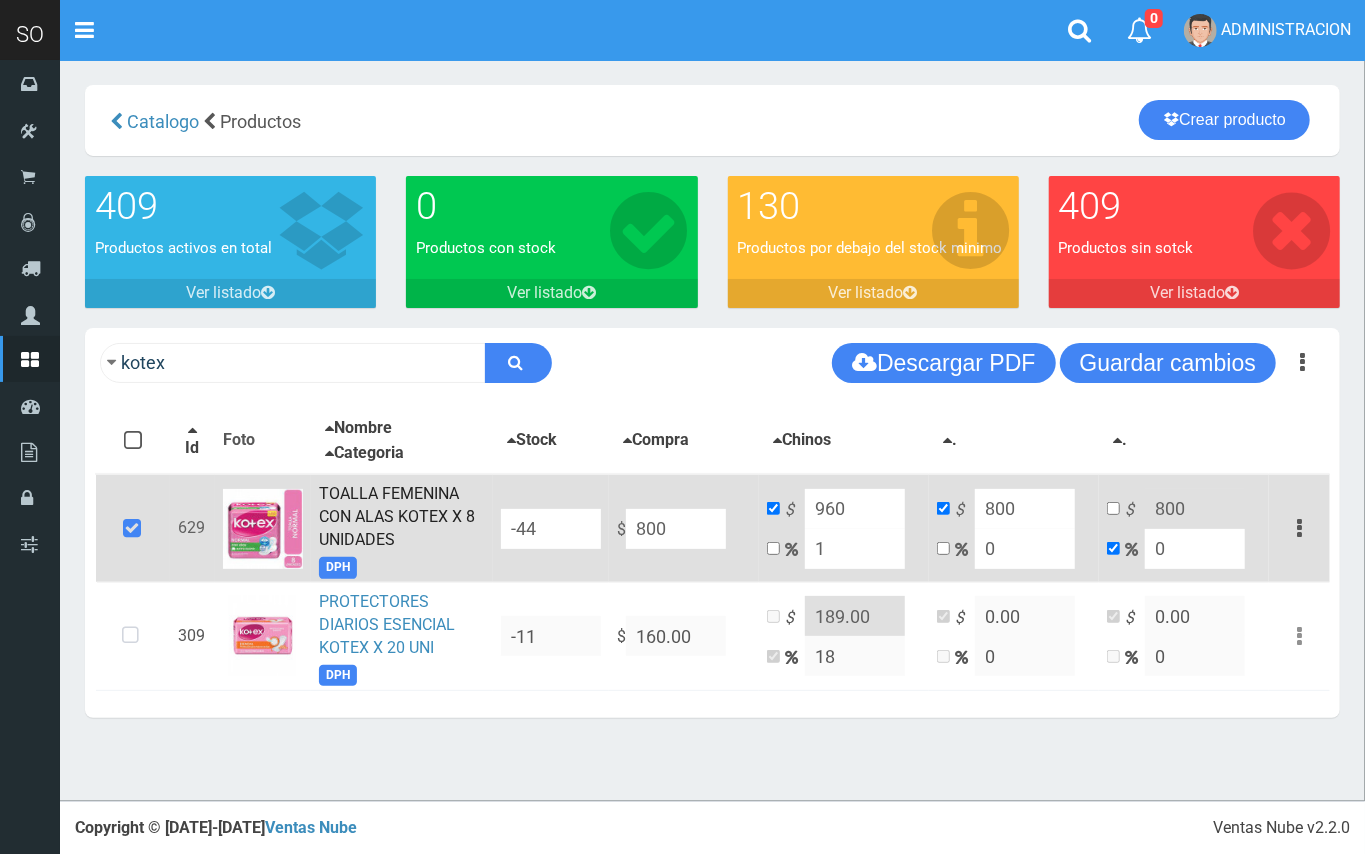 type on "15" 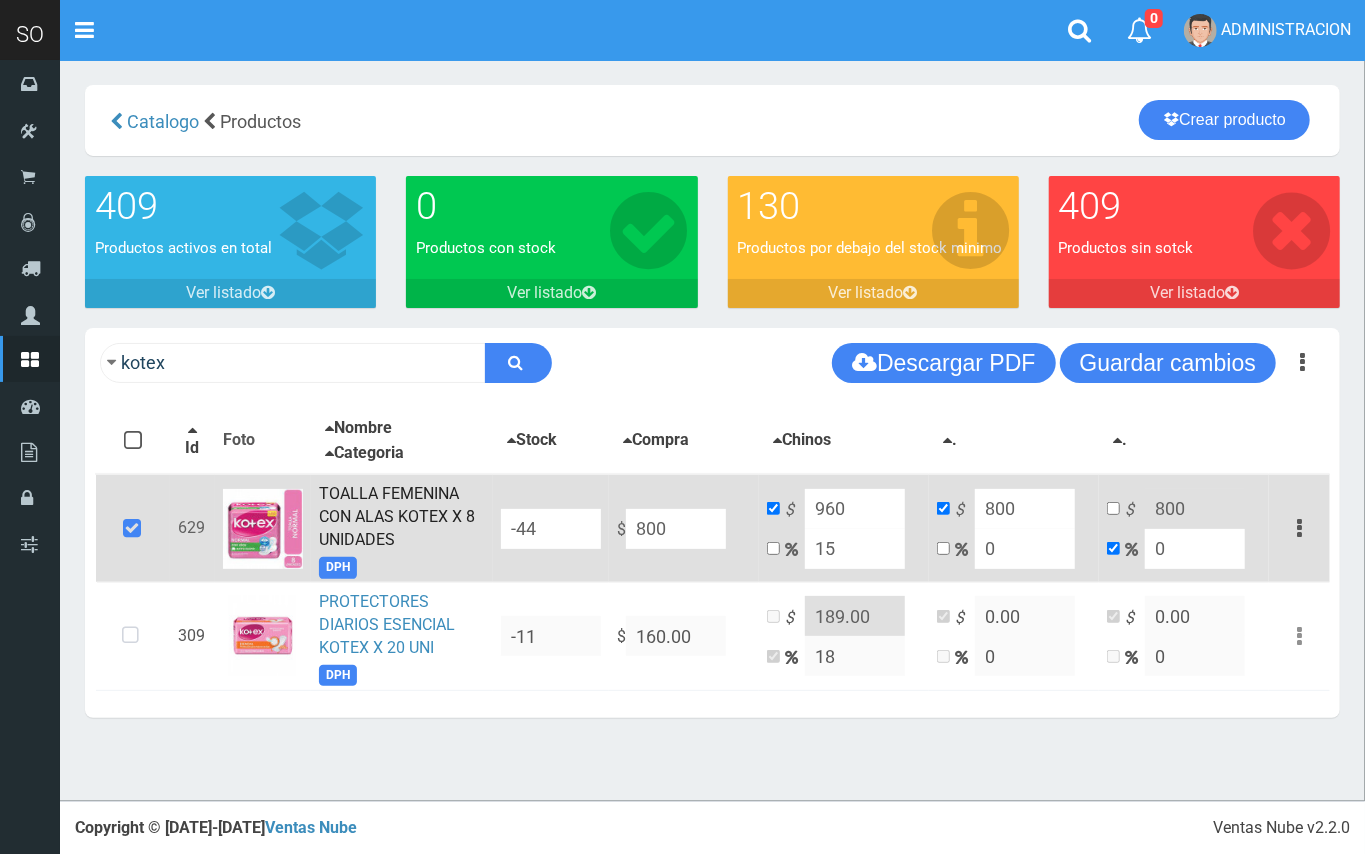type on "920" 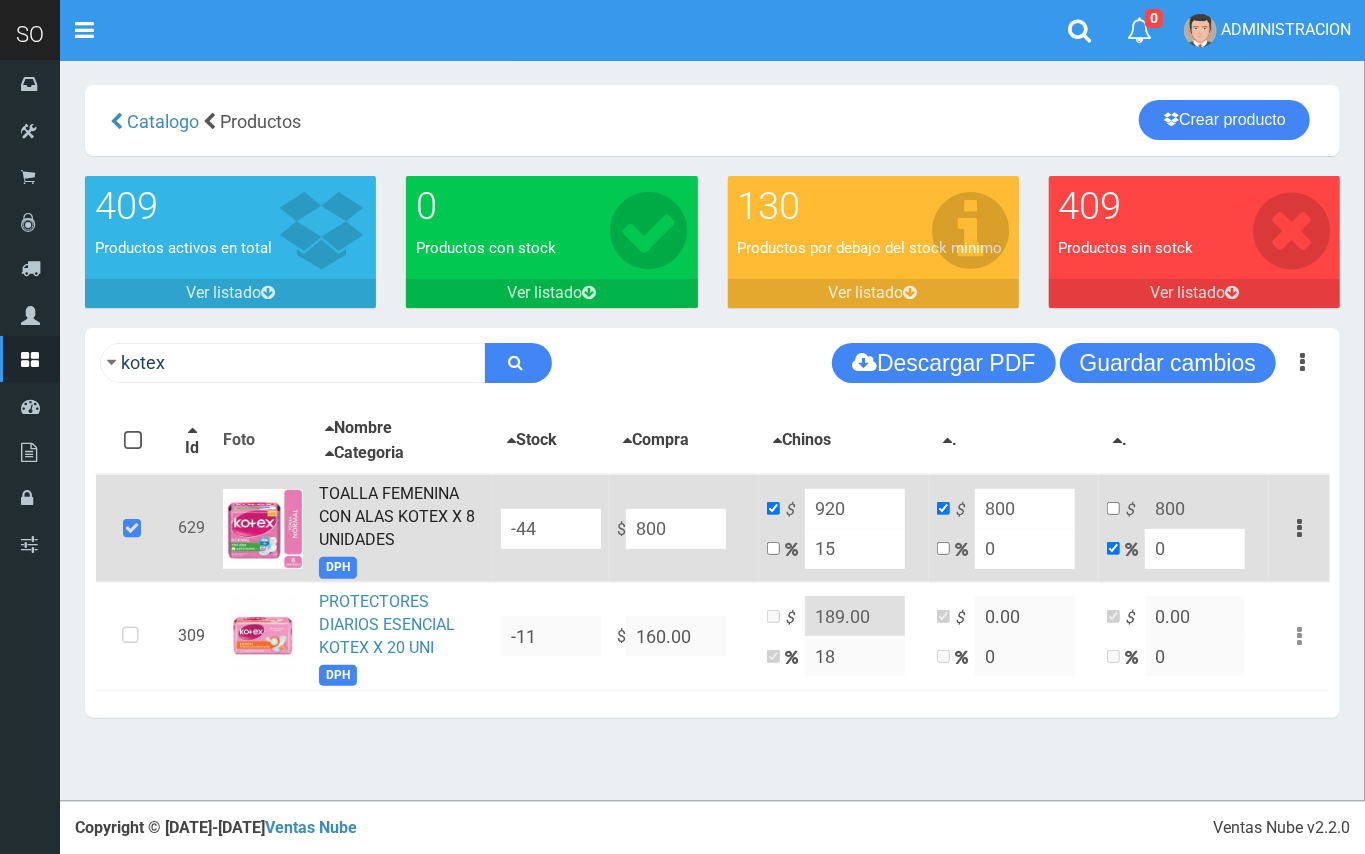 type on "15" 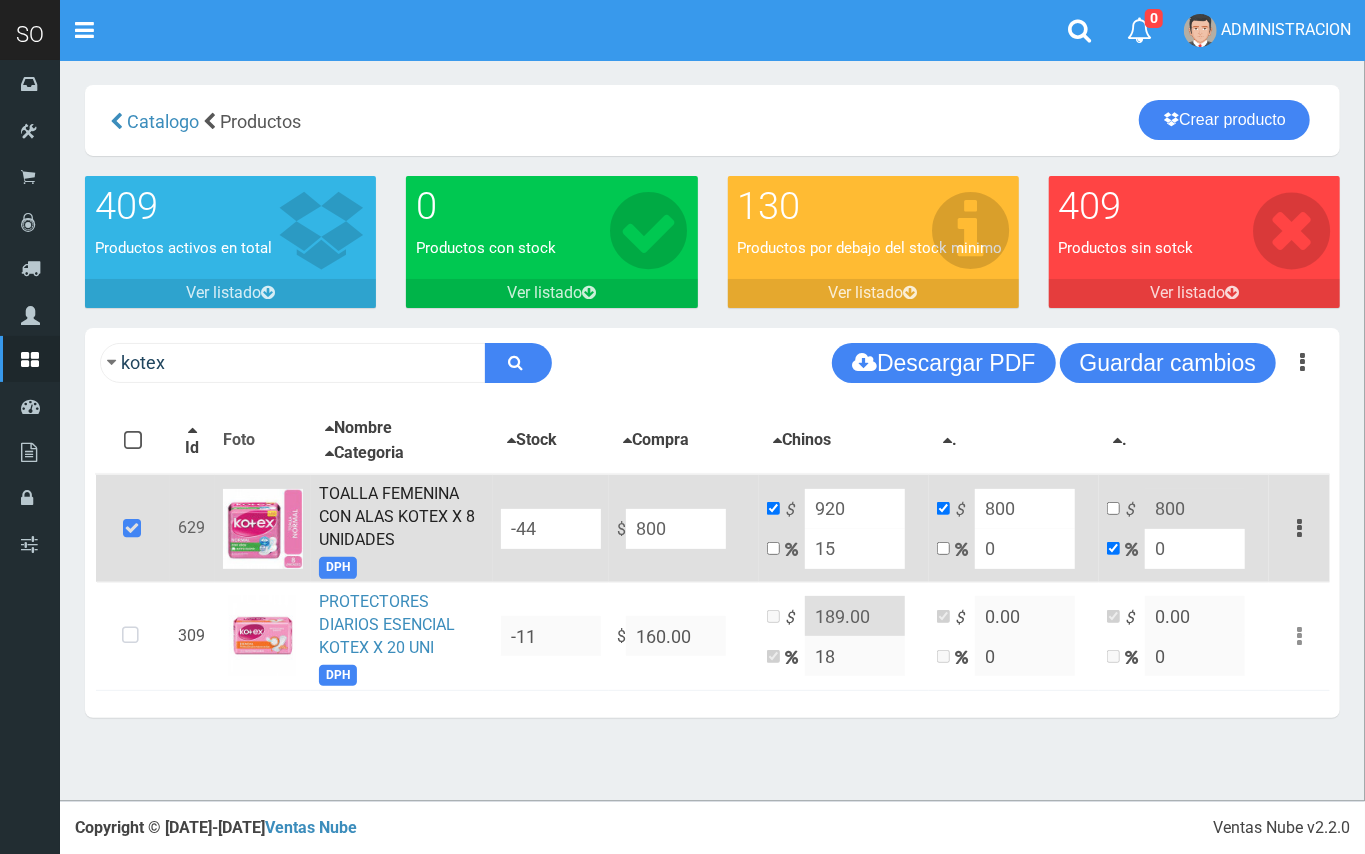 drag, startPoint x: 641, startPoint y: 517, endPoint x: 582, endPoint y: 506, distance: 60.016663 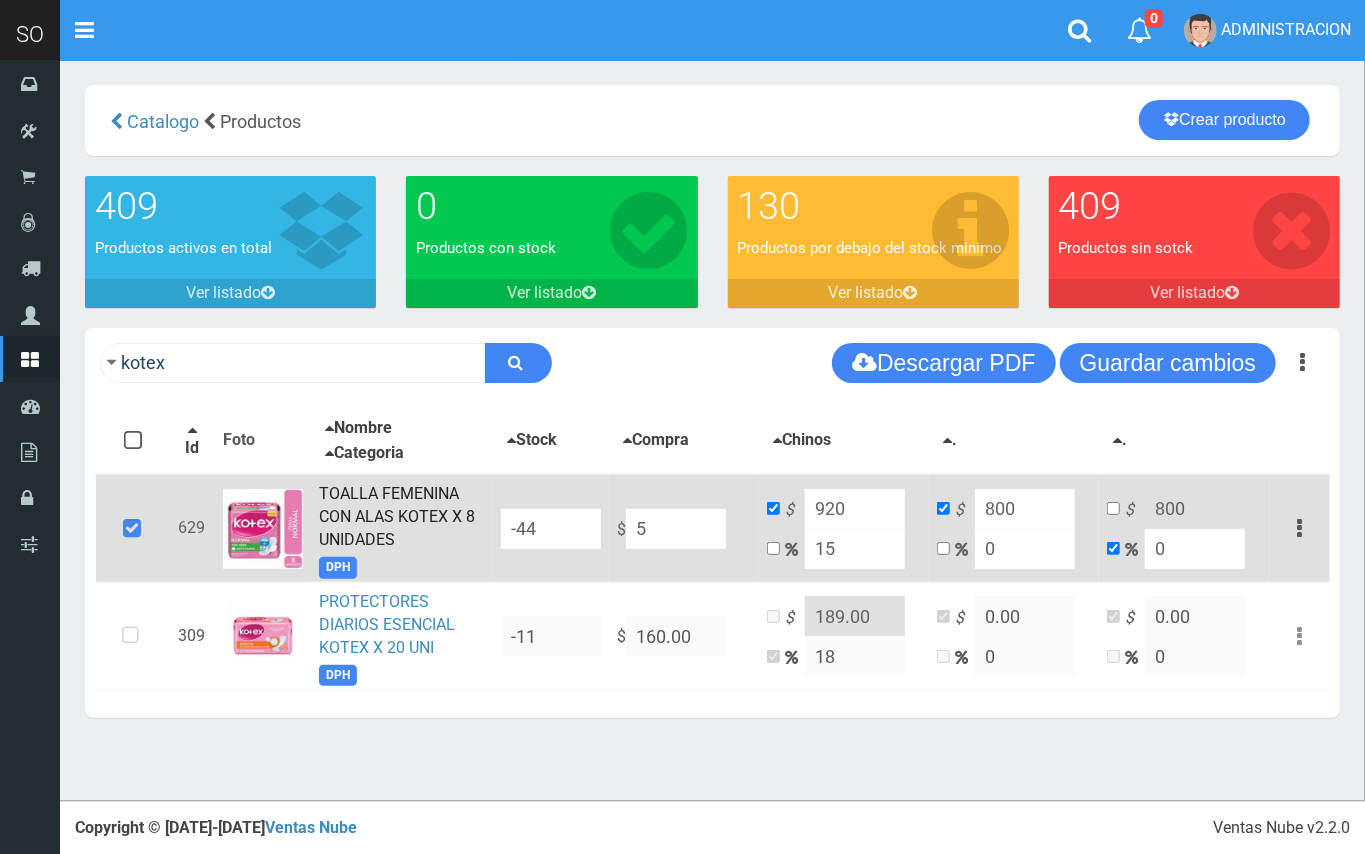 type on "5.75" 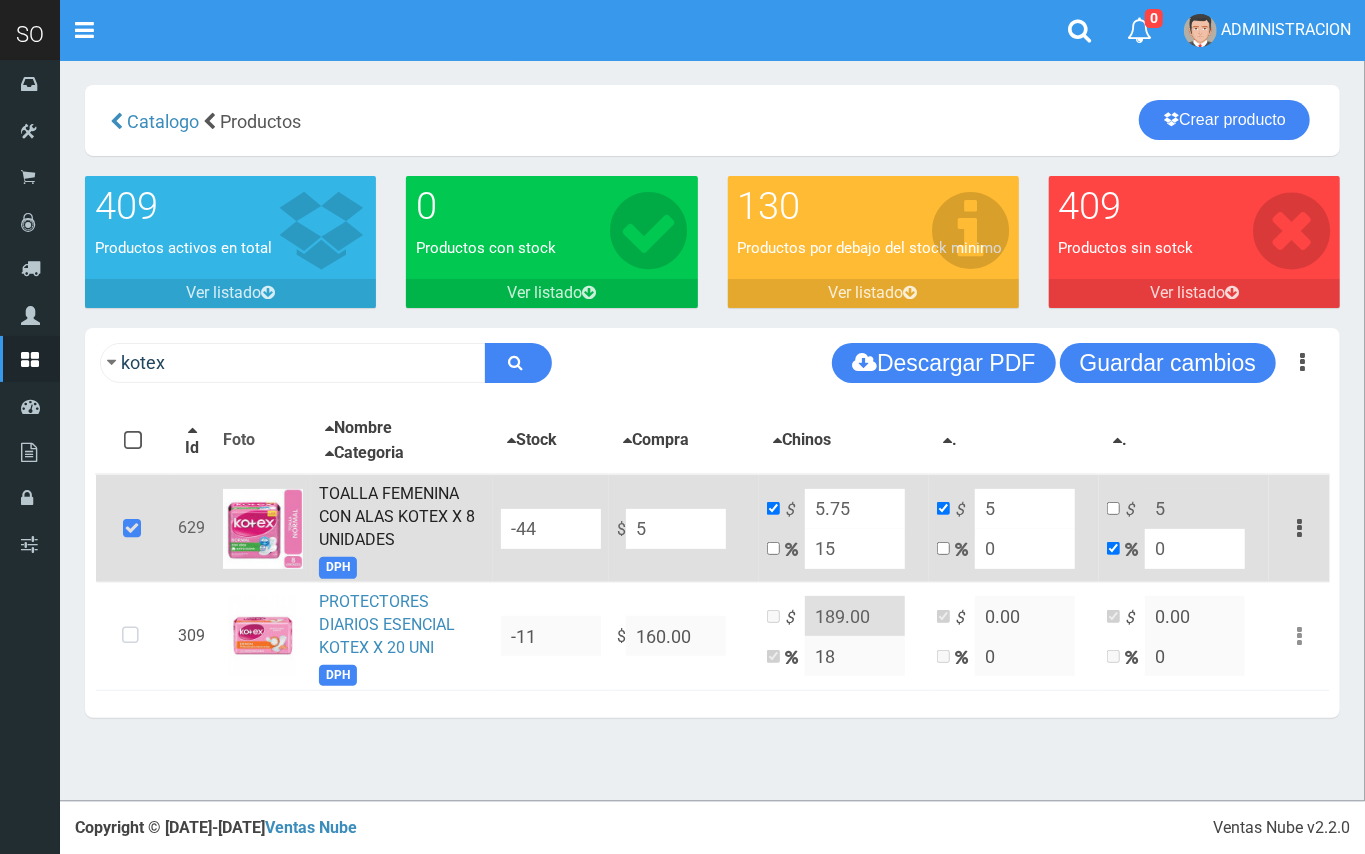 type on "58" 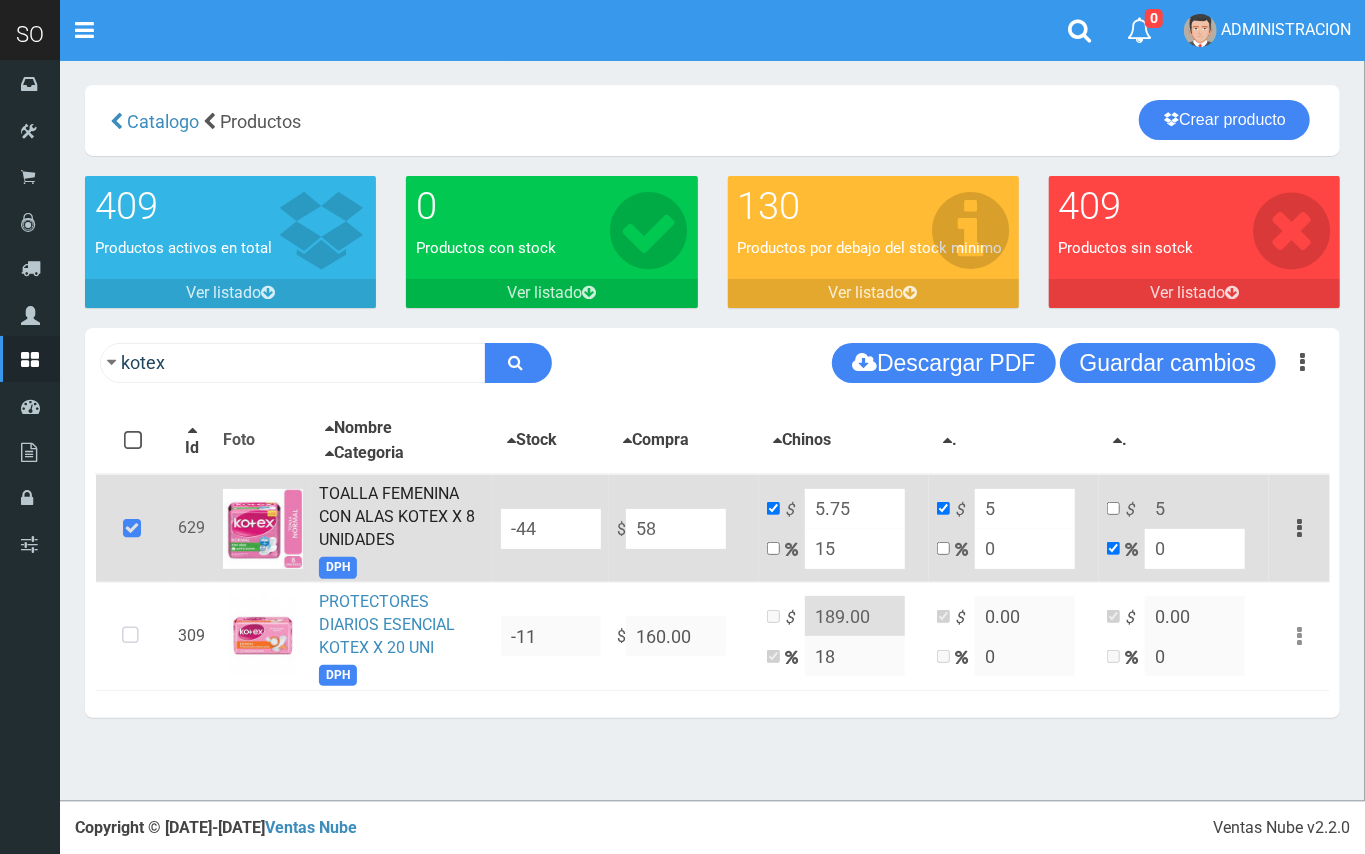 type on "66.7" 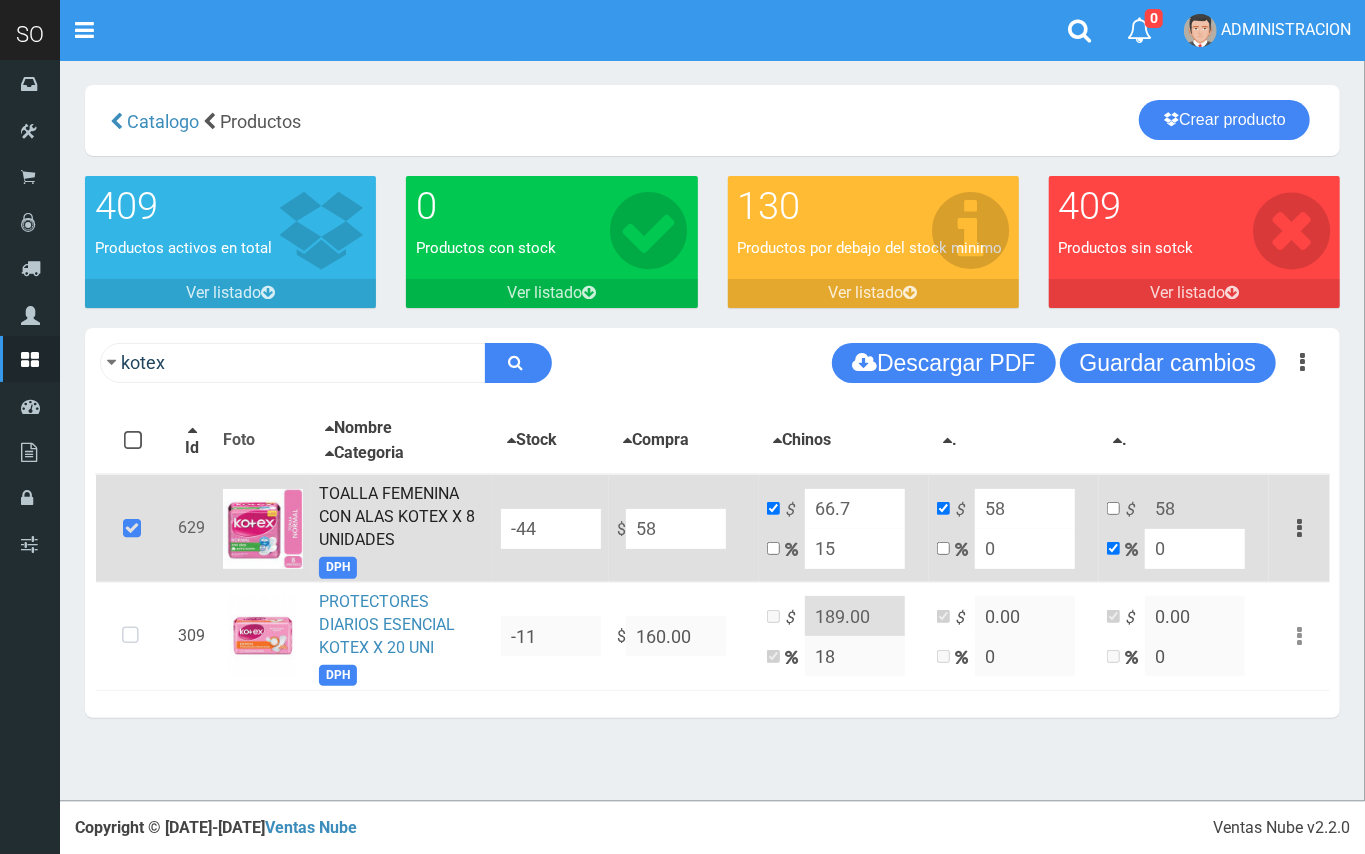 type on "580" 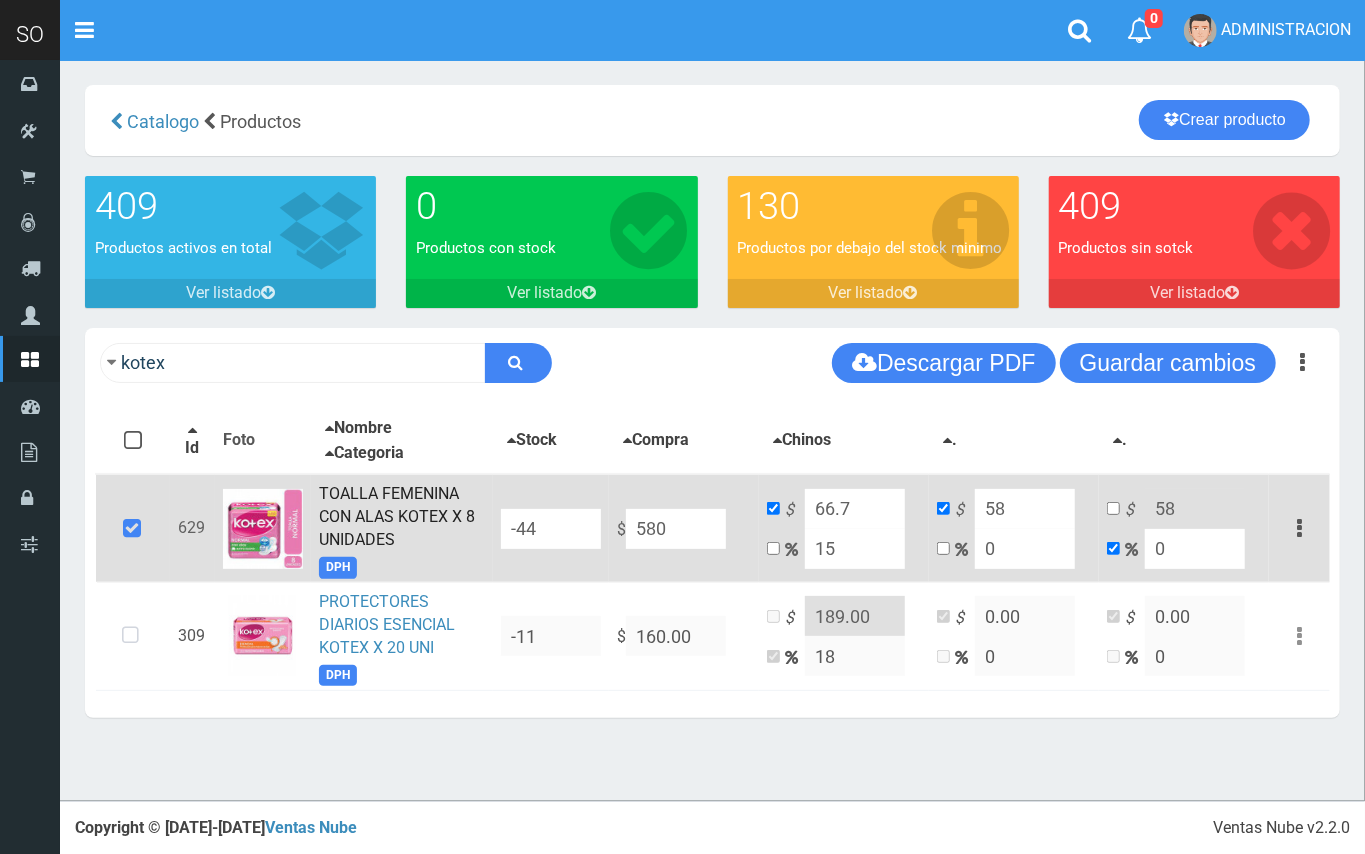 type on "667" 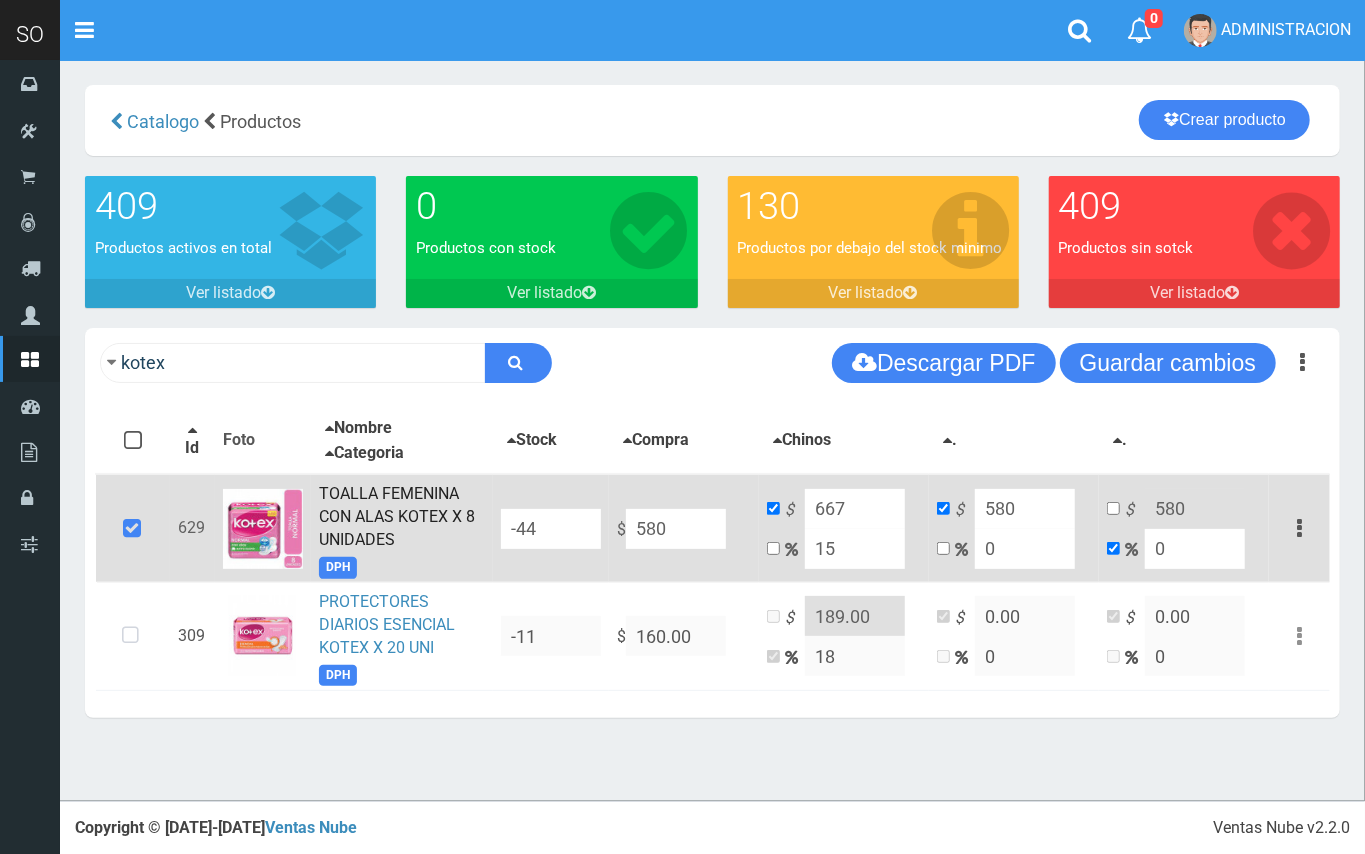 type on "580" 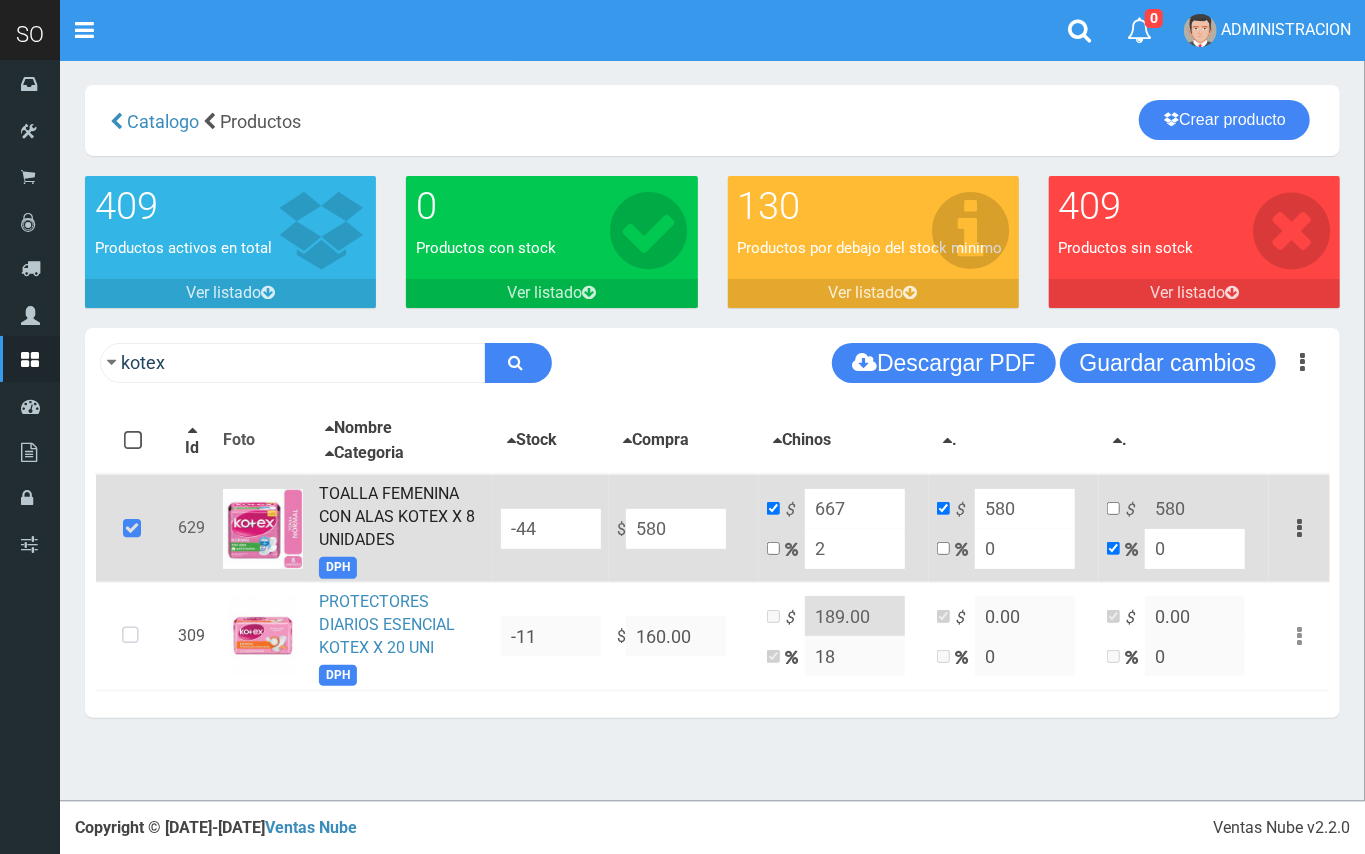 type on "591.6" 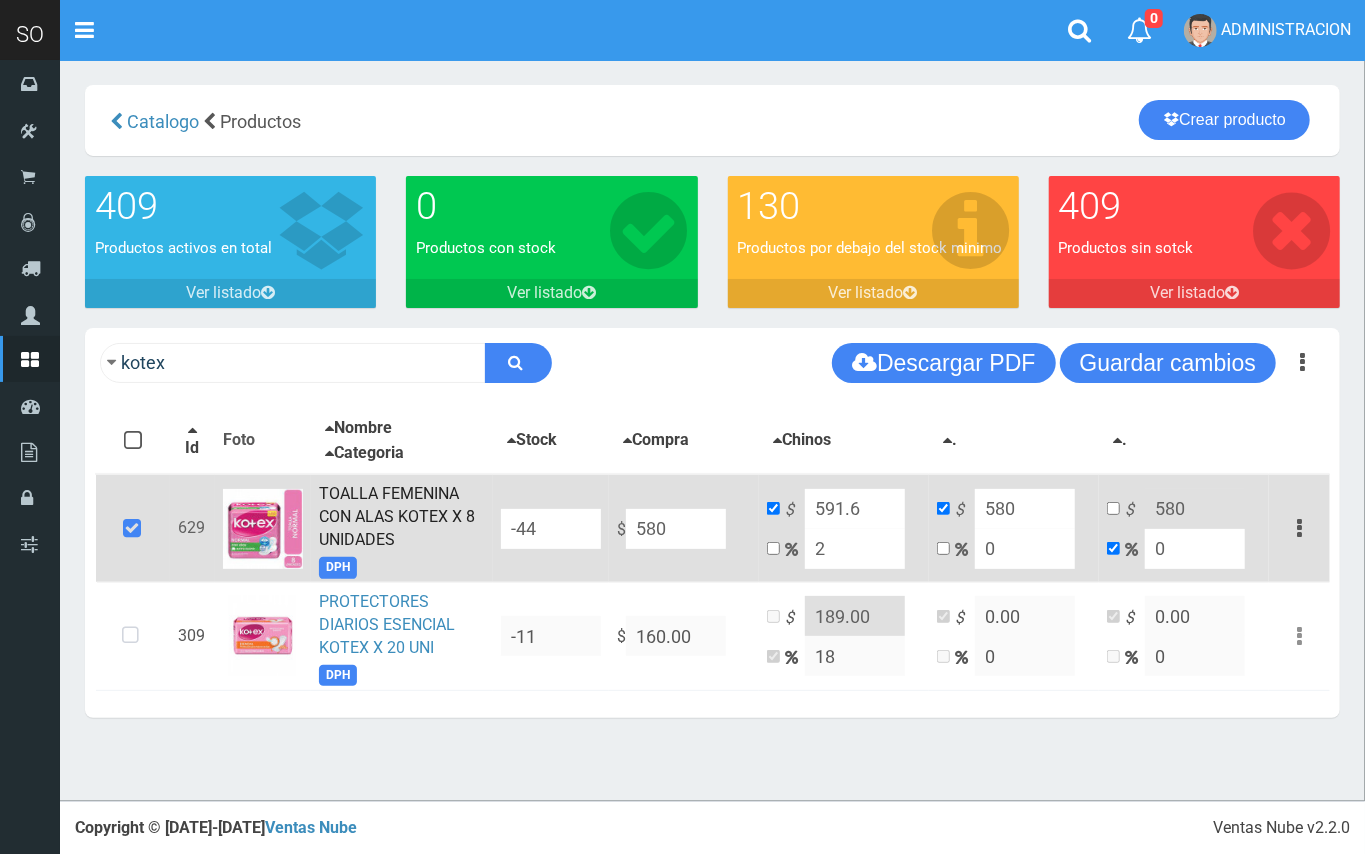 type on "20" 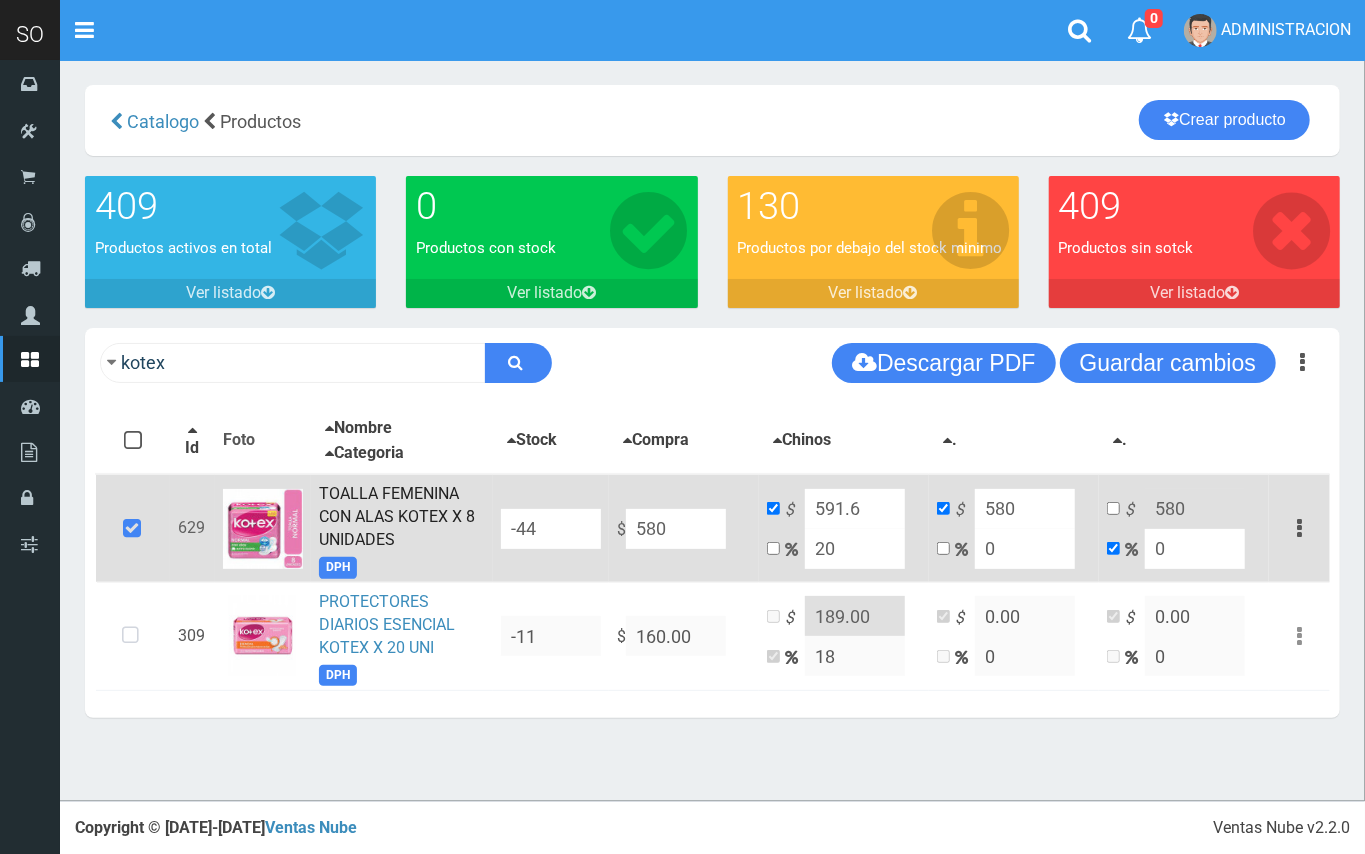 type on "696" 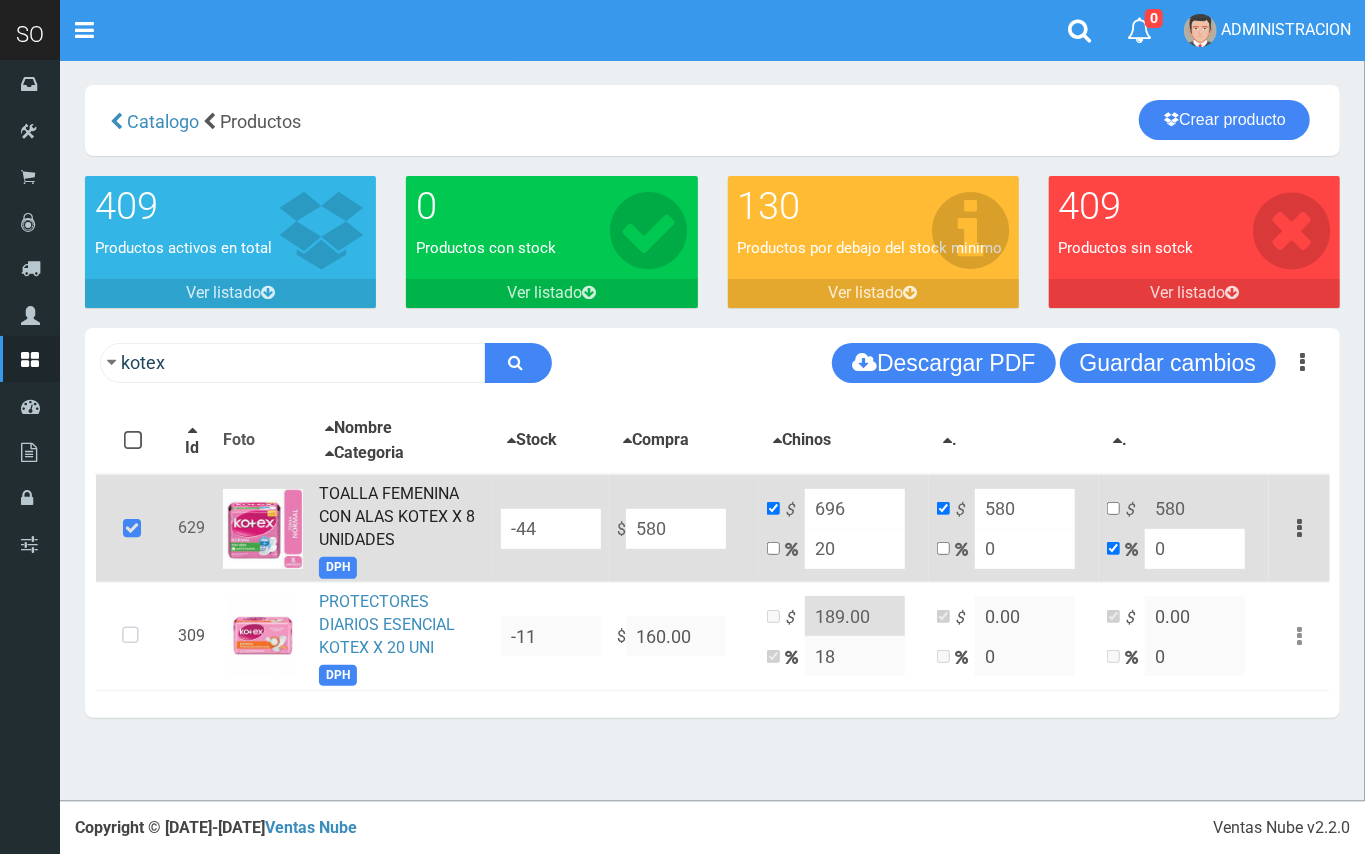 type on "20" 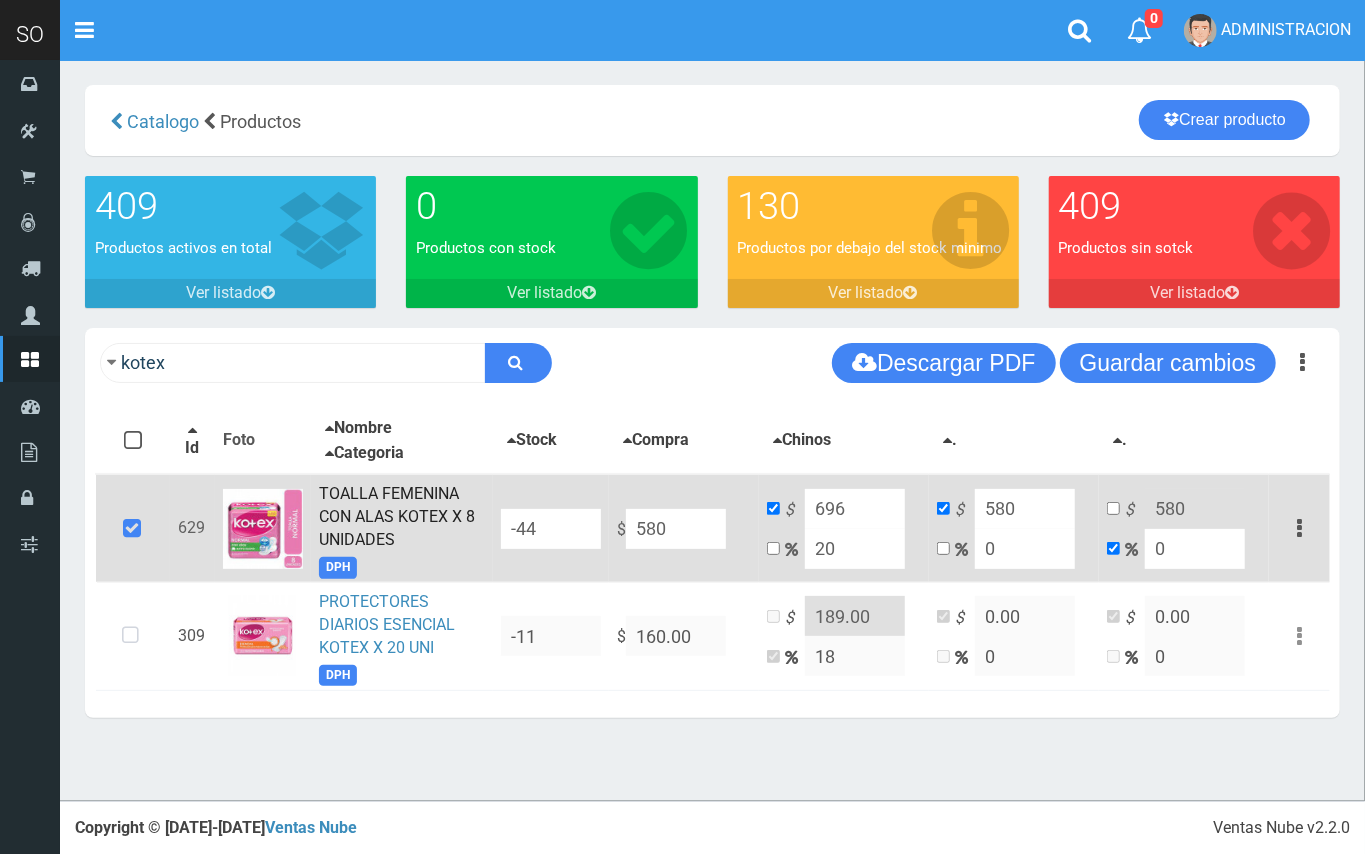 drag, startPoint x: 700, startPoint y: 528, endPoint x: 625, endPoint y: 525, distance: 75.059975 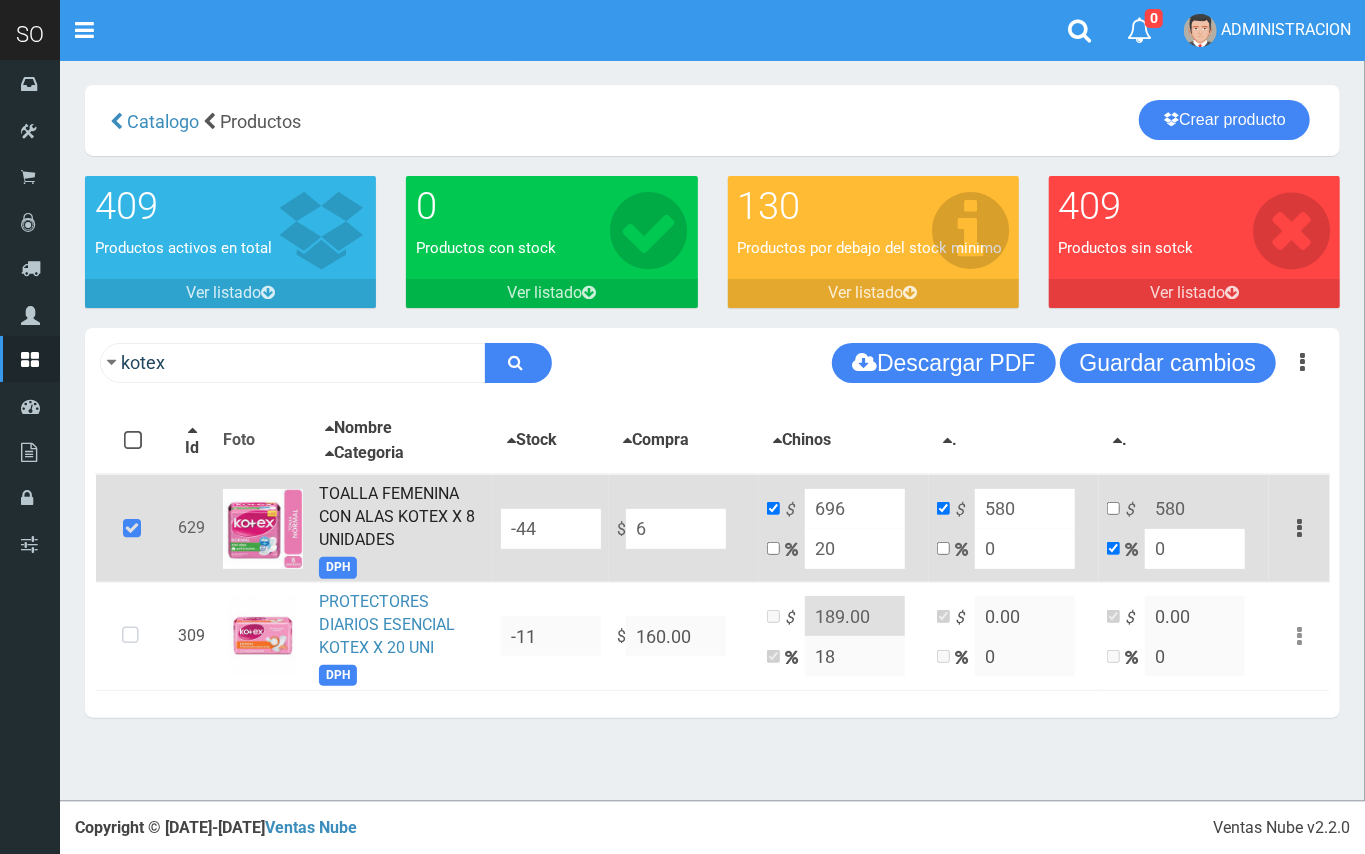 type on "7.2" 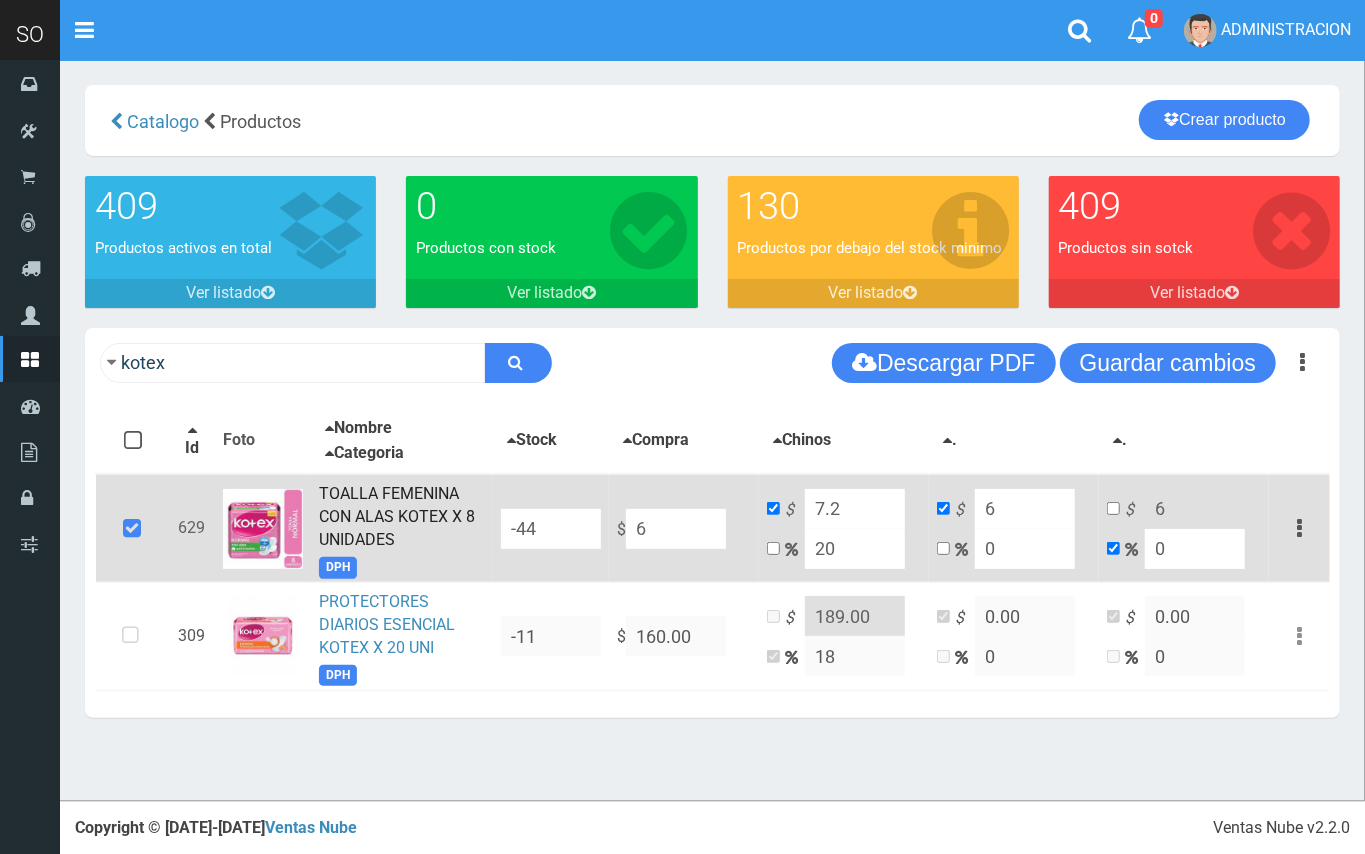 type on "64" 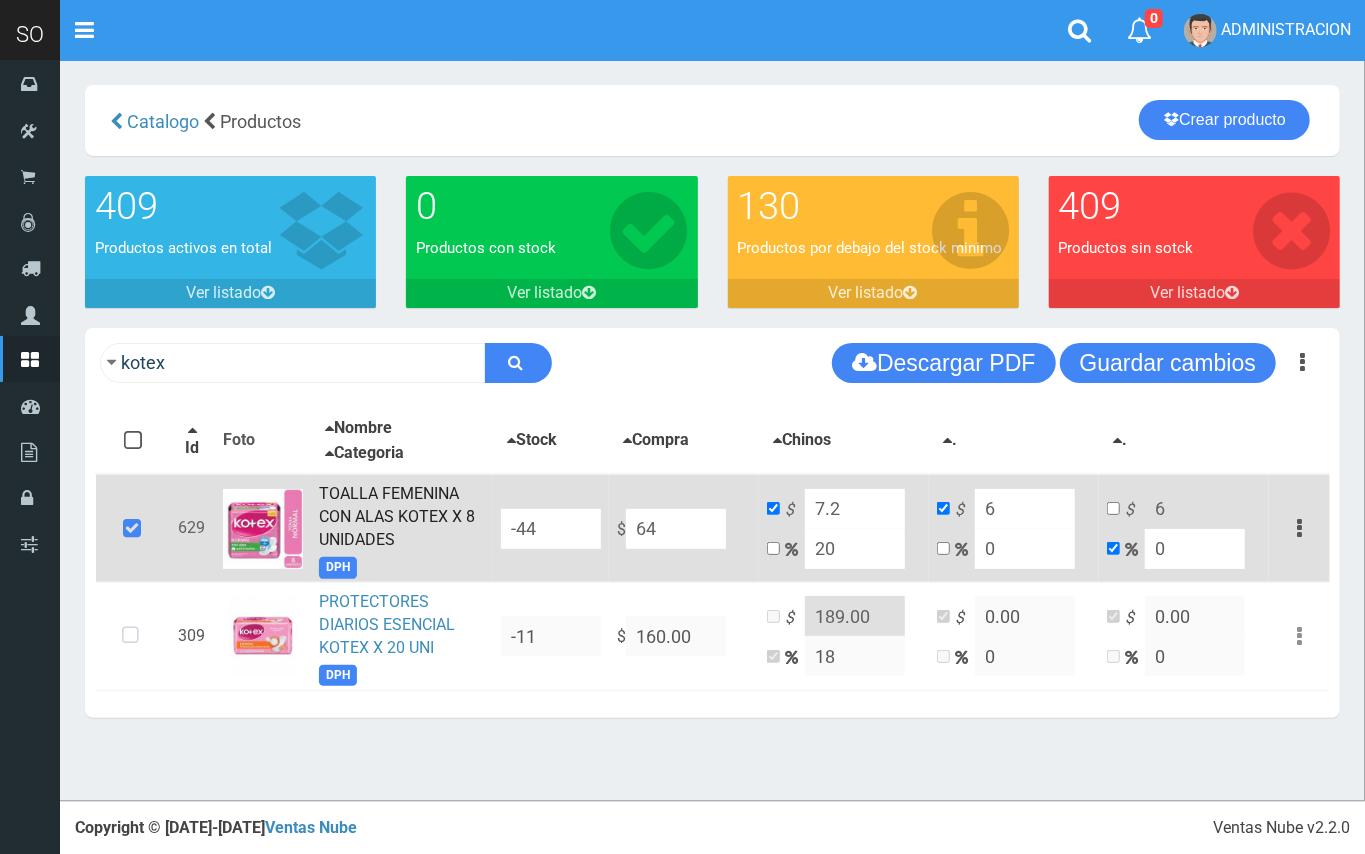 type on "76.8" 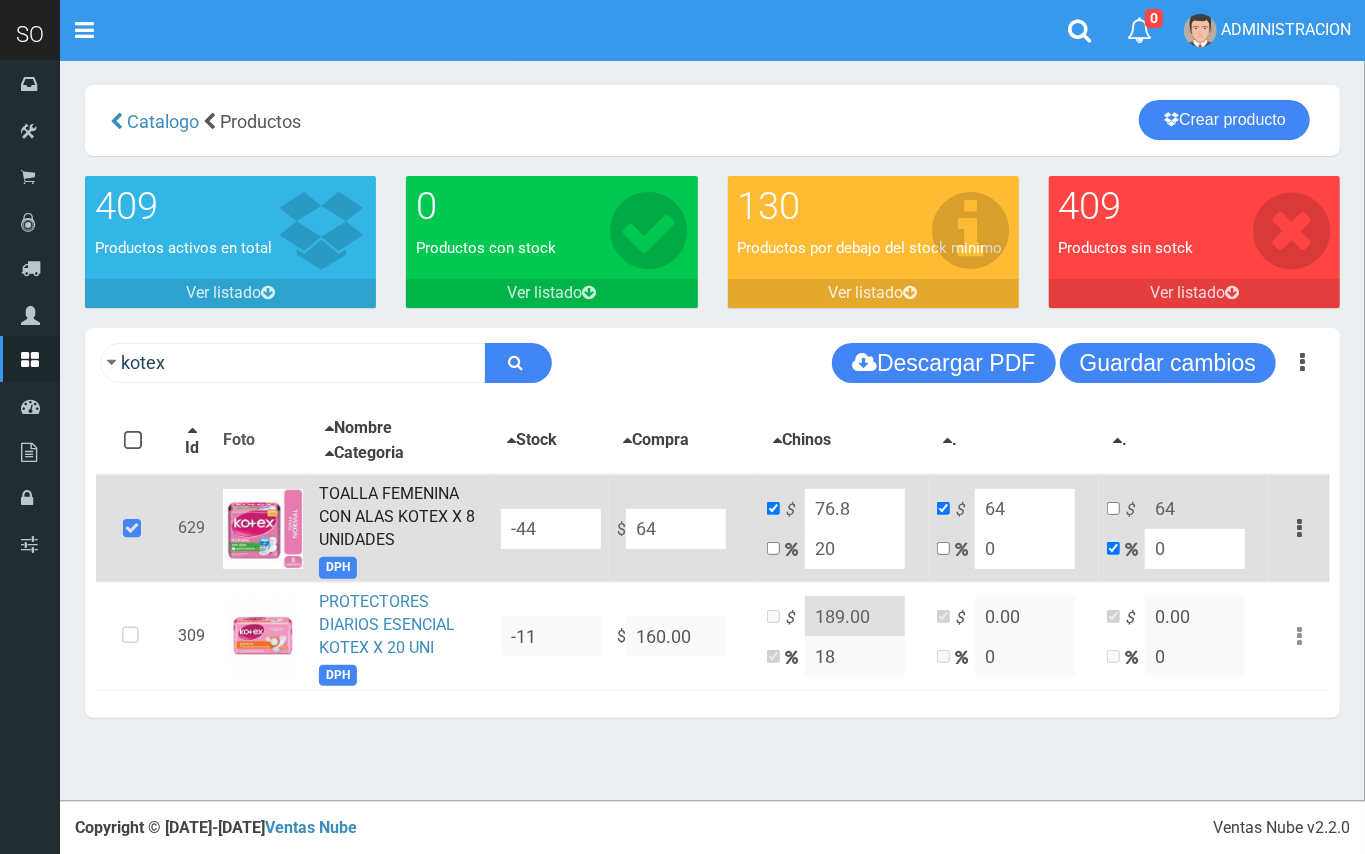 type on "649" 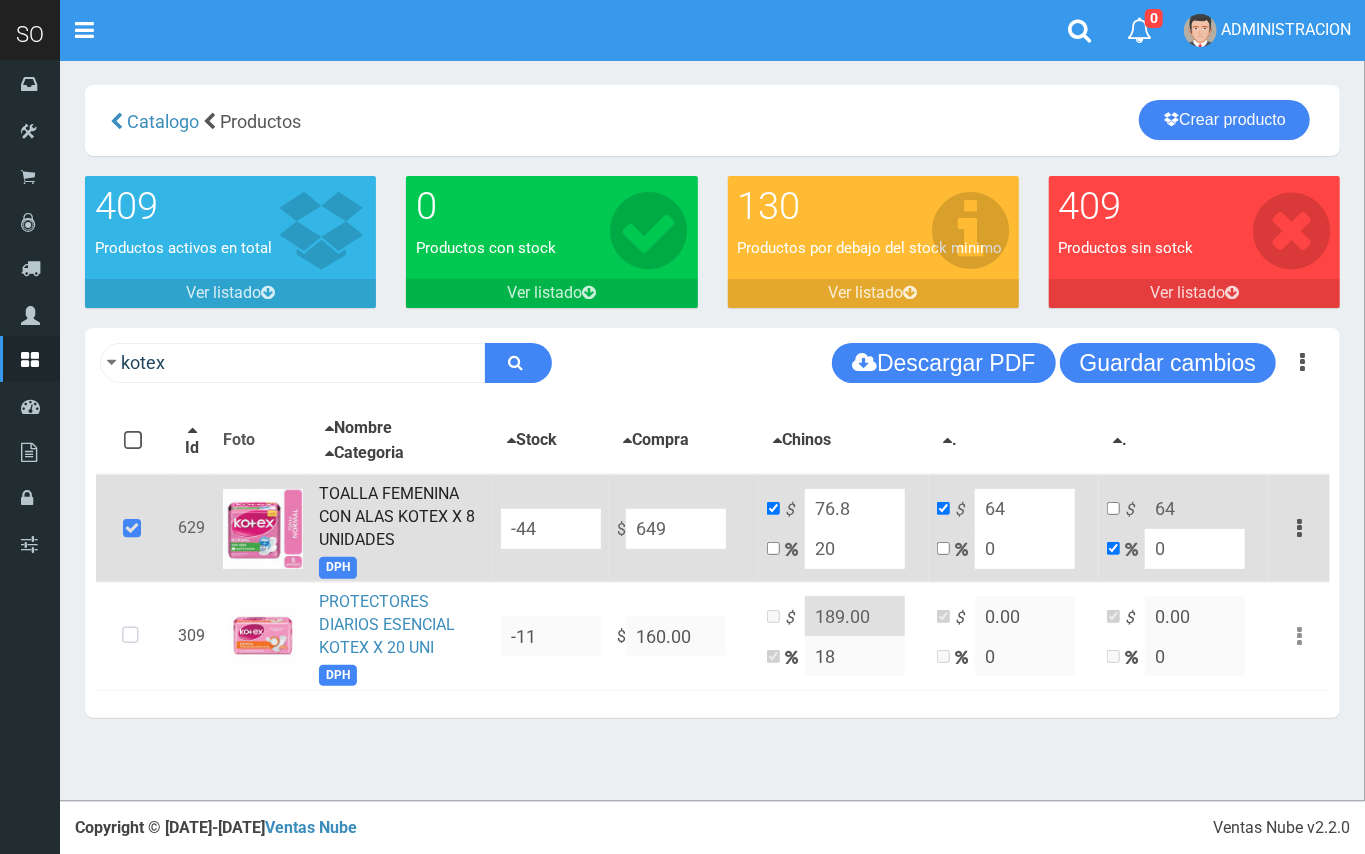type on "778.8" 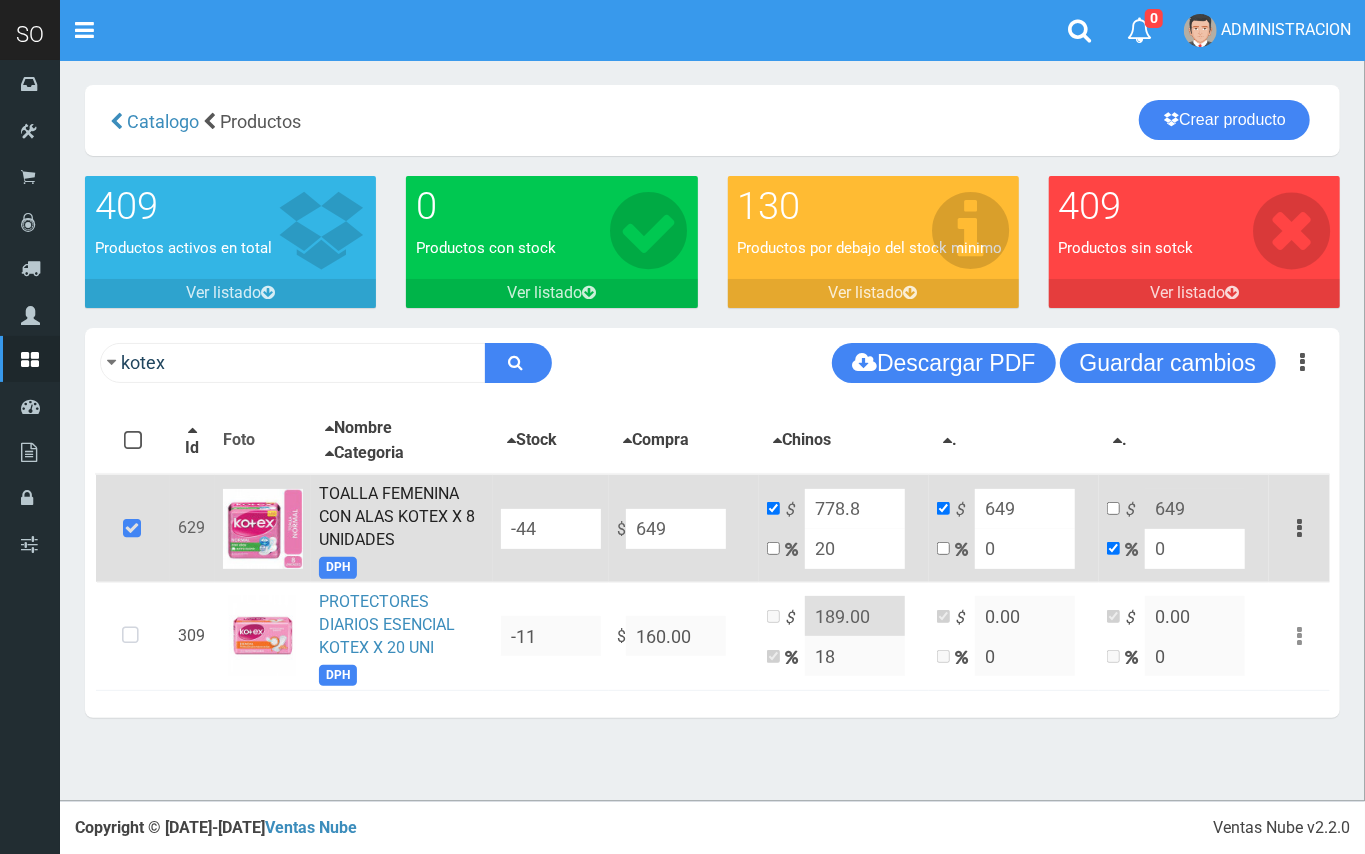 drag, startPoint x: 682, startPoint y: 513, endPoint x: 624, endPoint y: 514, distance: 58.00862 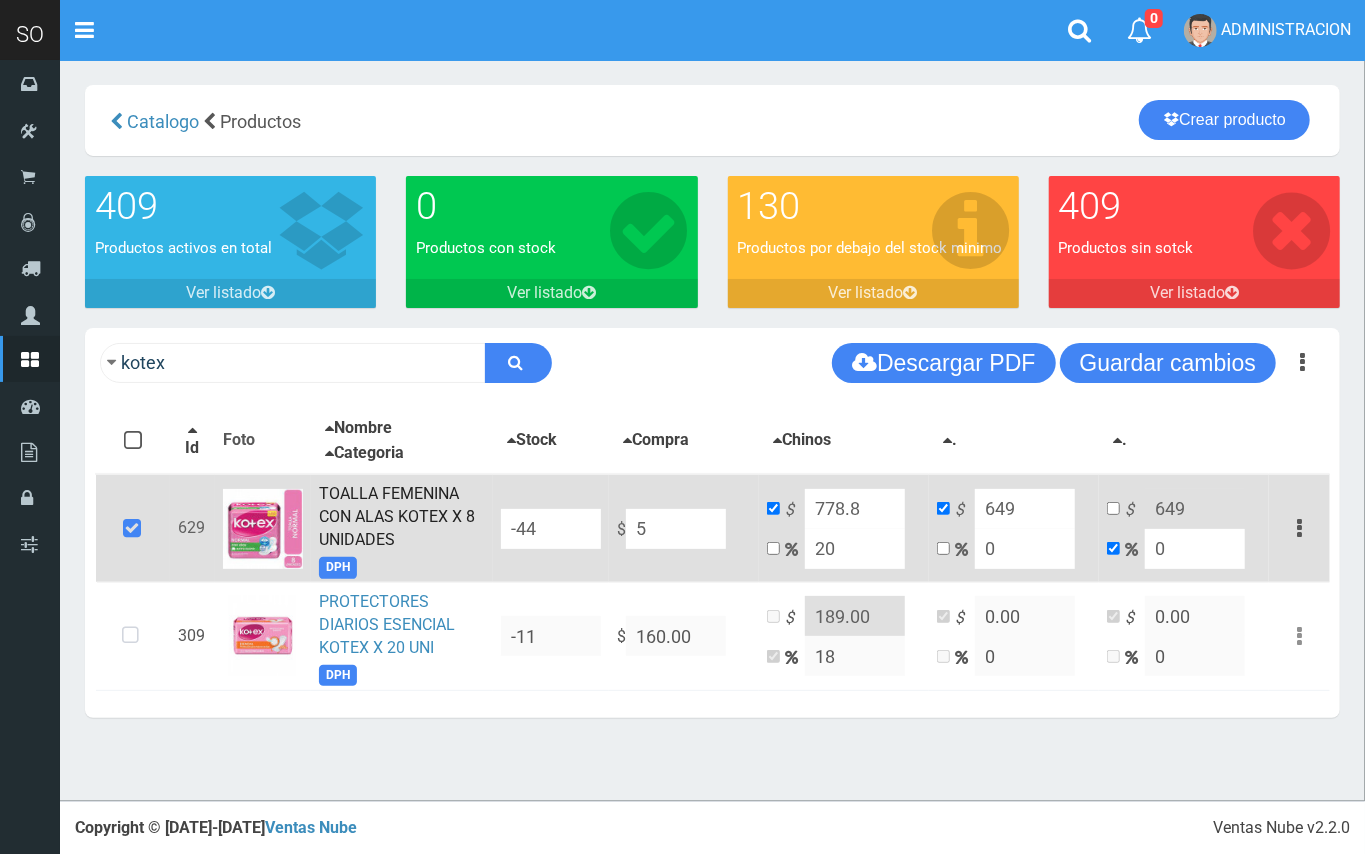 type on "6" 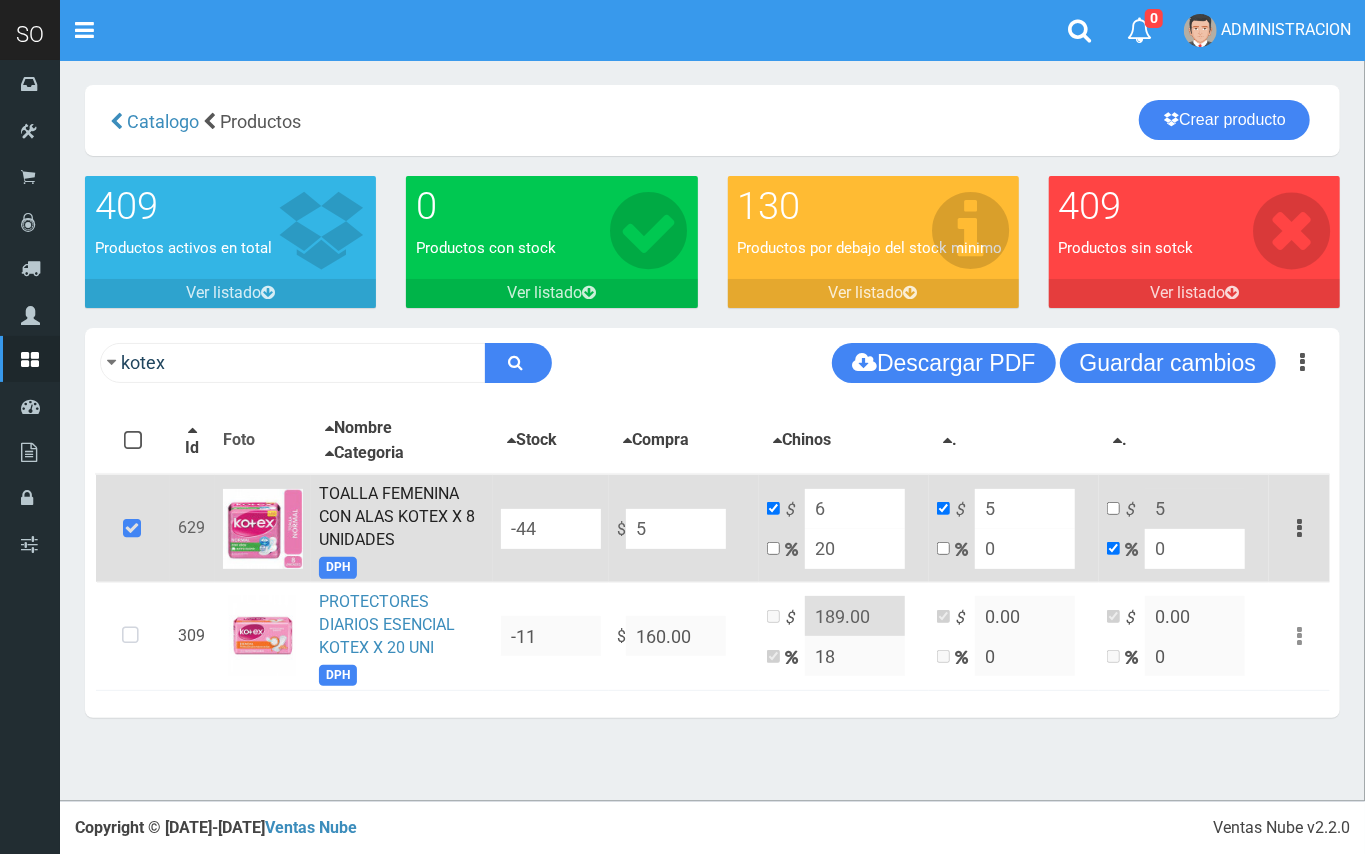 type on "53" 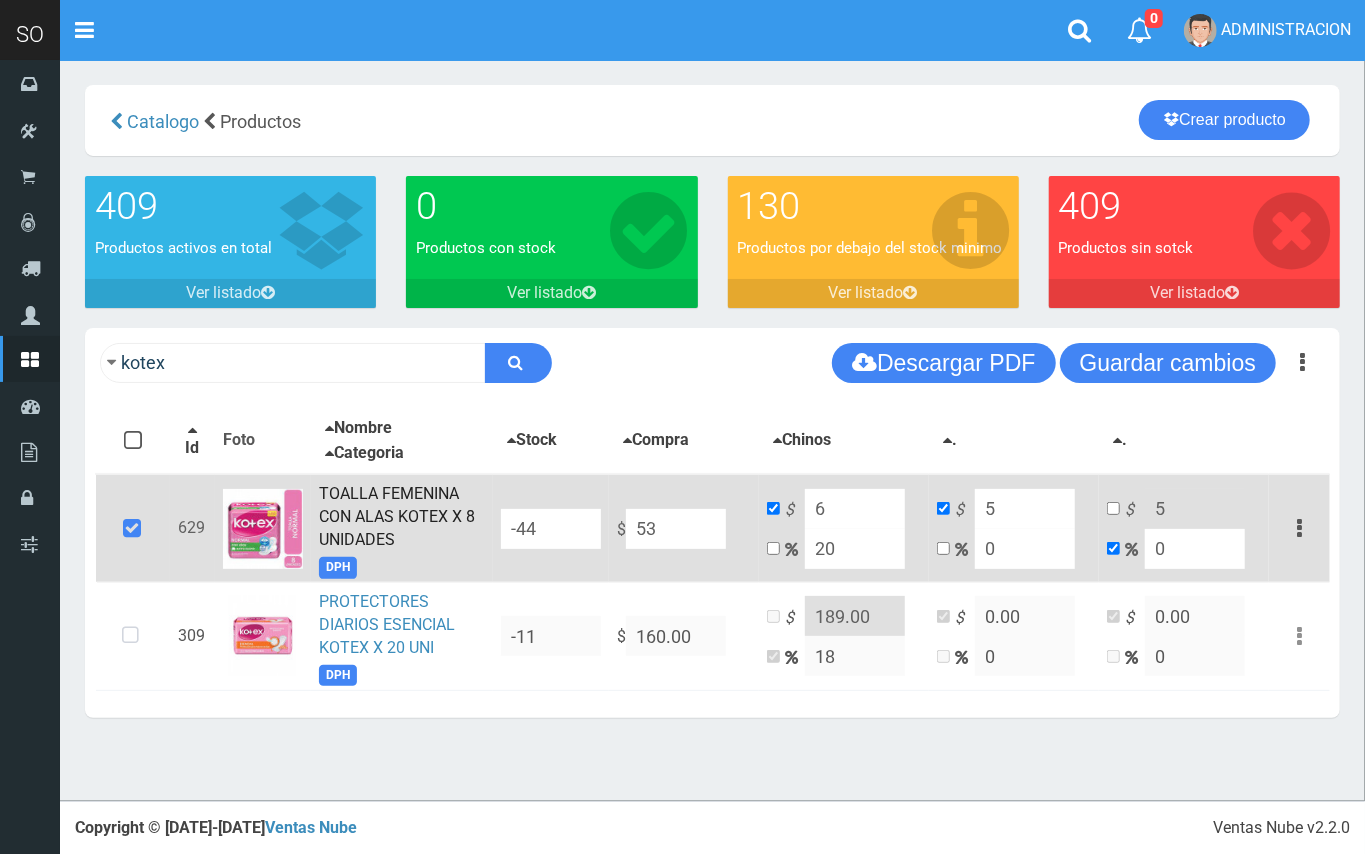 type on "63.6" 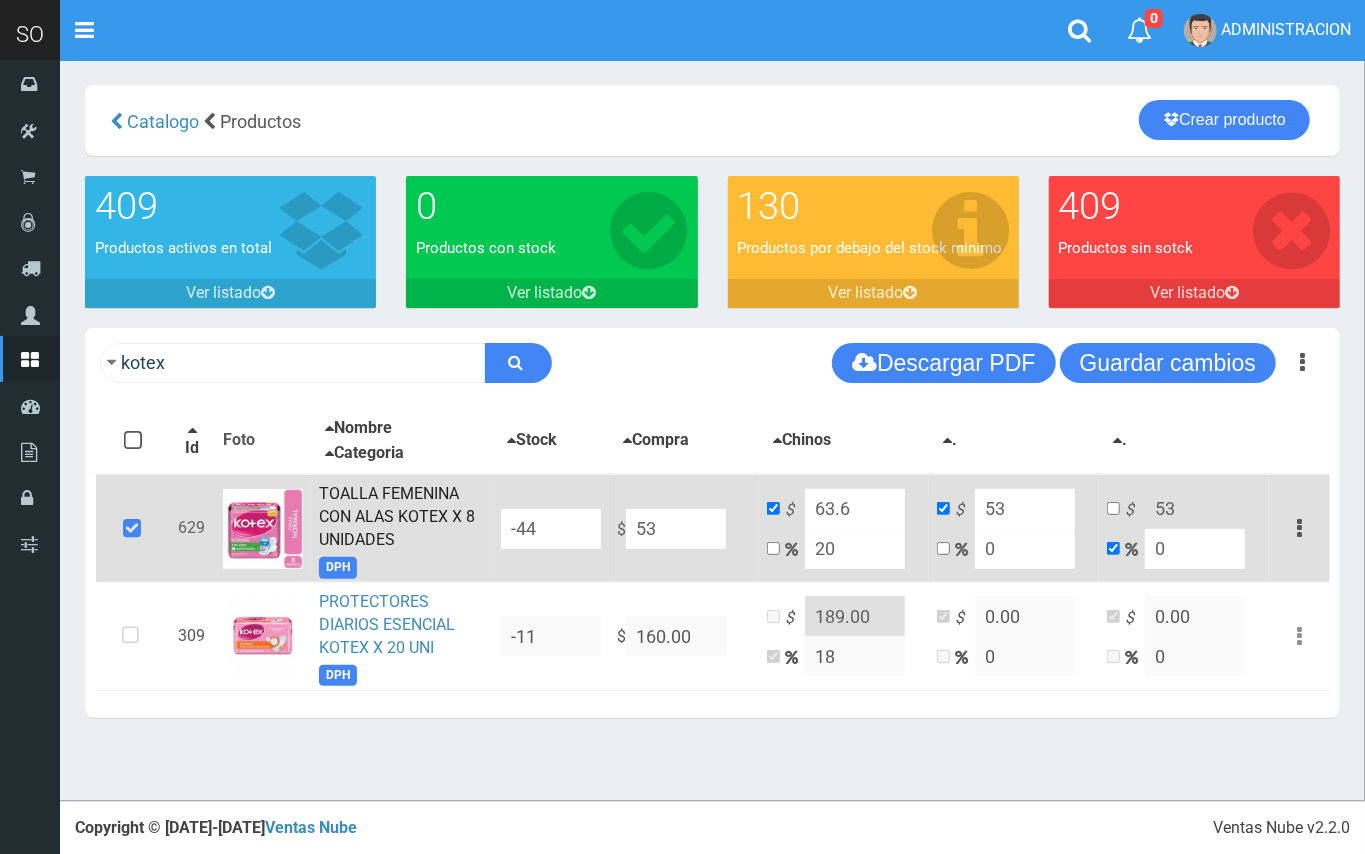 type on "530" 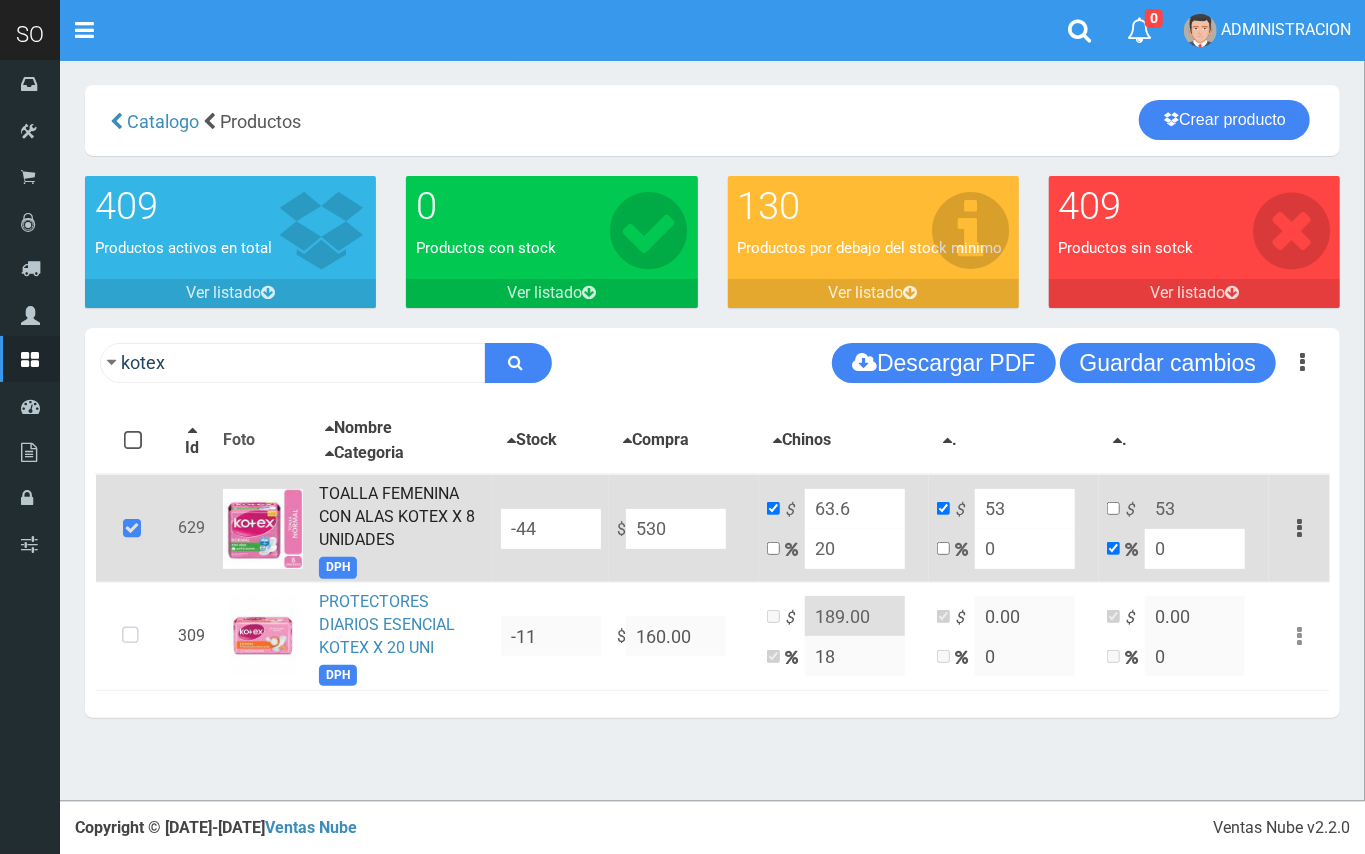 type on "636" 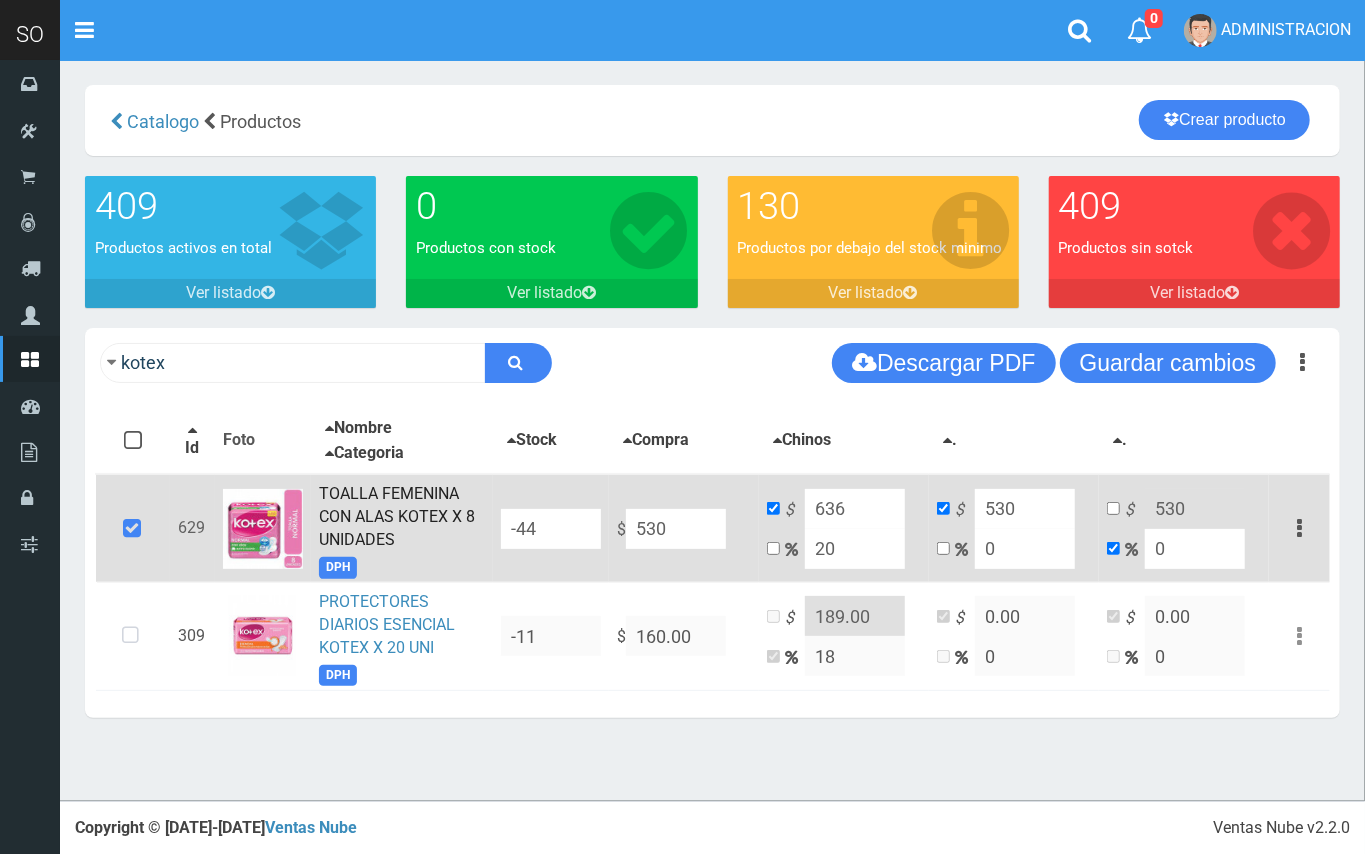 type on "530" 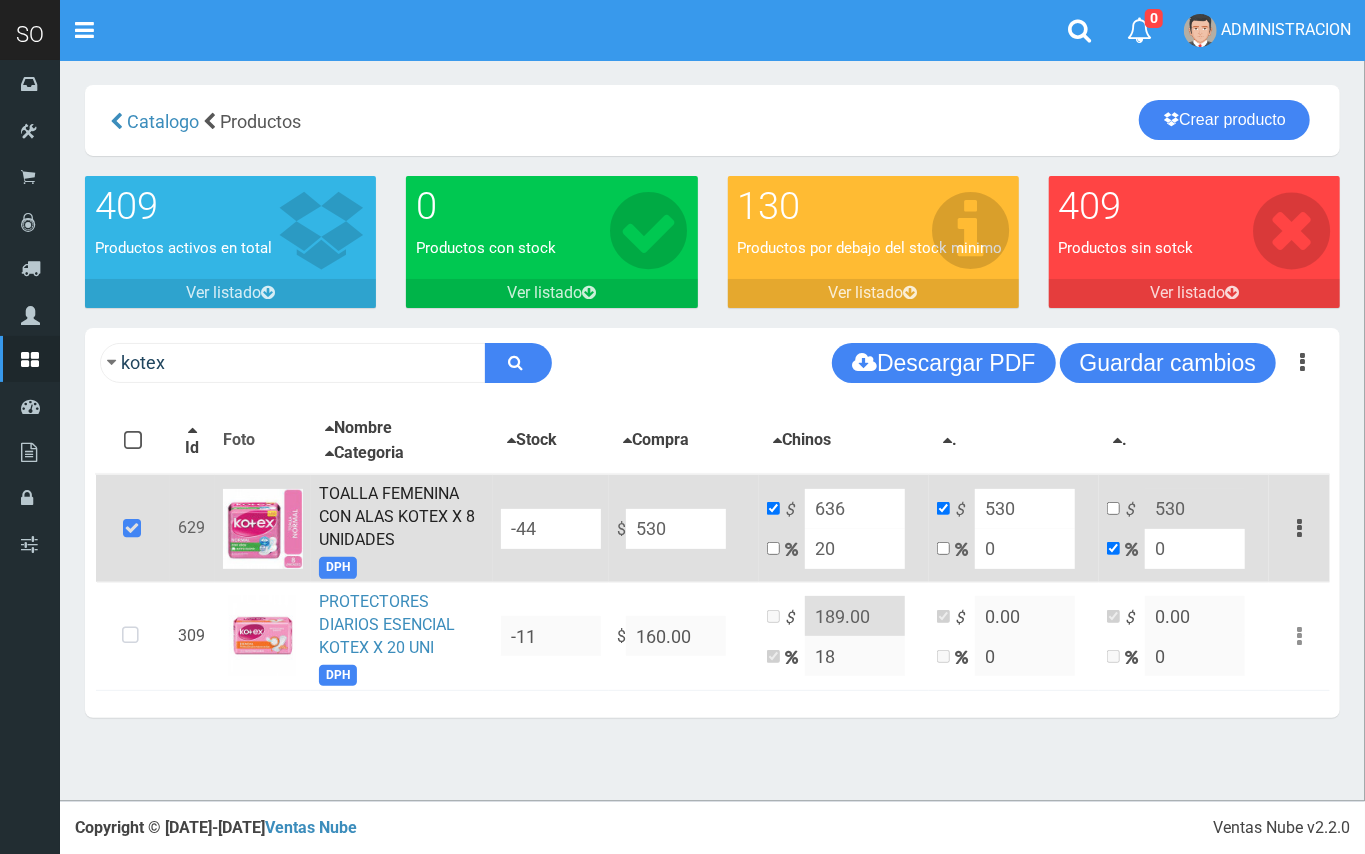drag, startPoint x: 674, startPoint y: 514, endPoint x: 640, endPoint y: 513, distance: 34.0147 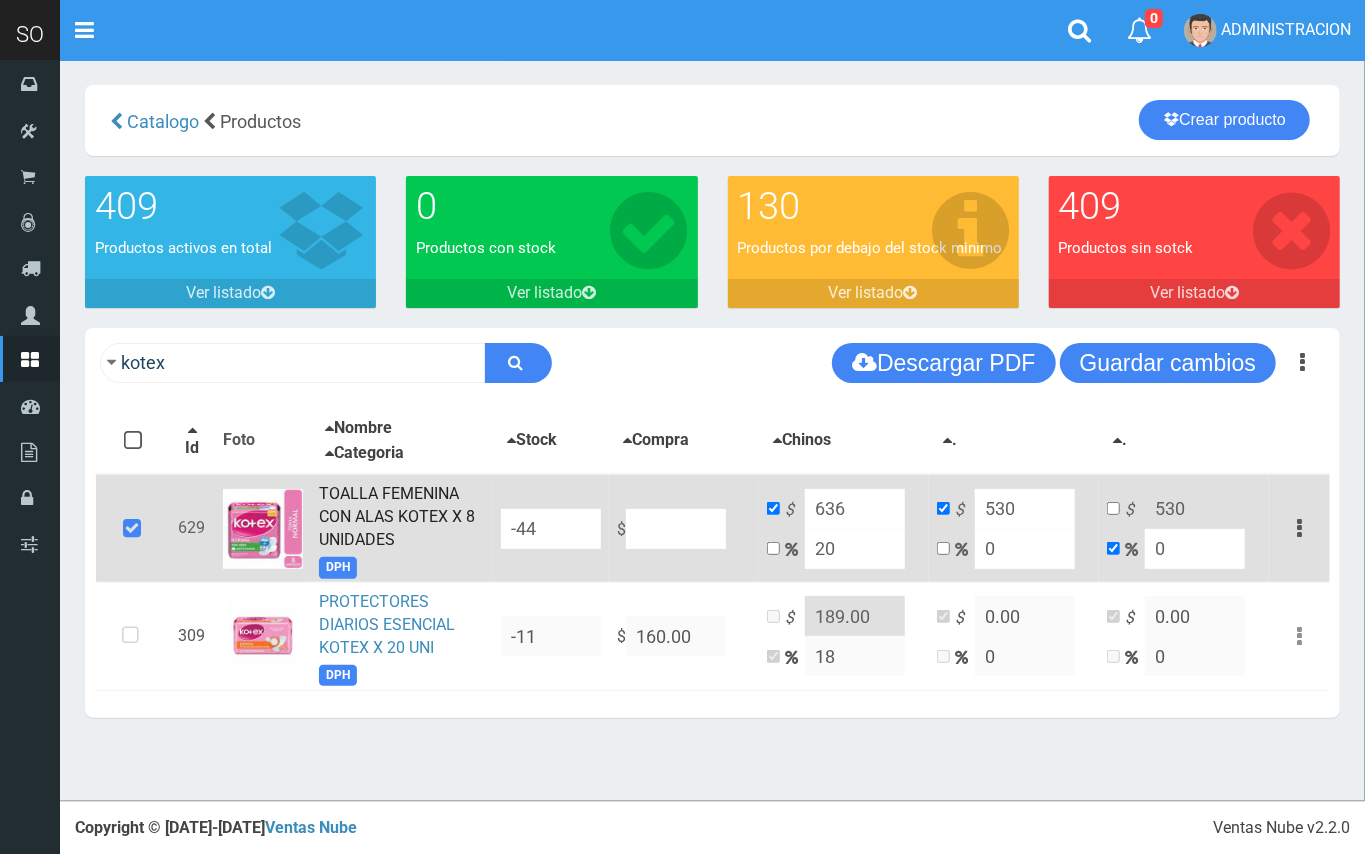 type on "NaN" 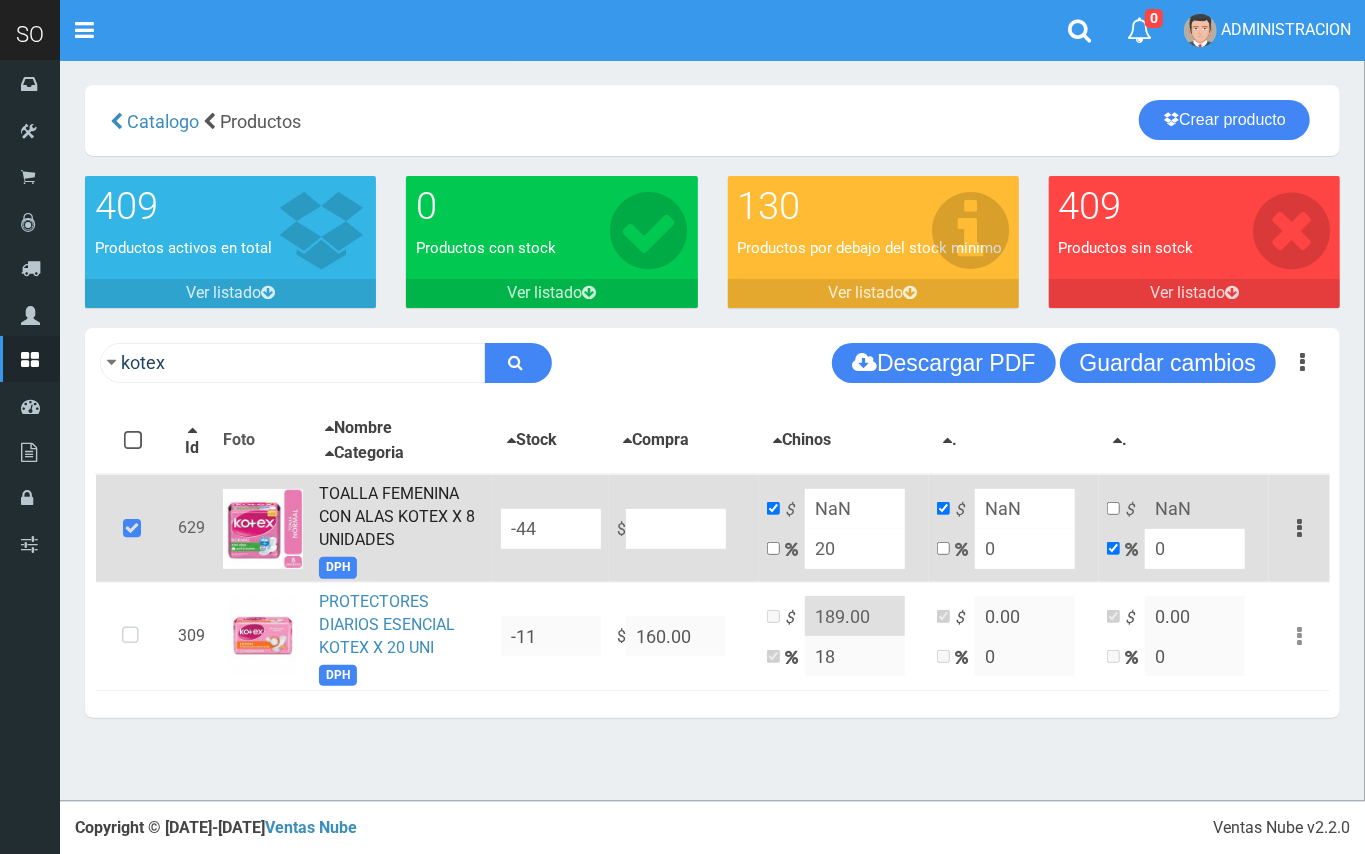 type on "9" 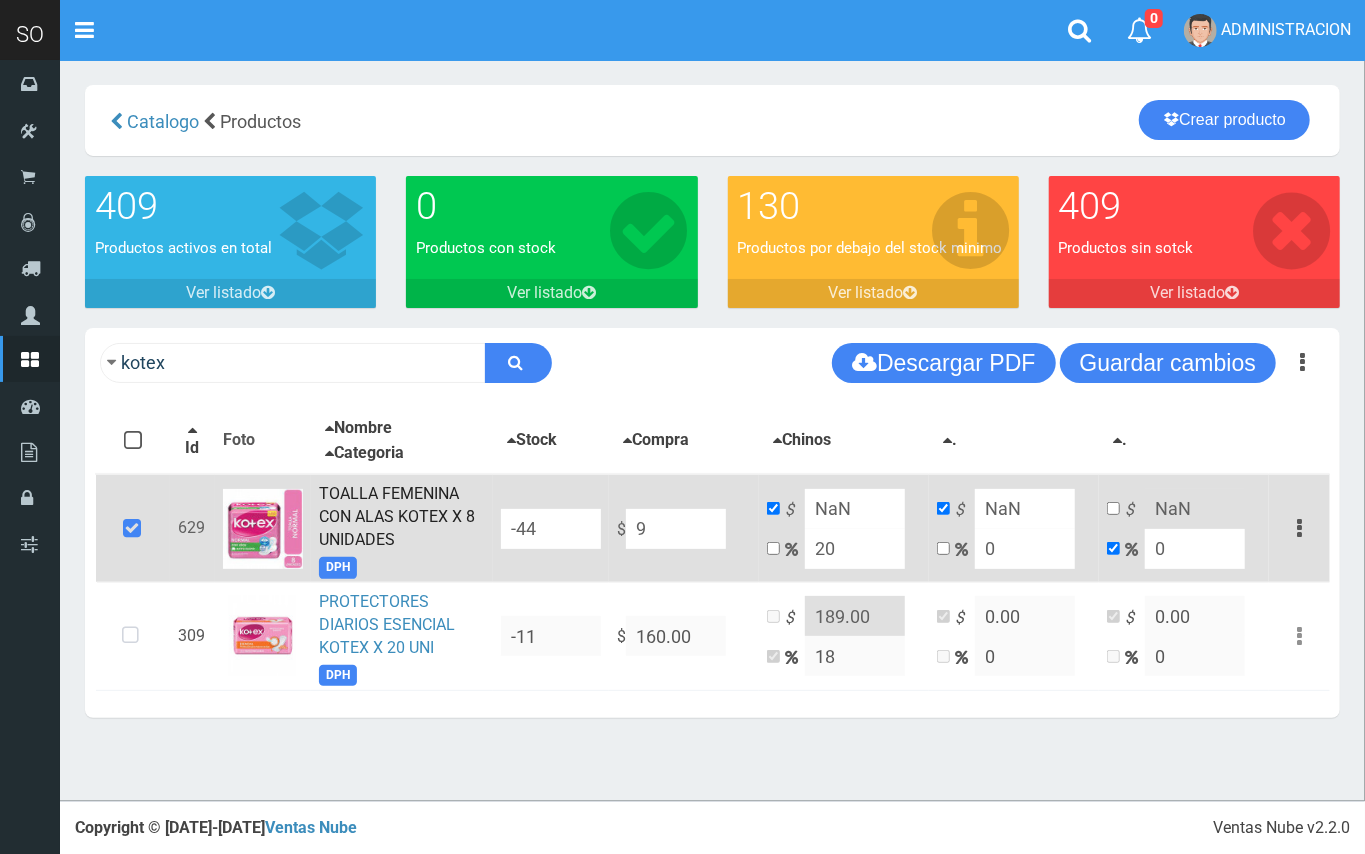 type on "10.8" 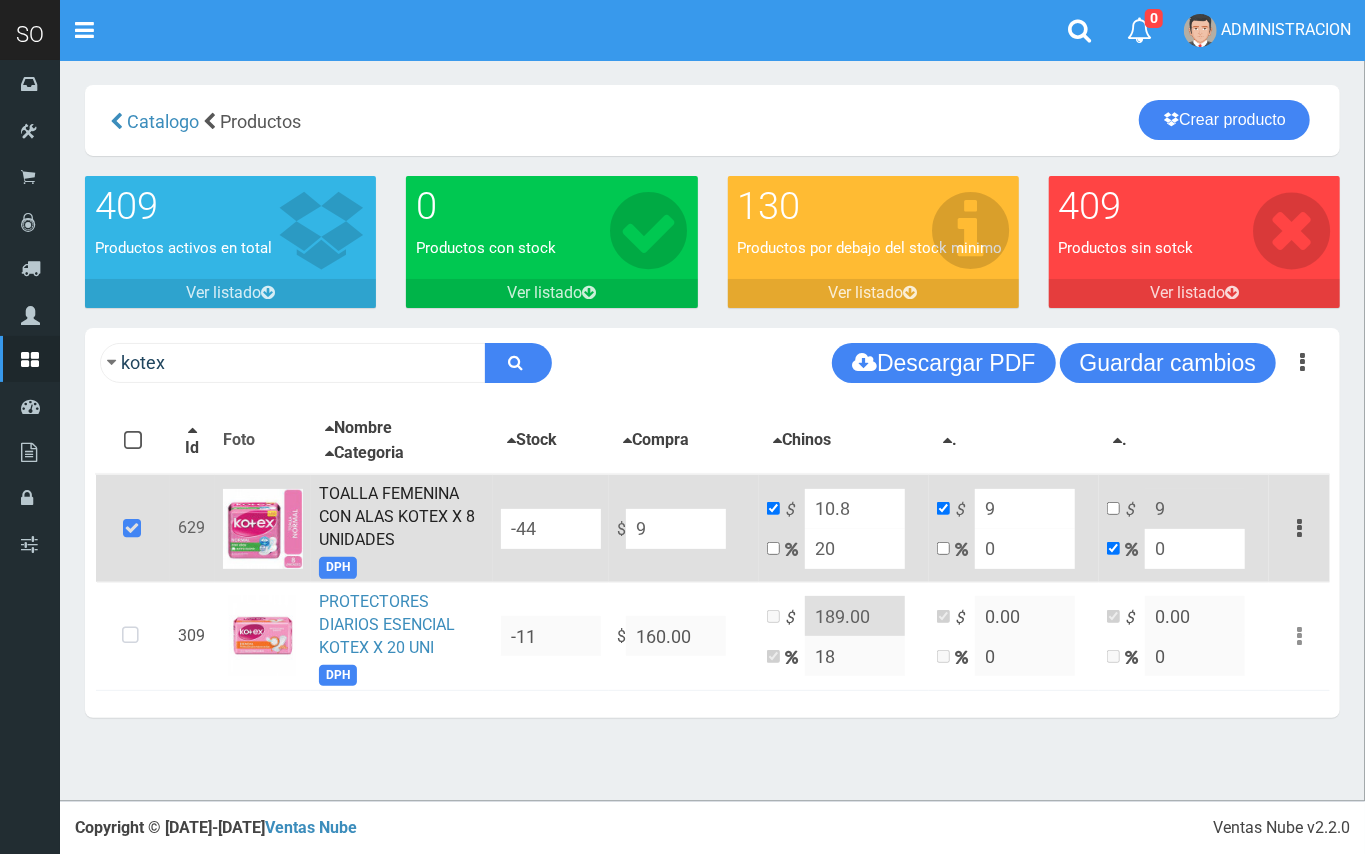 type on "92" 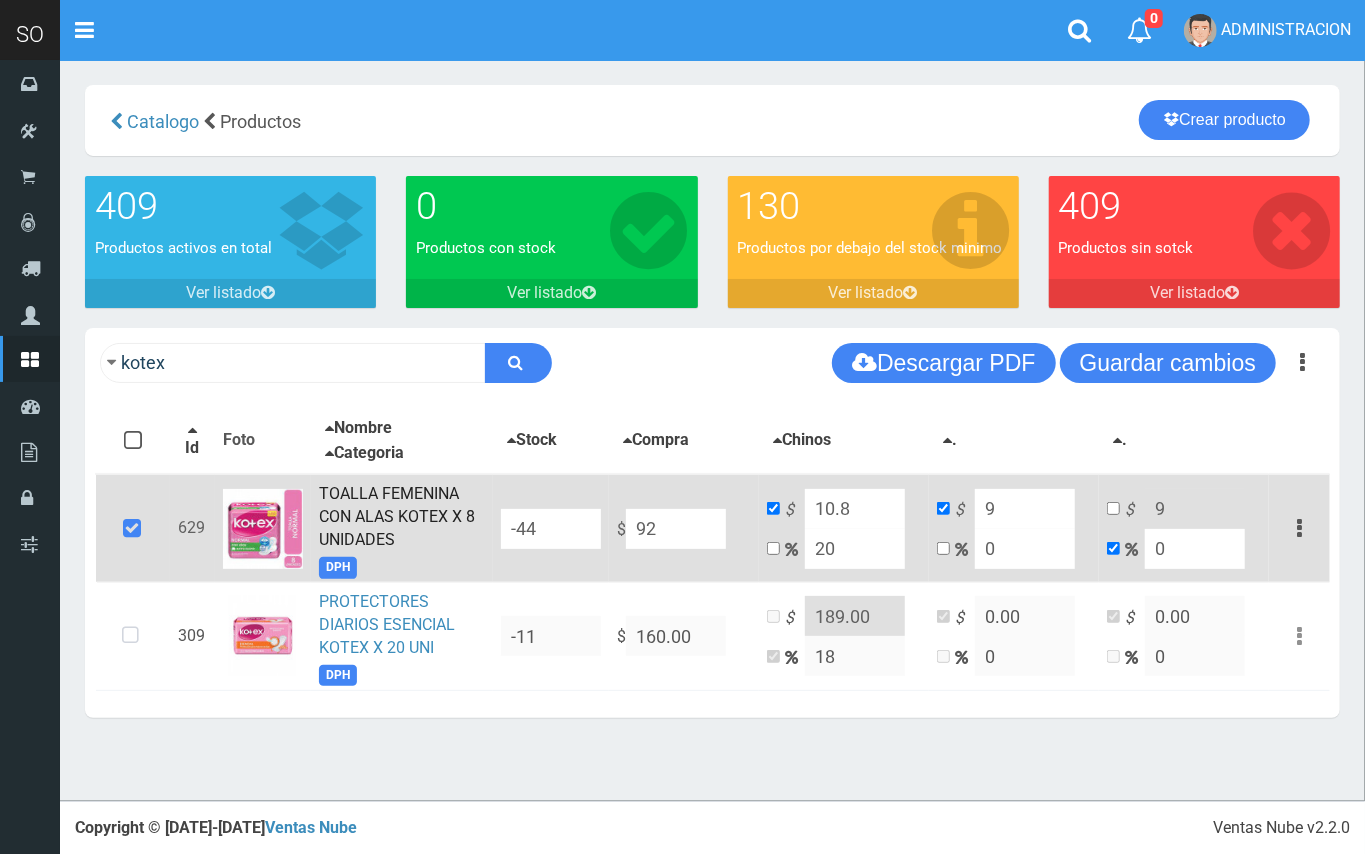 type on "110.4" 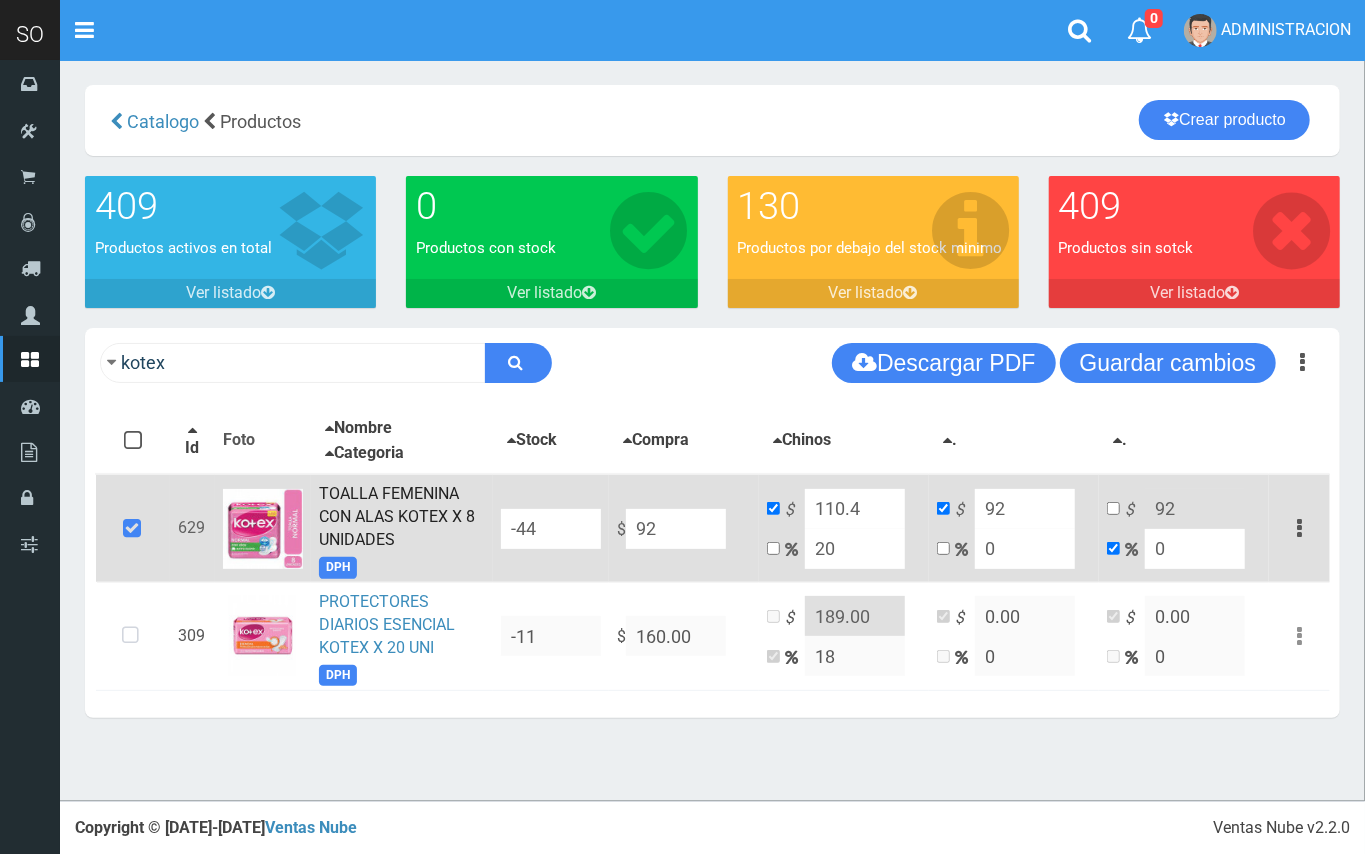 type on "922" 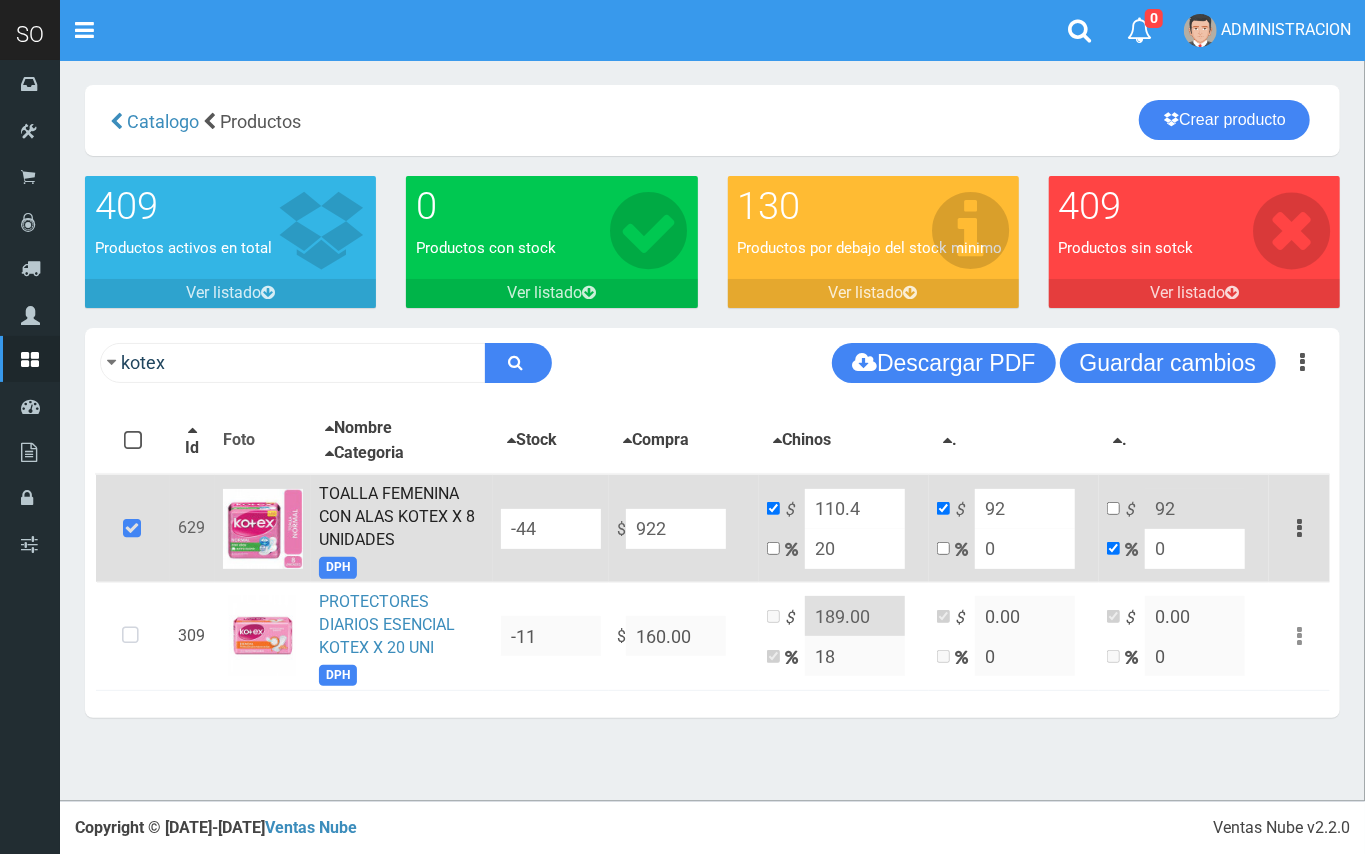 type on "1106.4" 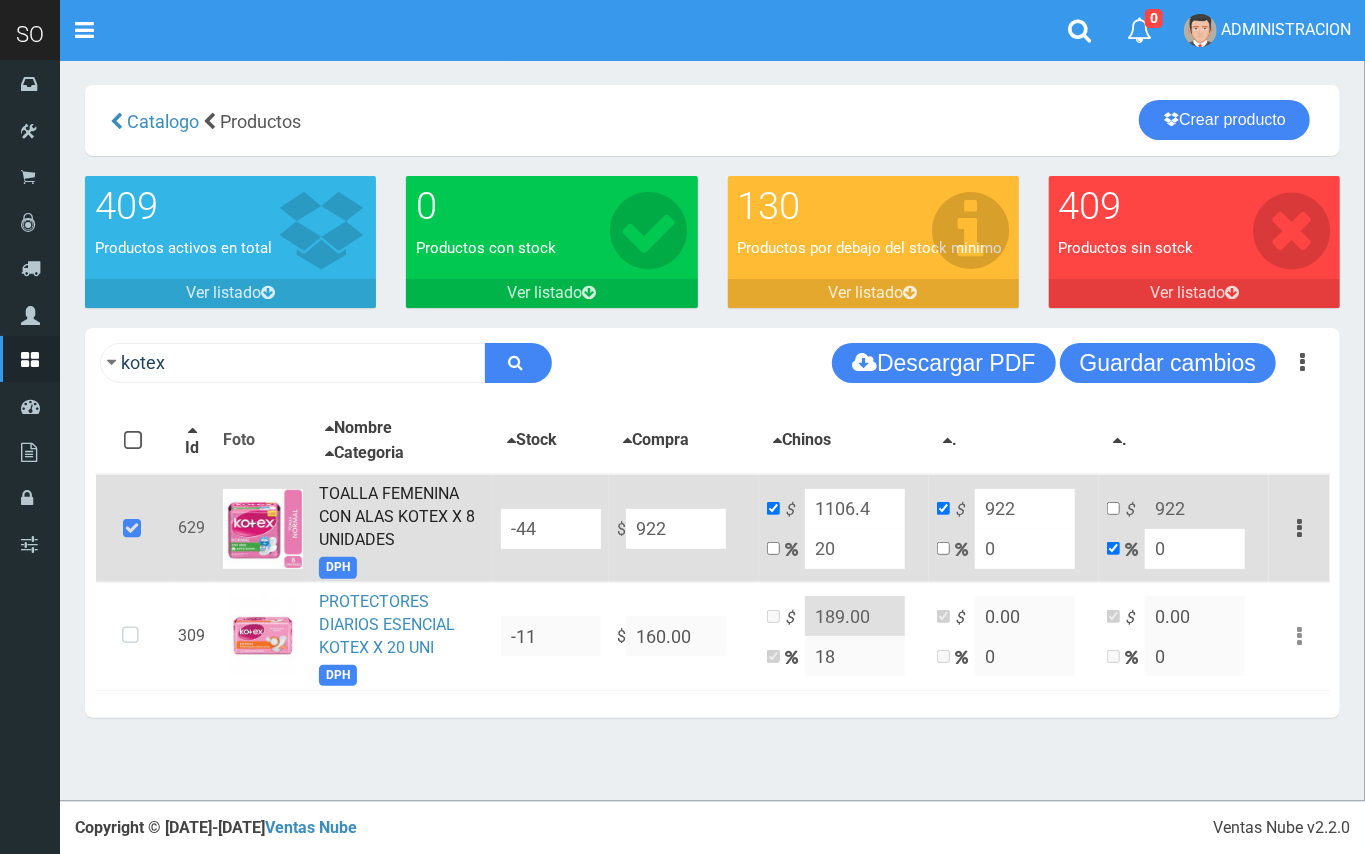 type on "922" 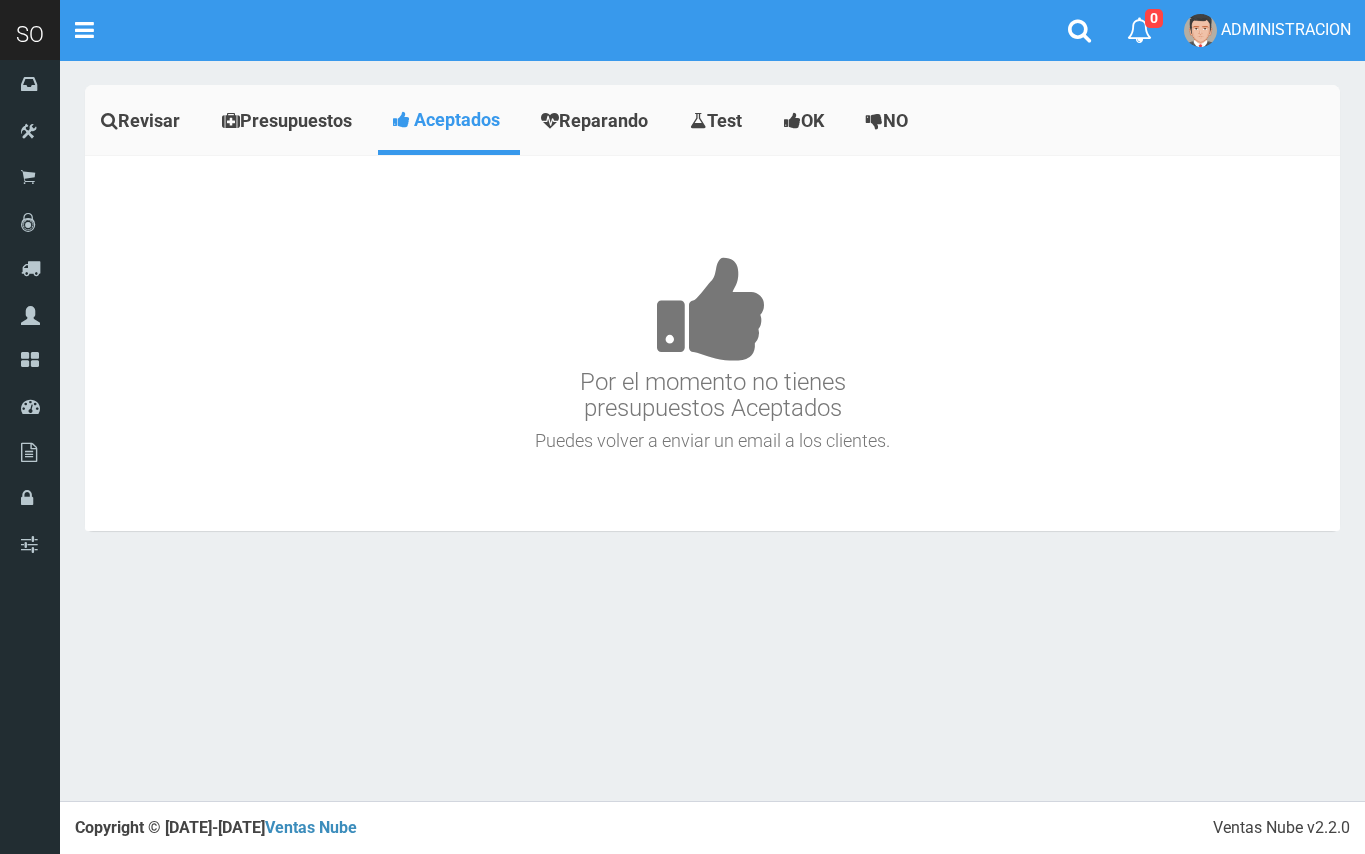 scroll, scrollTop: 0, scrollLeft: 0, axis: both 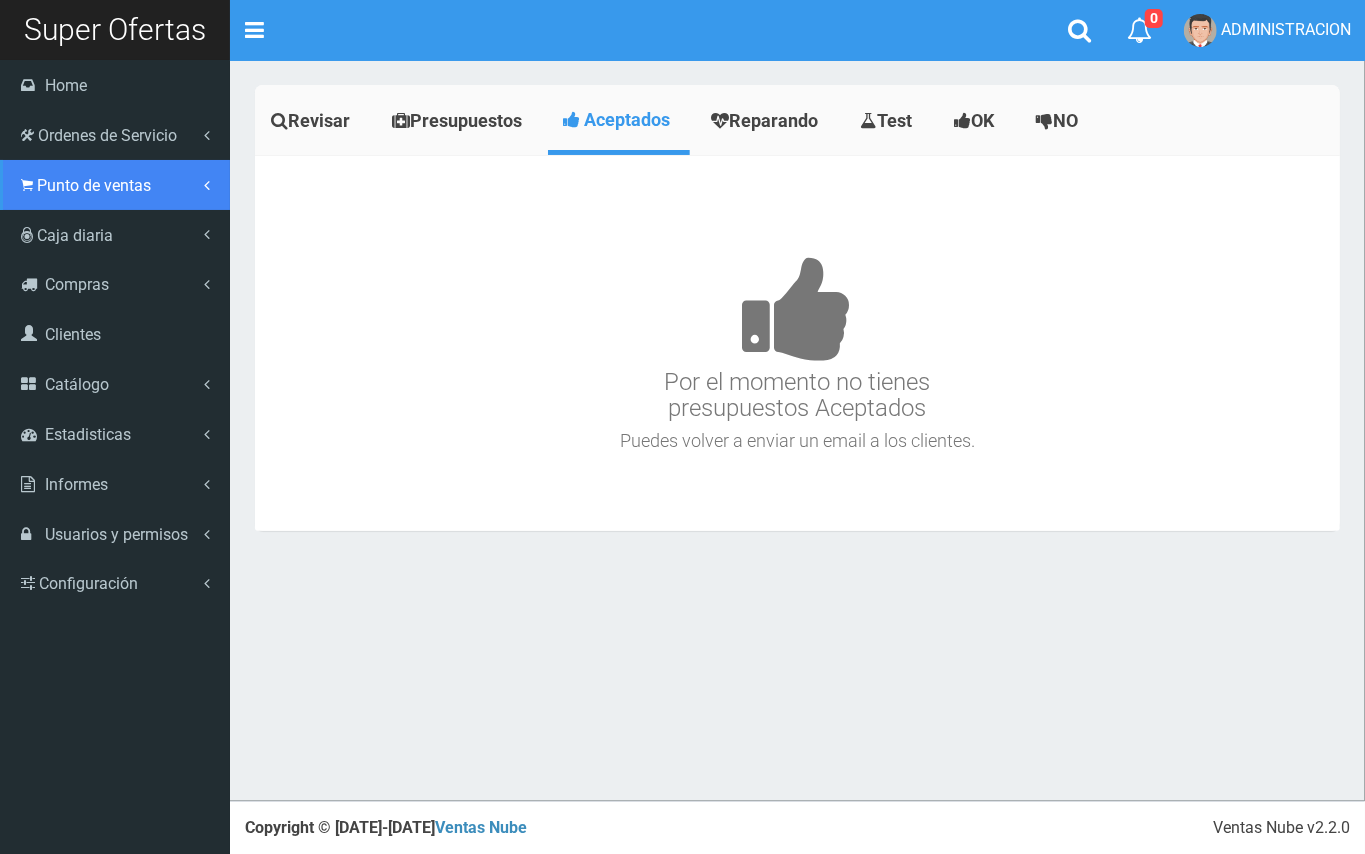 click on "Punto de ventas" at bounding box center [94, 185] 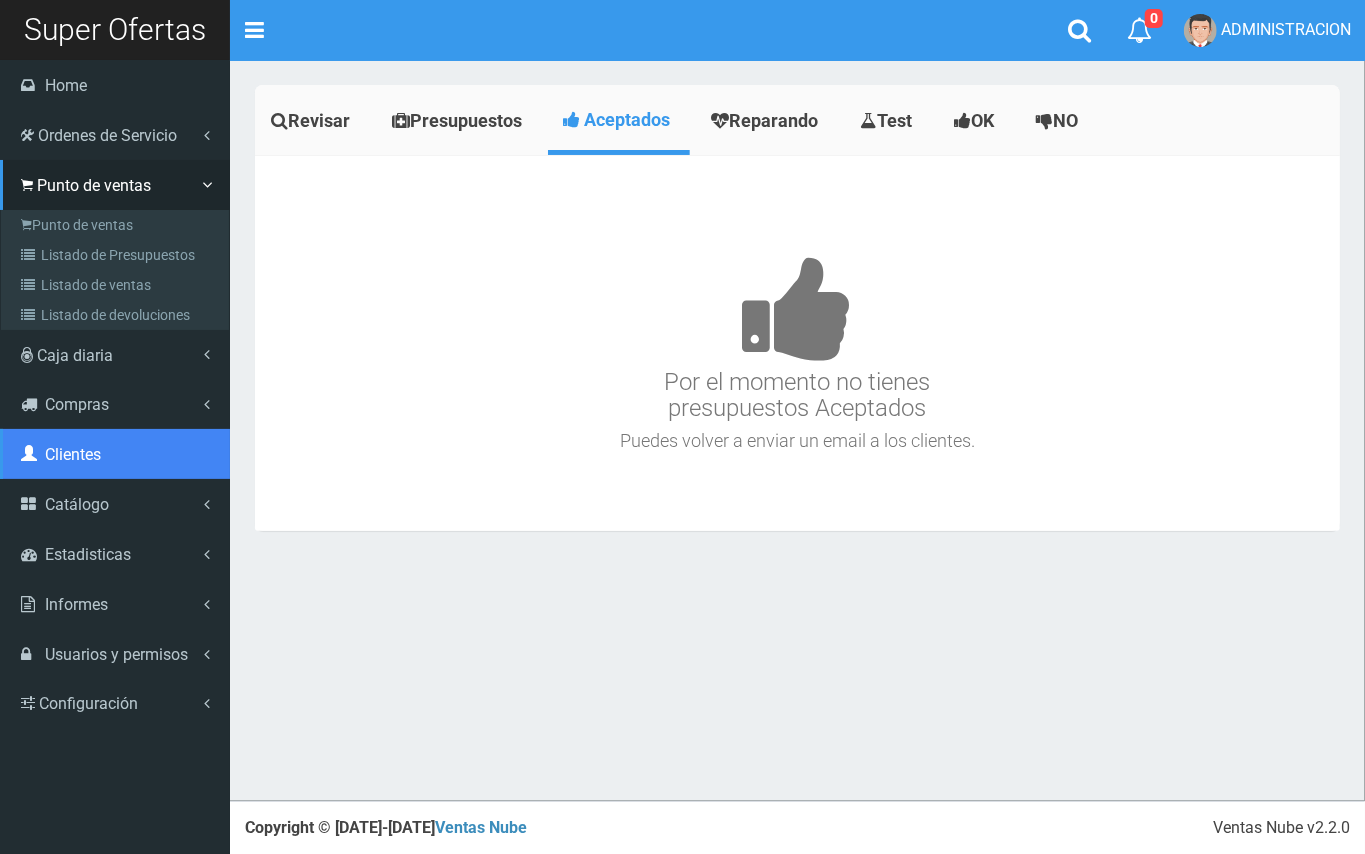 click on "Clientes" at bounding box center (73, 454) 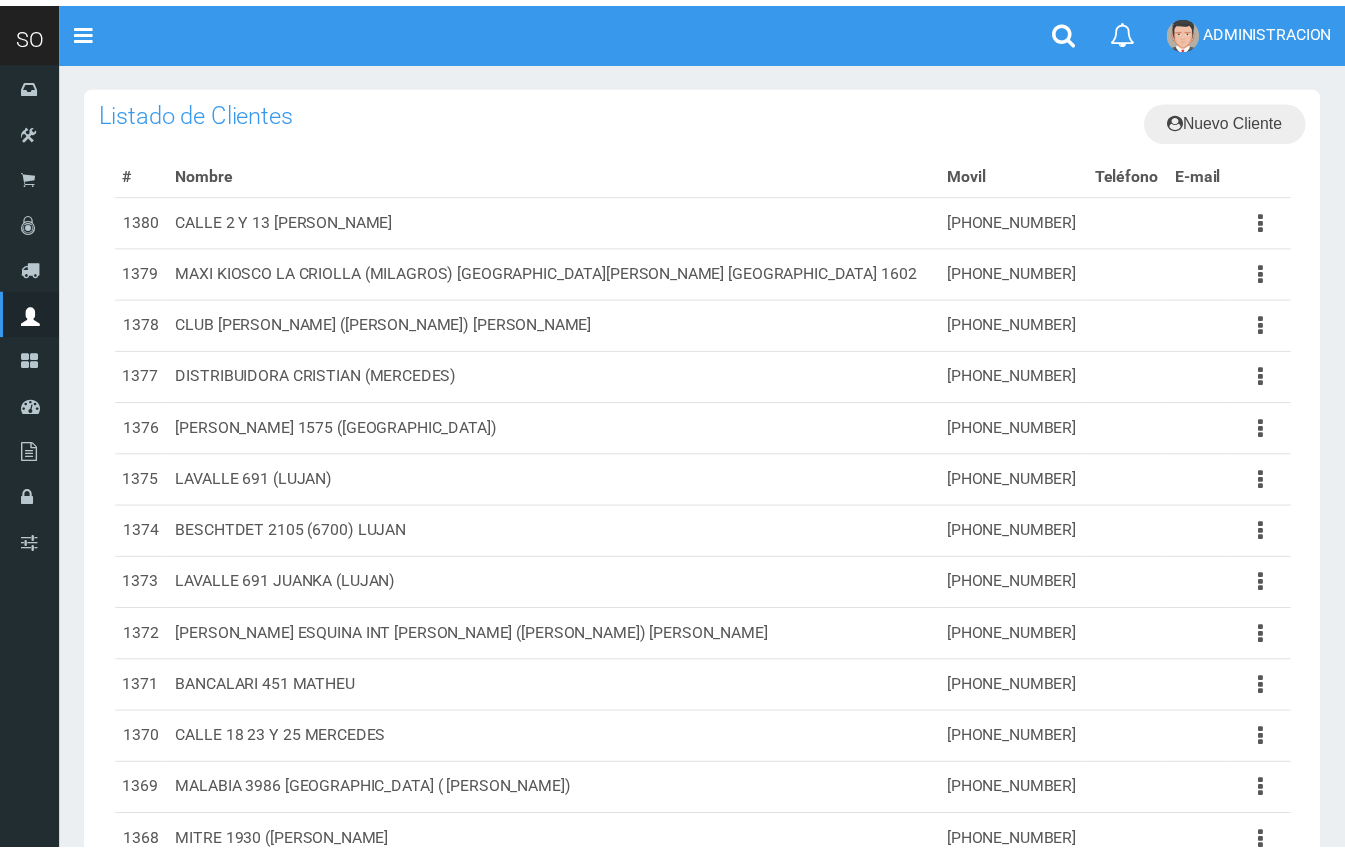 scroll, scrollTop: 0, scrollLeft: 0, axis: both 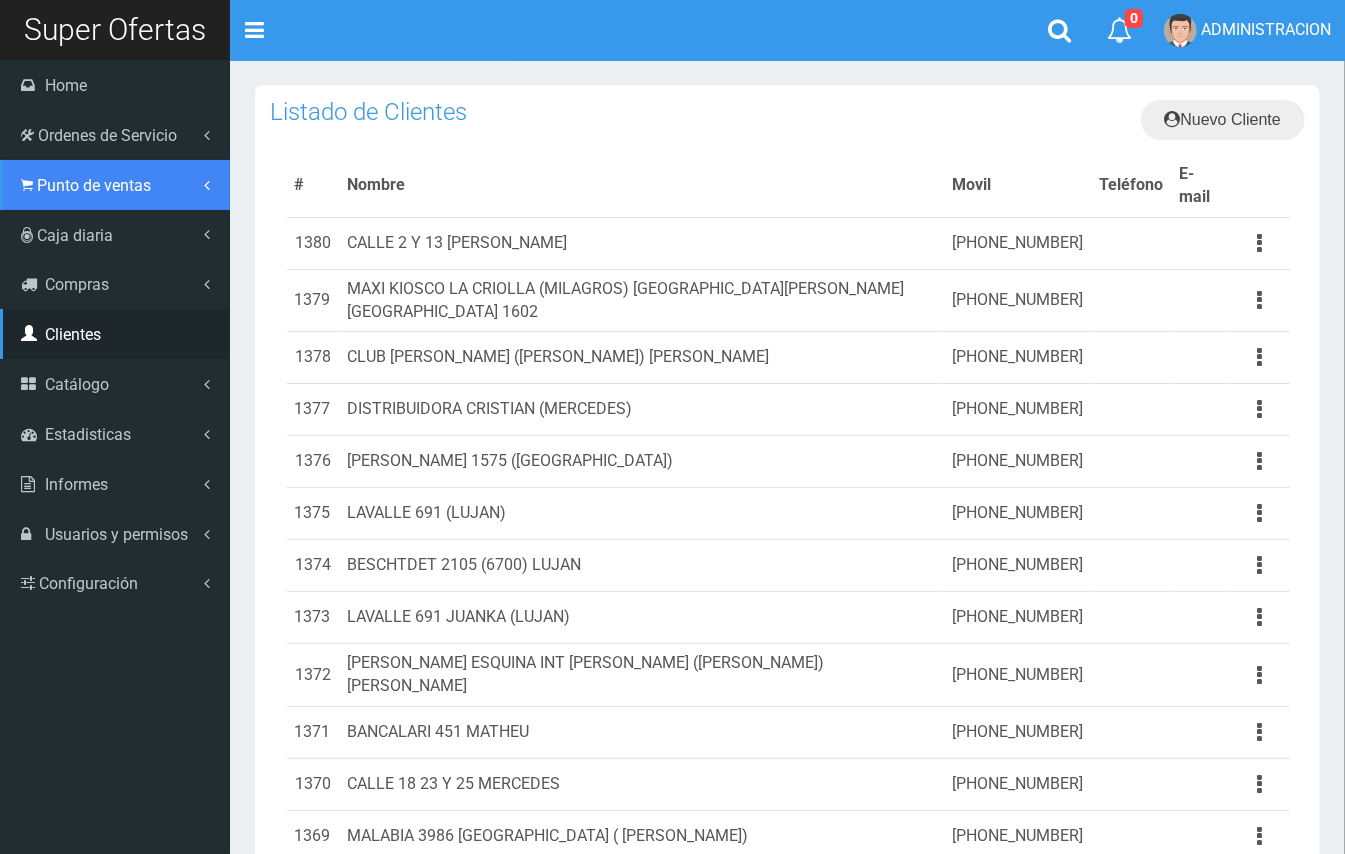 click on "Punto de ventas" at bounding box center [94, 185] 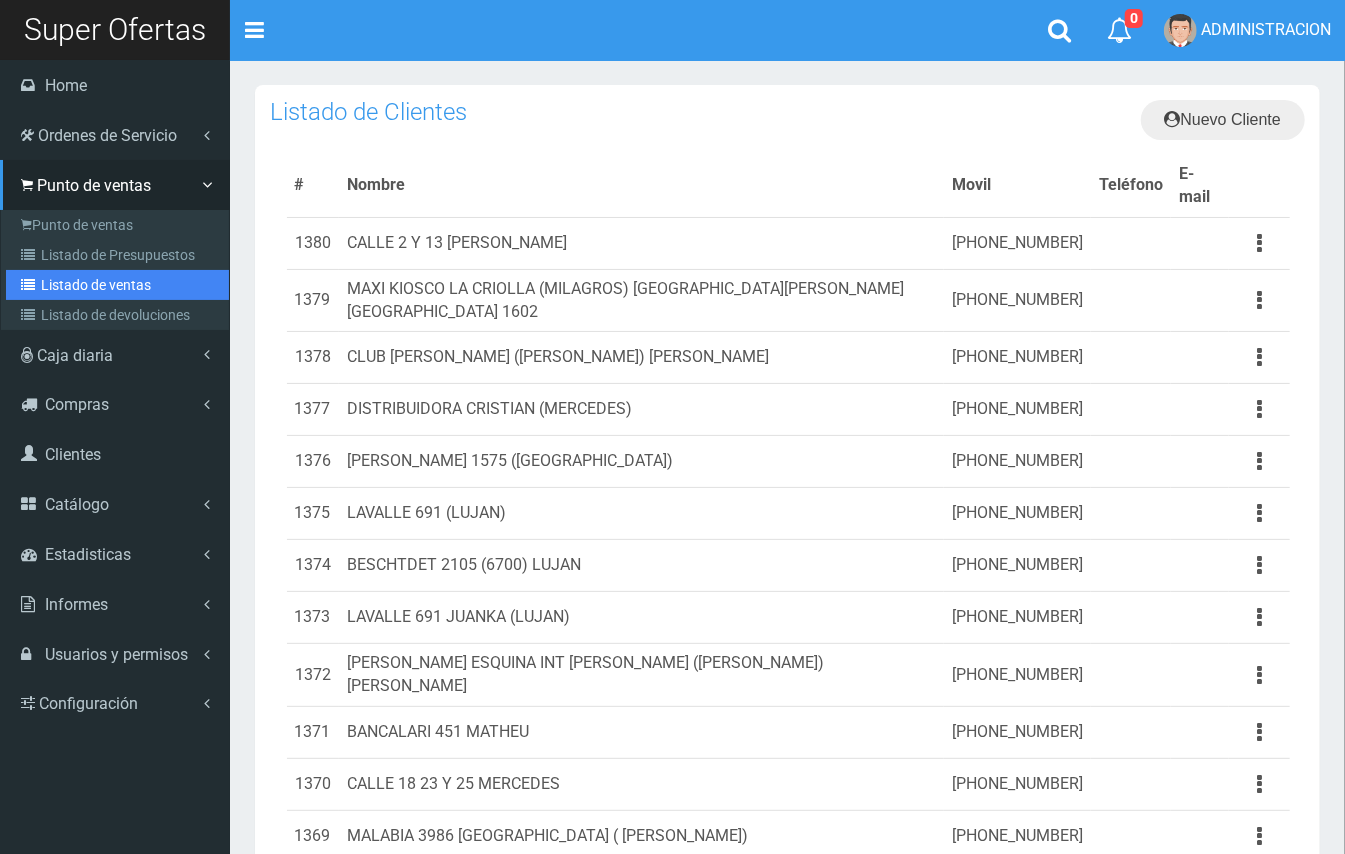 click on "Listado de ventas" at bounding box center (117, 285) 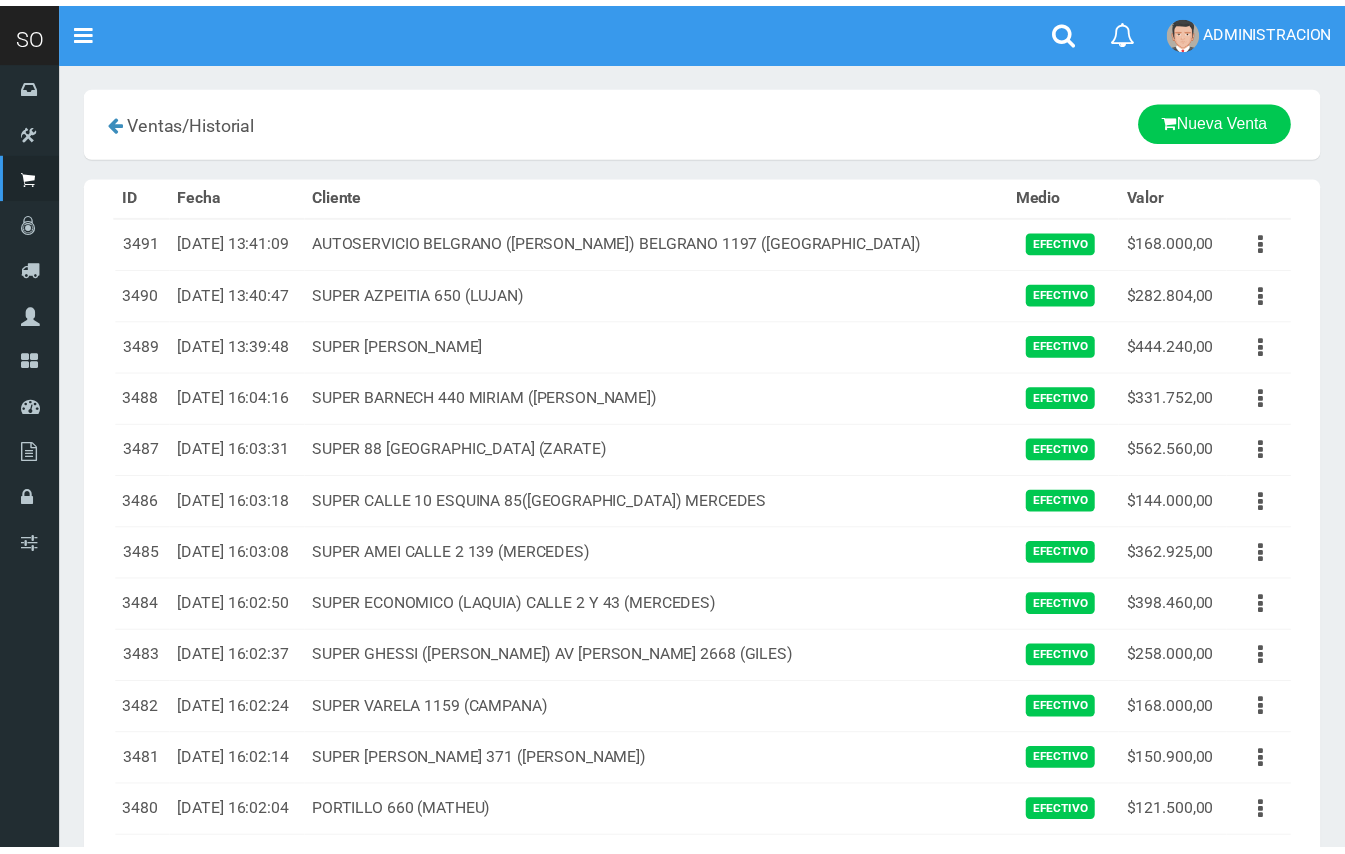 scroll, scrollTop: 0, scrollLeft: 0, axis: both 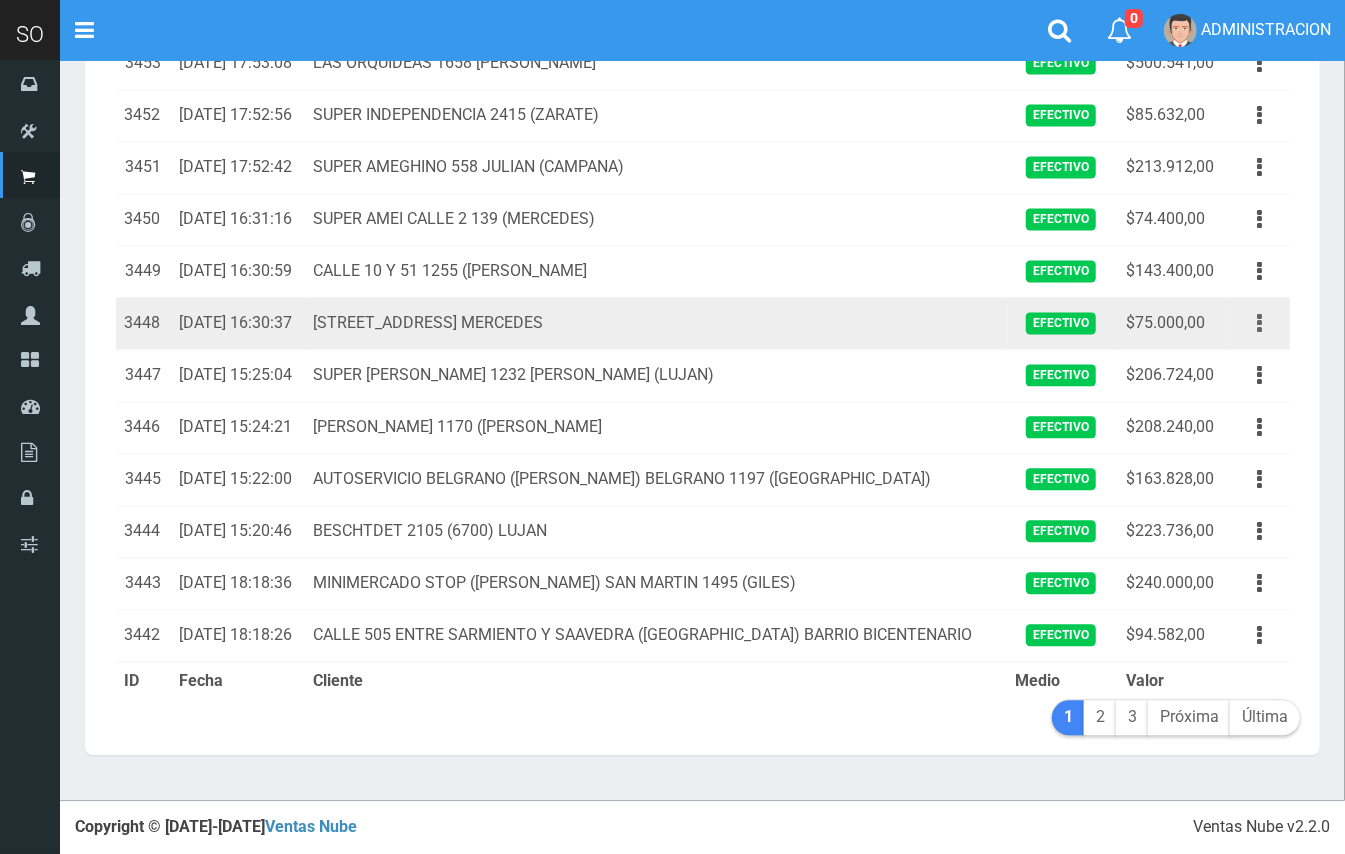 click at bounding box center [1259, 323] 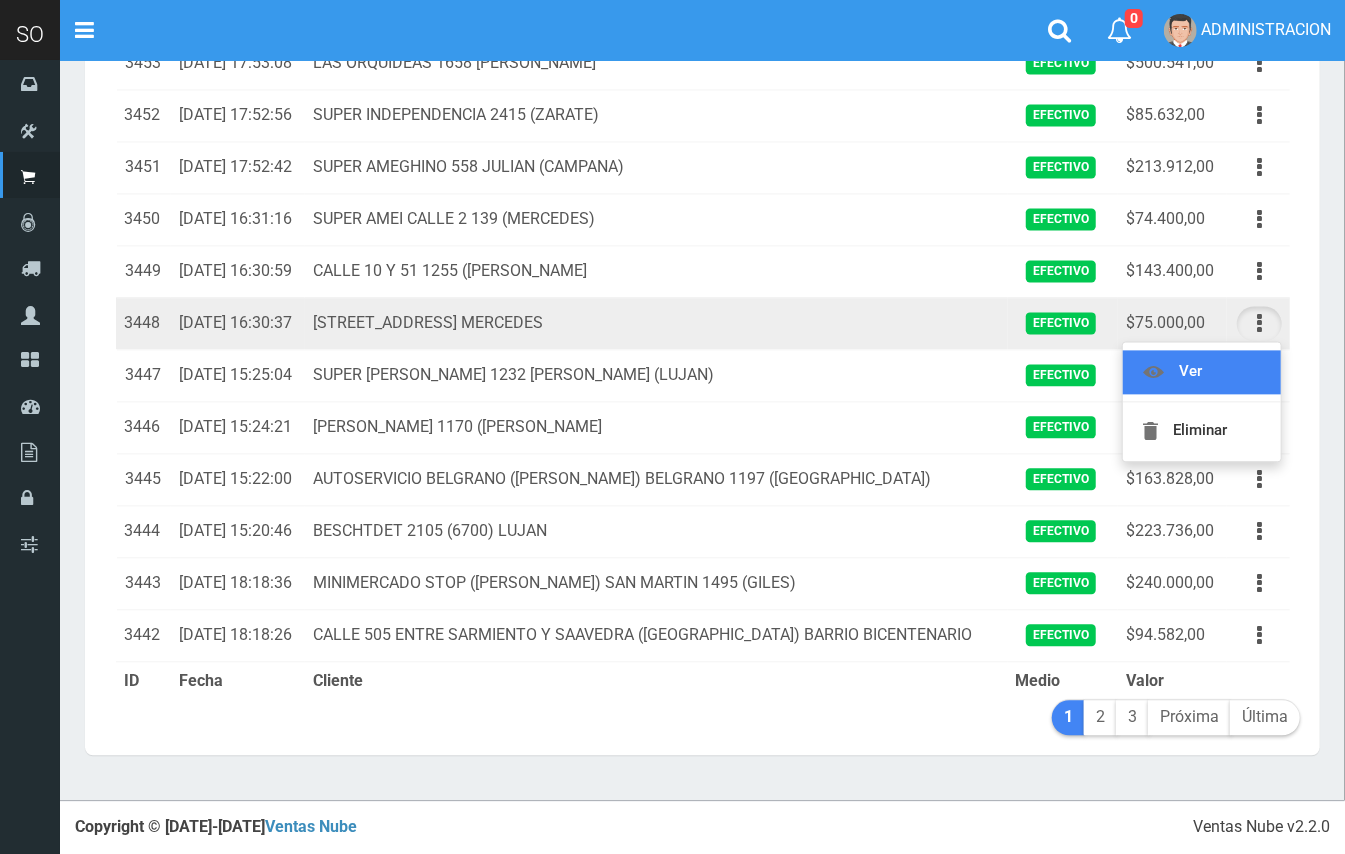 click on "Ver" at bounding box center (1202, 372) 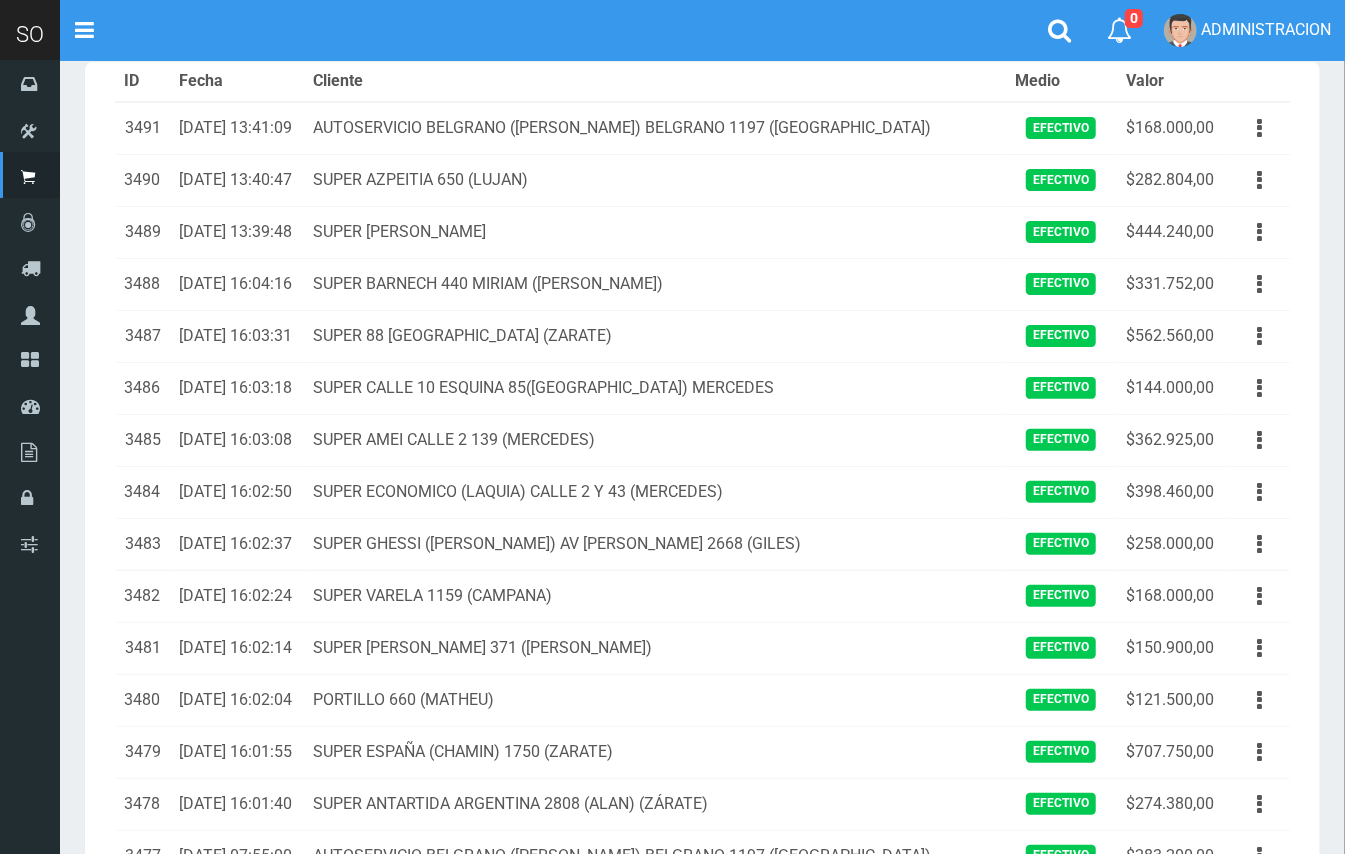 scroll, scrollTop: 70, scrollLeft: 0, axis: vertical 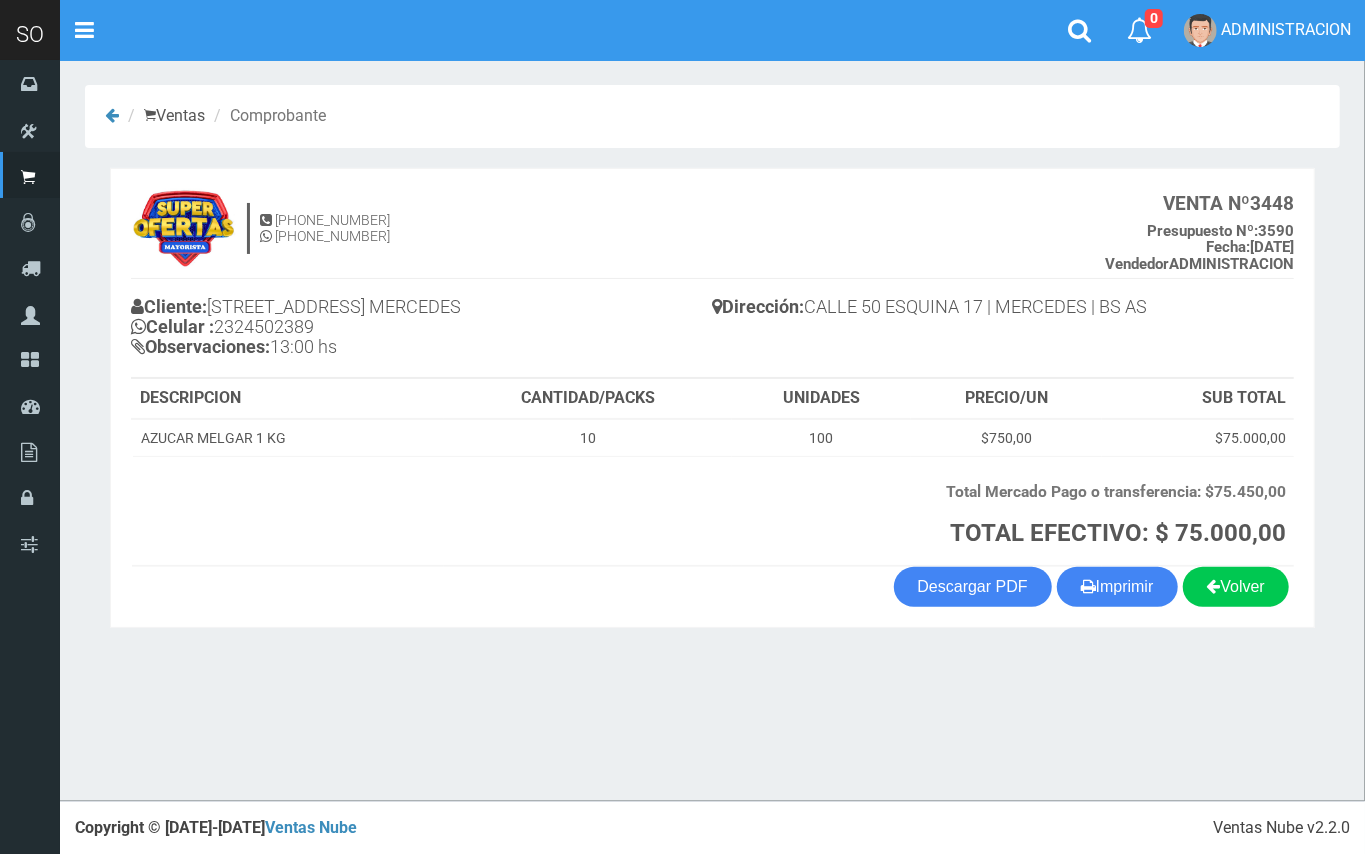 drag, startPoint x: 585, startPoint y: 304, endPoint x: 225, endPoint y: 298, distance: 360.05 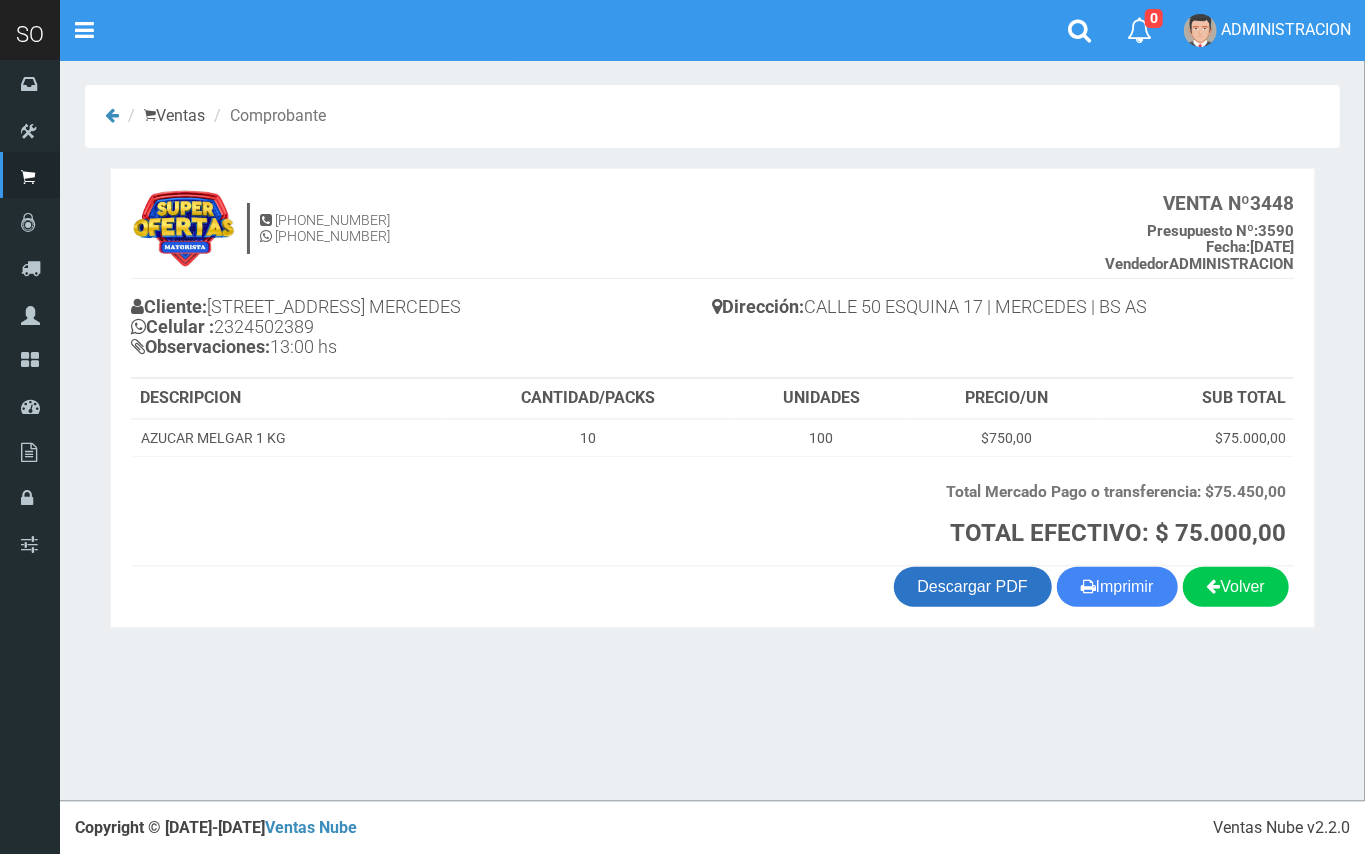 click on "Descargar PDF" at bounding box center (973, 587) 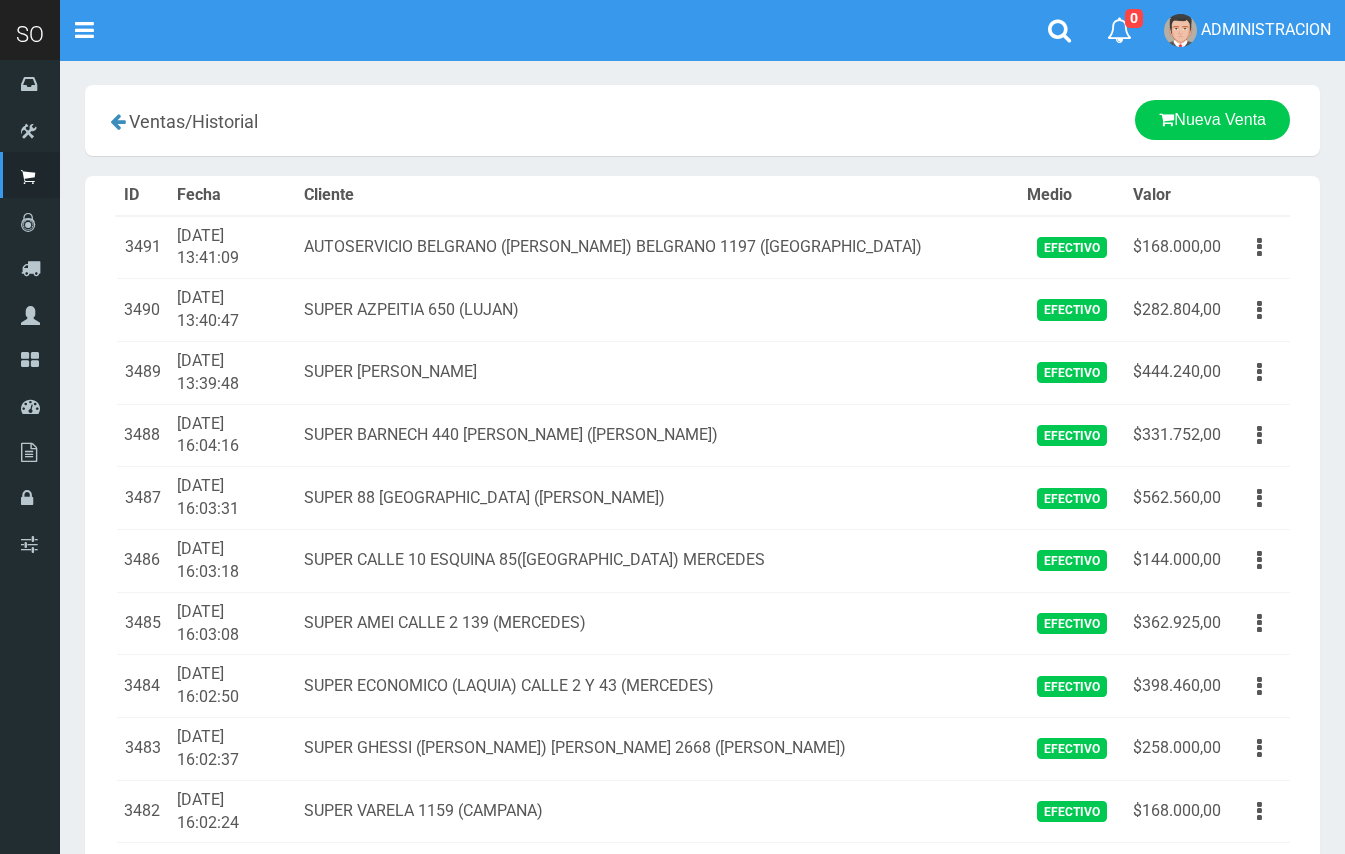 scroll, scrollTop: 70, scrollLeft: 0, axis: vertical 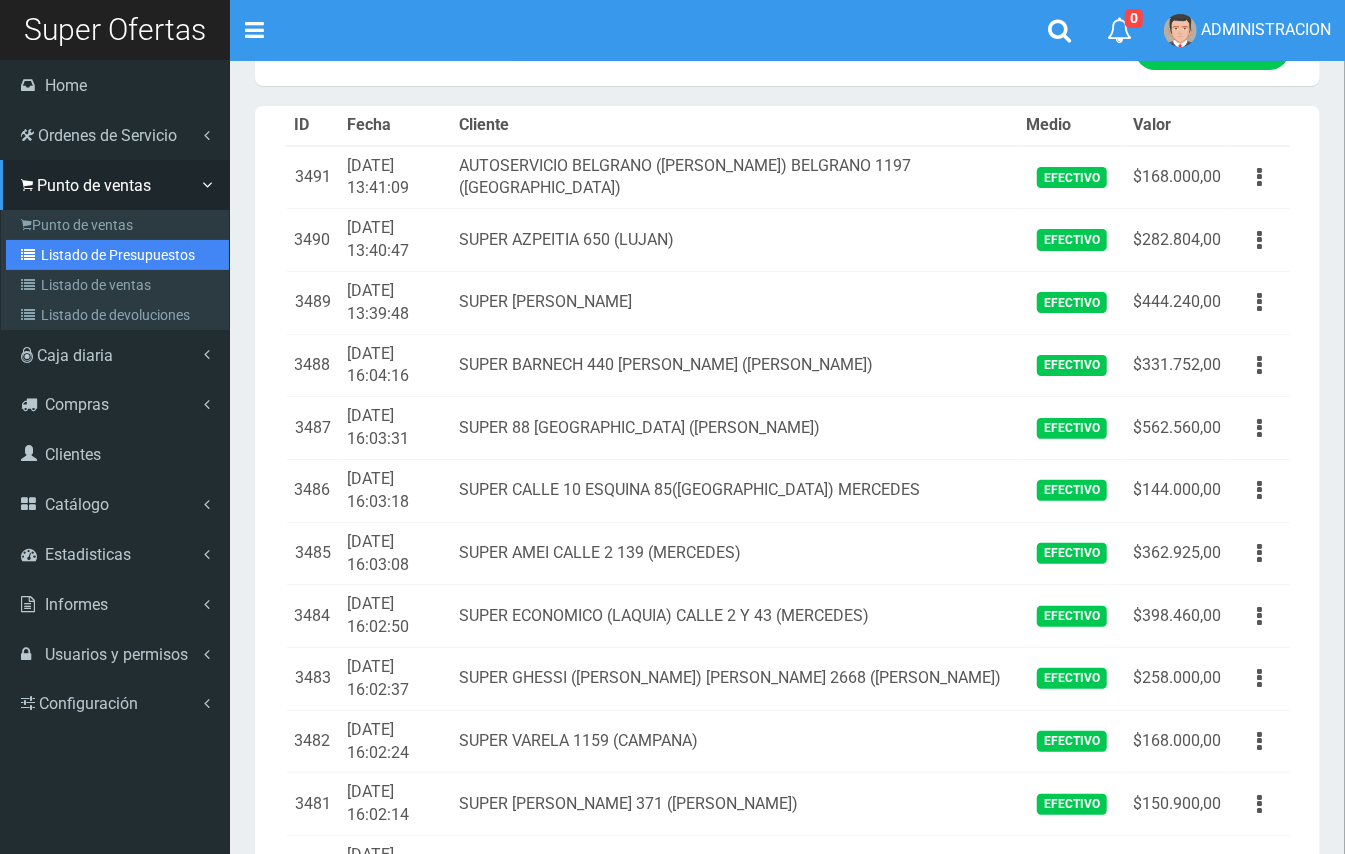 click on "Listado de Presupuestos" at bounding box center (117, 255) 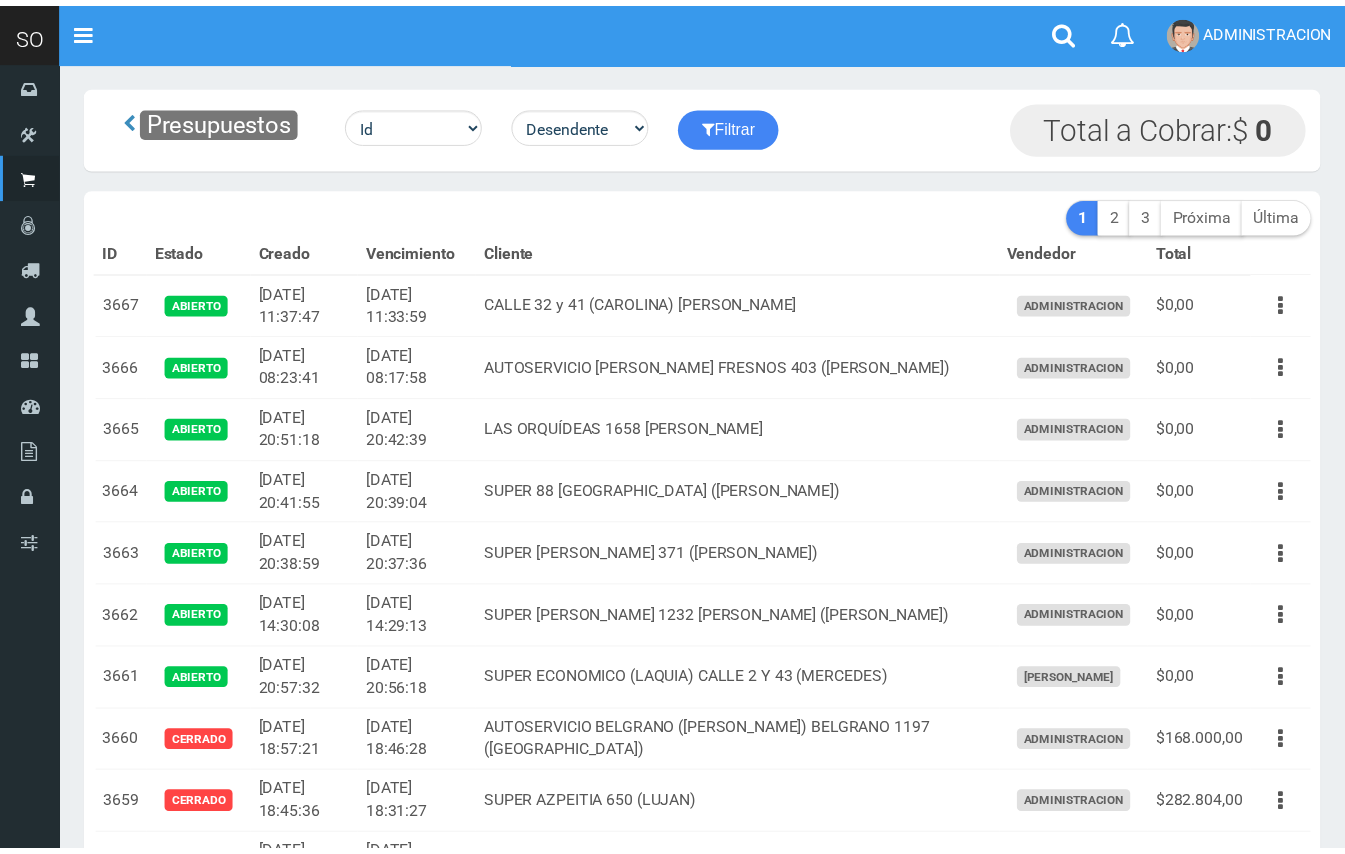 scroll, scrollTop: 0, scrollLeft: 0, axis: both 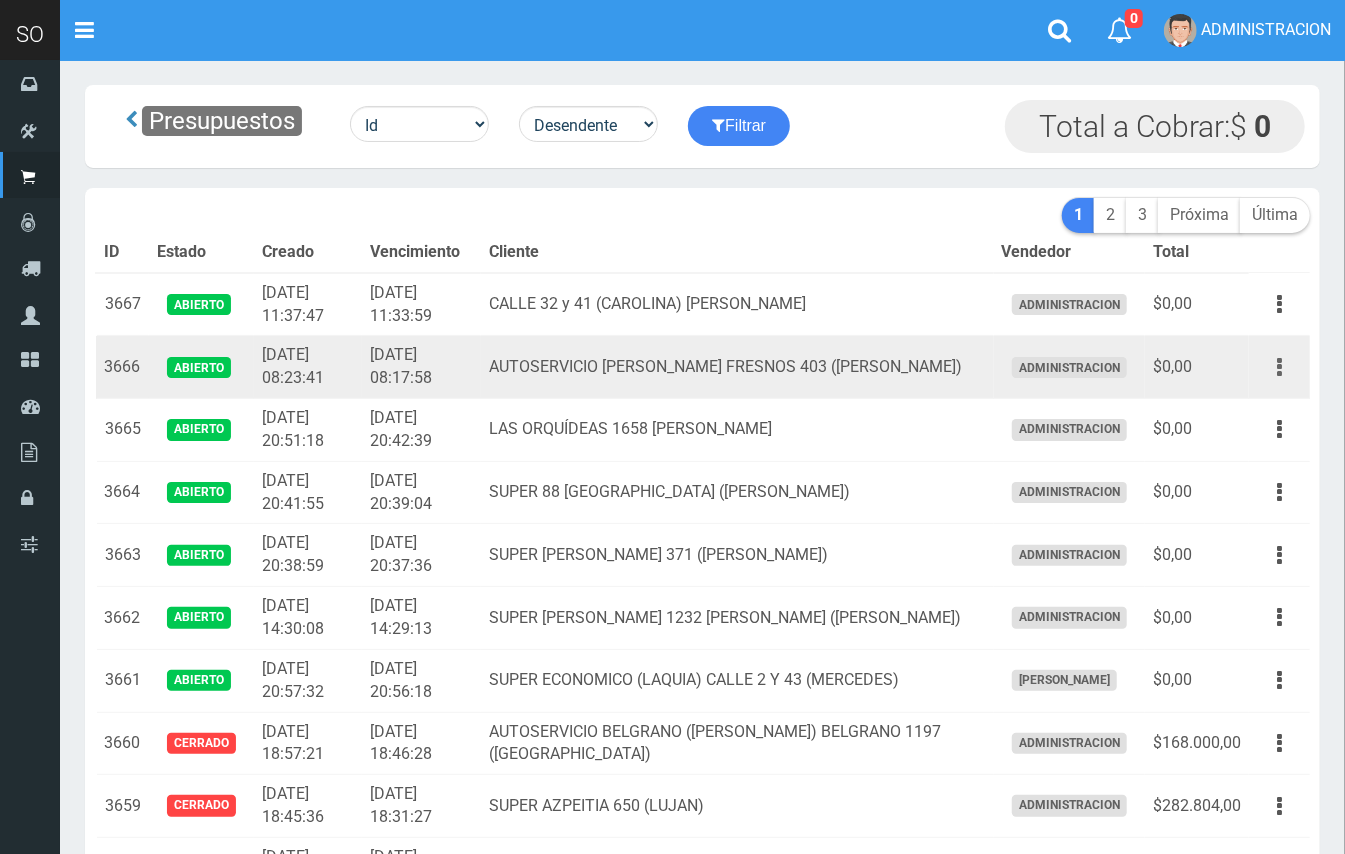 click at bounding box center [1279, 367] 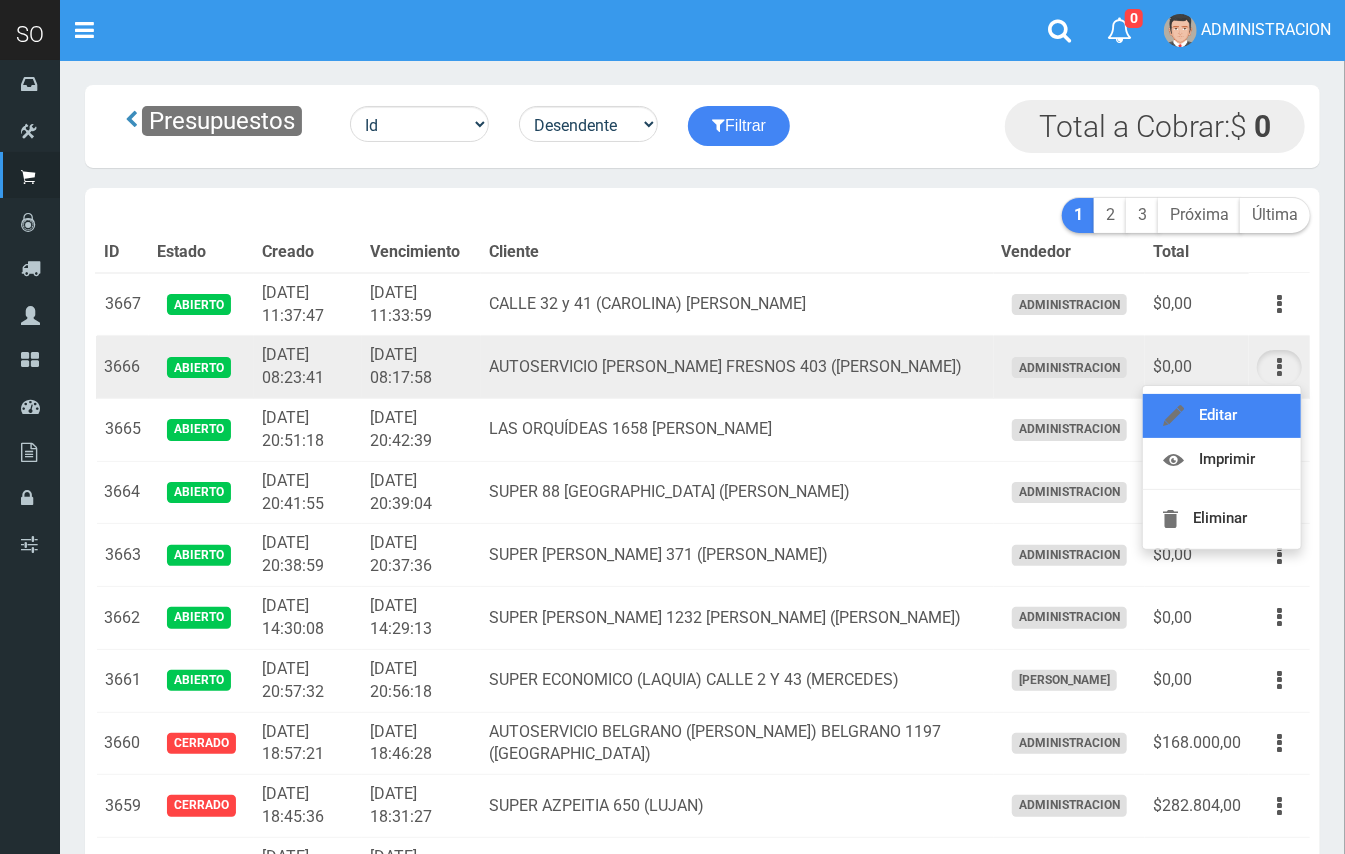 click on "Editar" at bounding box center (1222, 416) 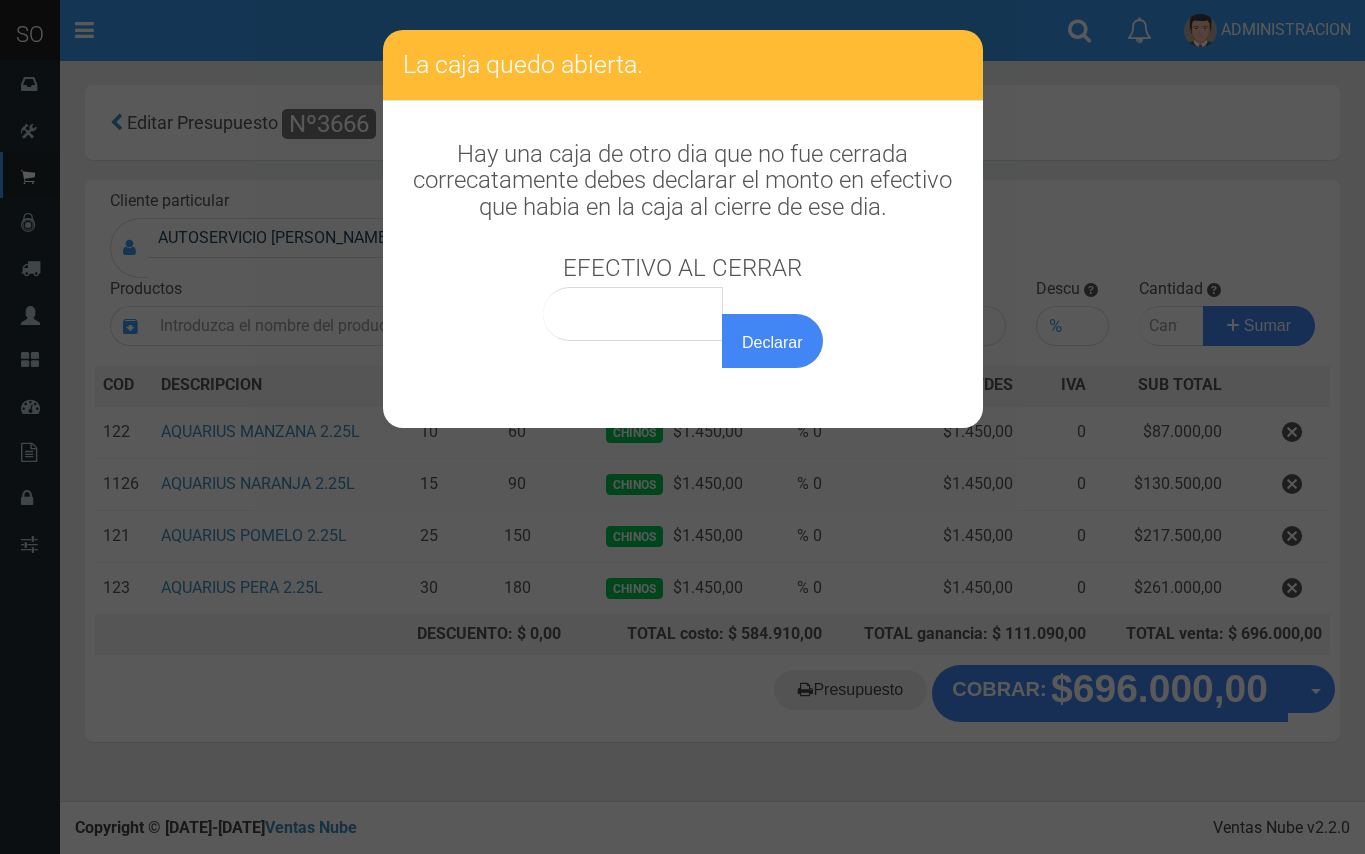 scroll, scrollTop: 0, scrollLeft: 0, axis: both 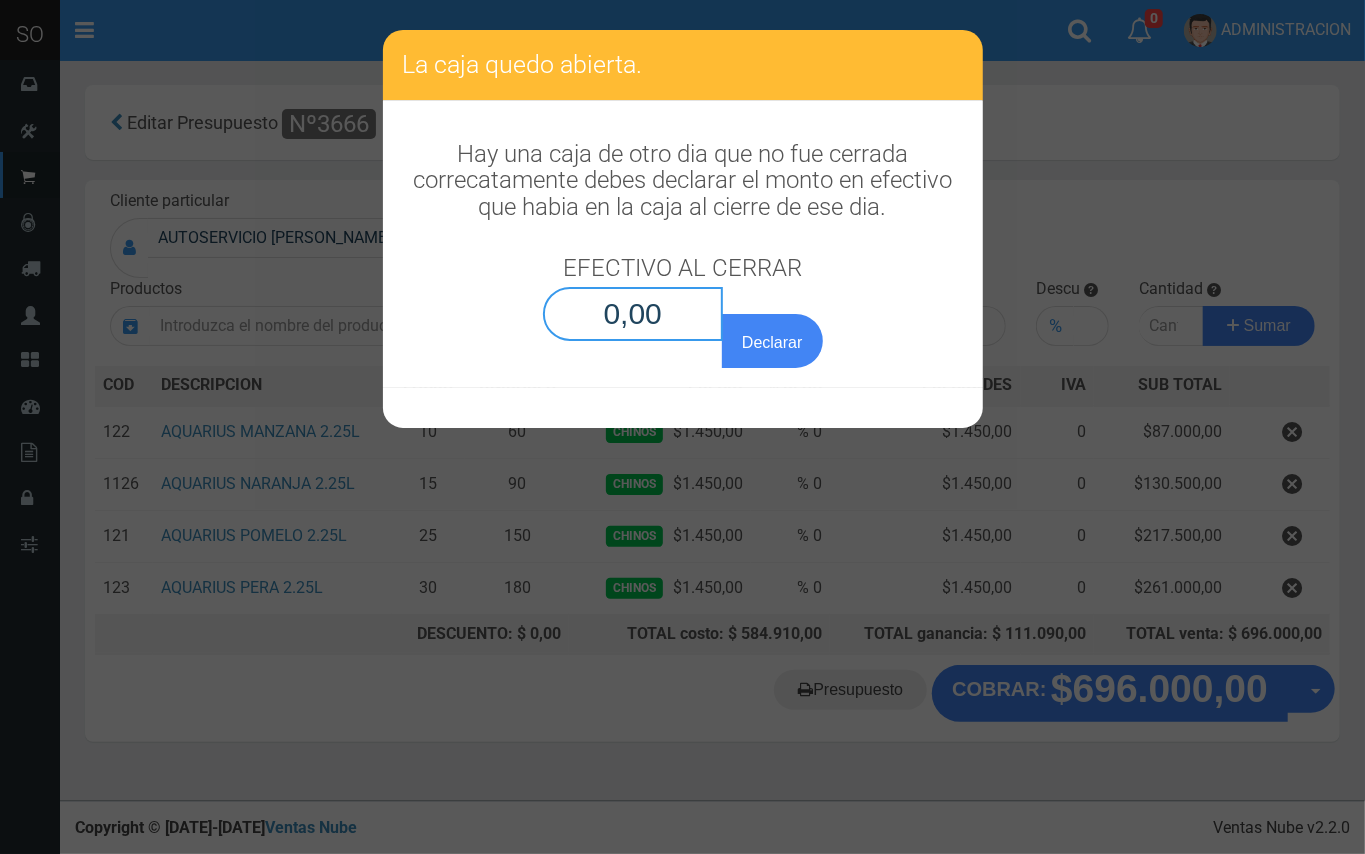 click on "0,00" at bounding box center (633, 314) 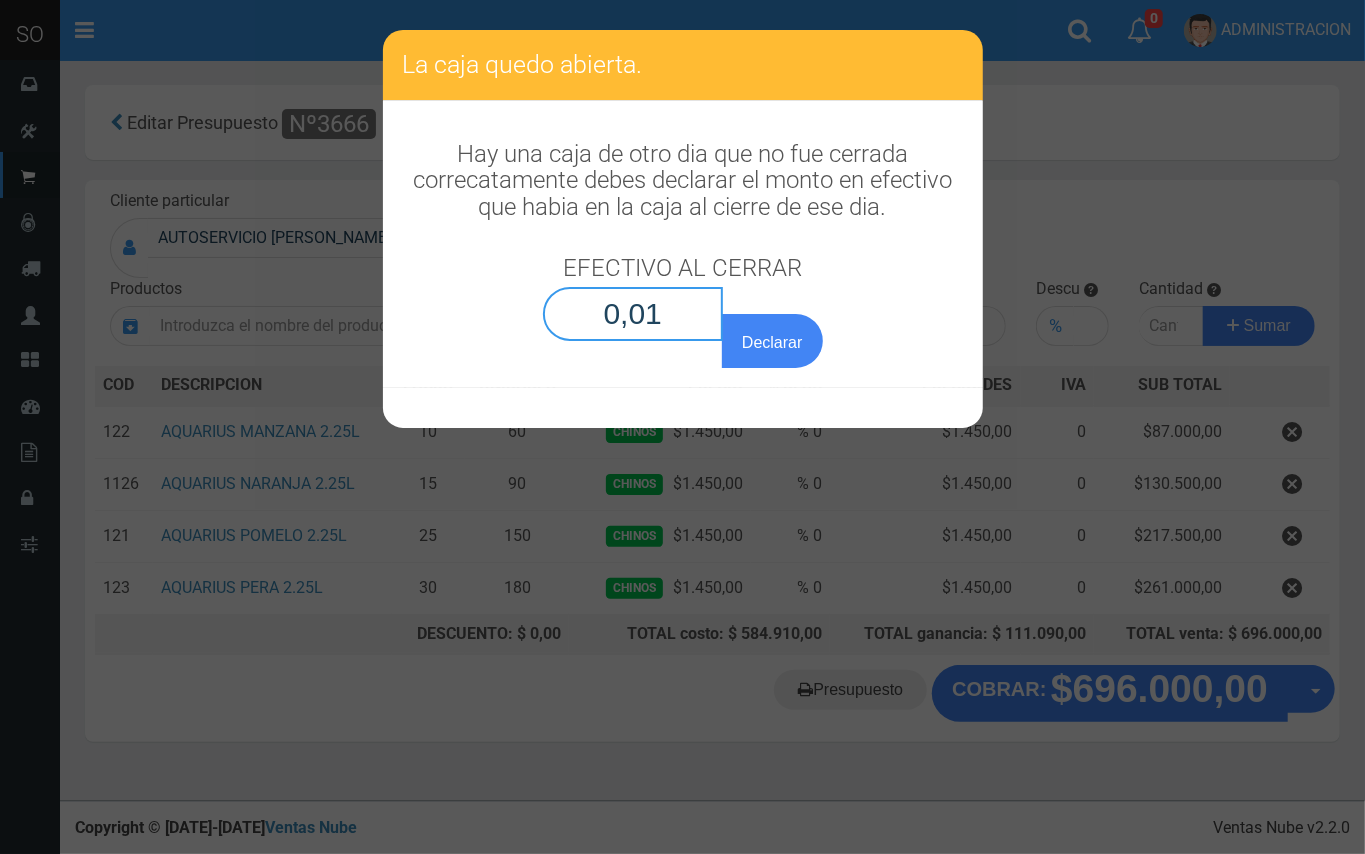 click on "Declarar" at bounding box center (772, 341) 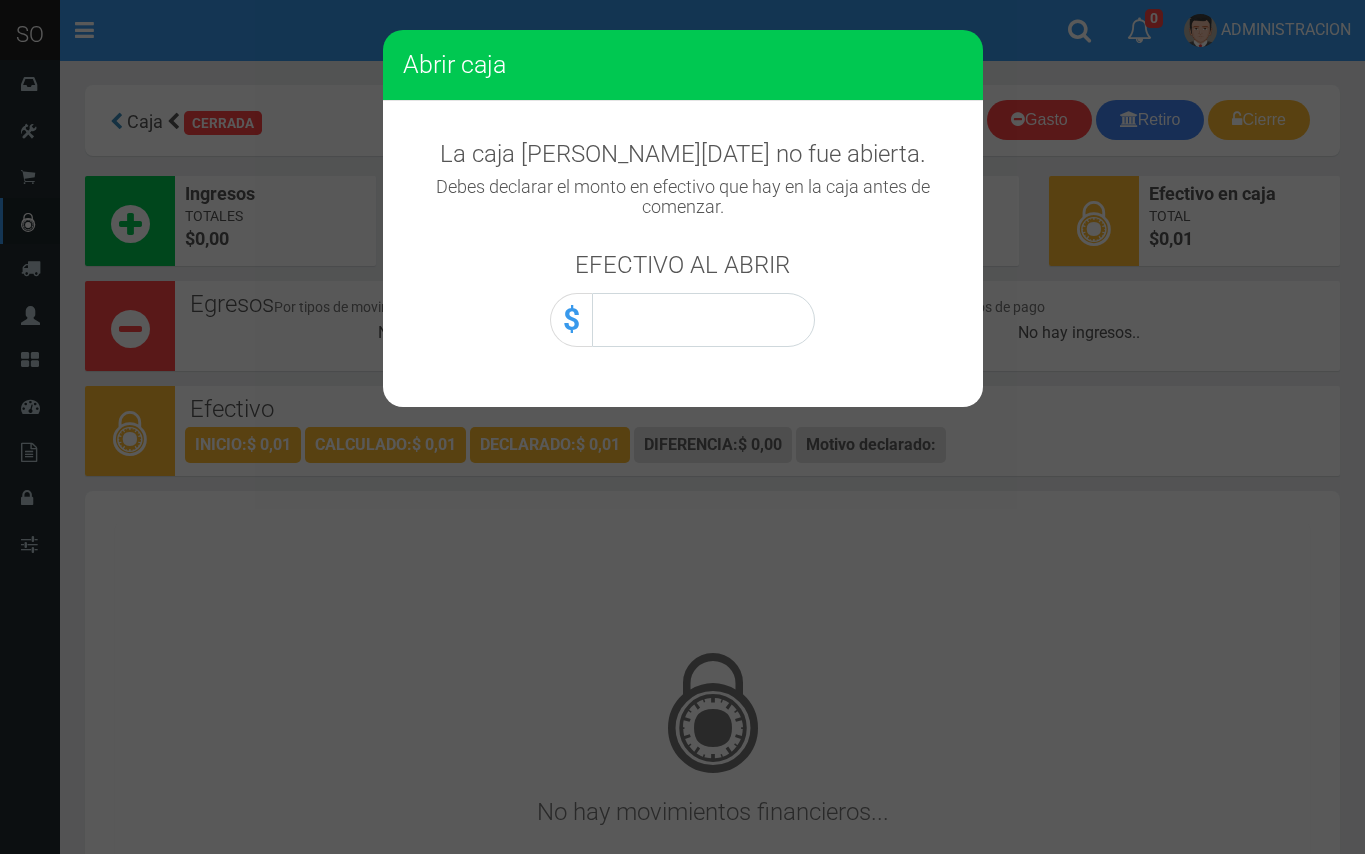 scroll, scrollTop: 0, scrollLeft: 0, axis: both 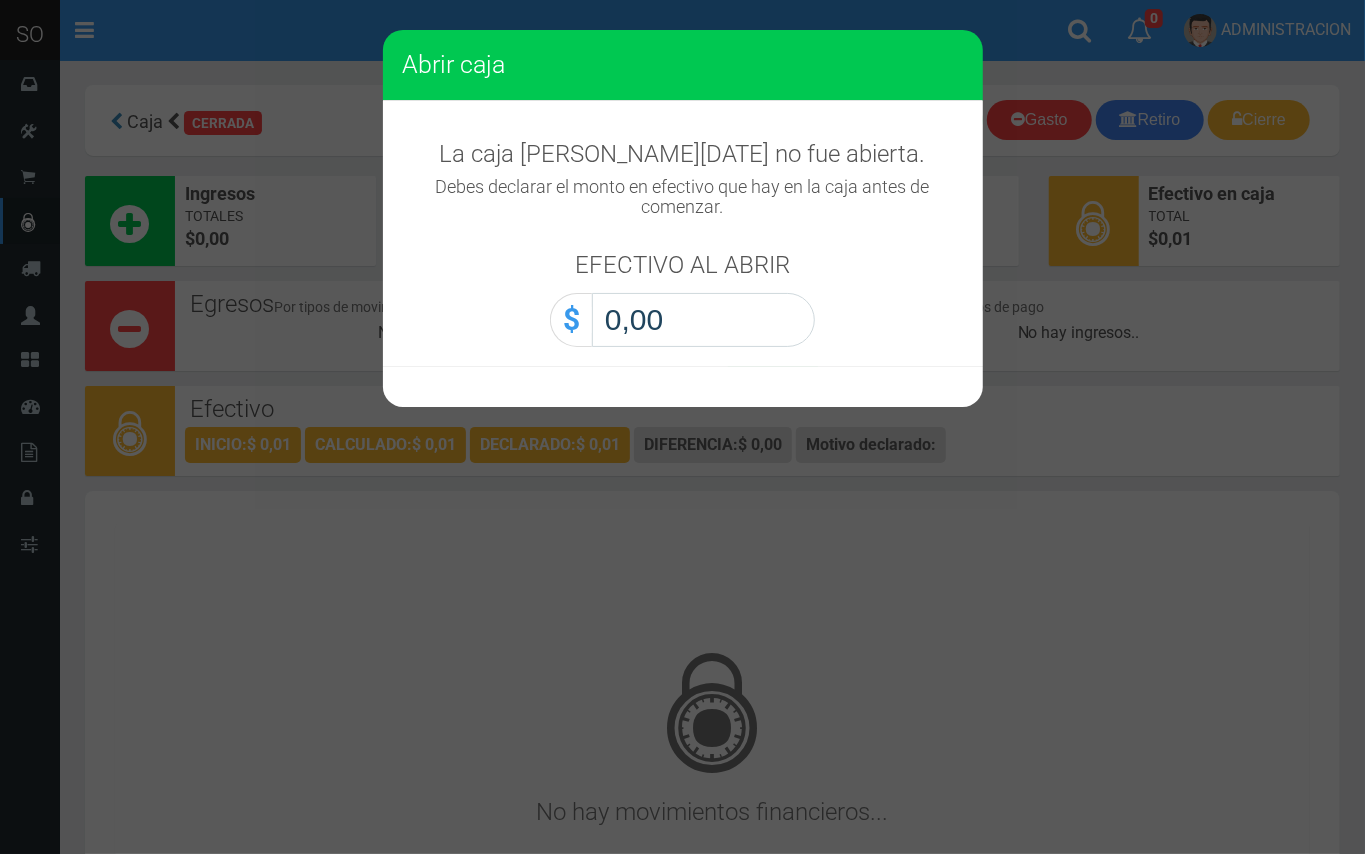 click on "0,00" at bounding box center [703, 320] 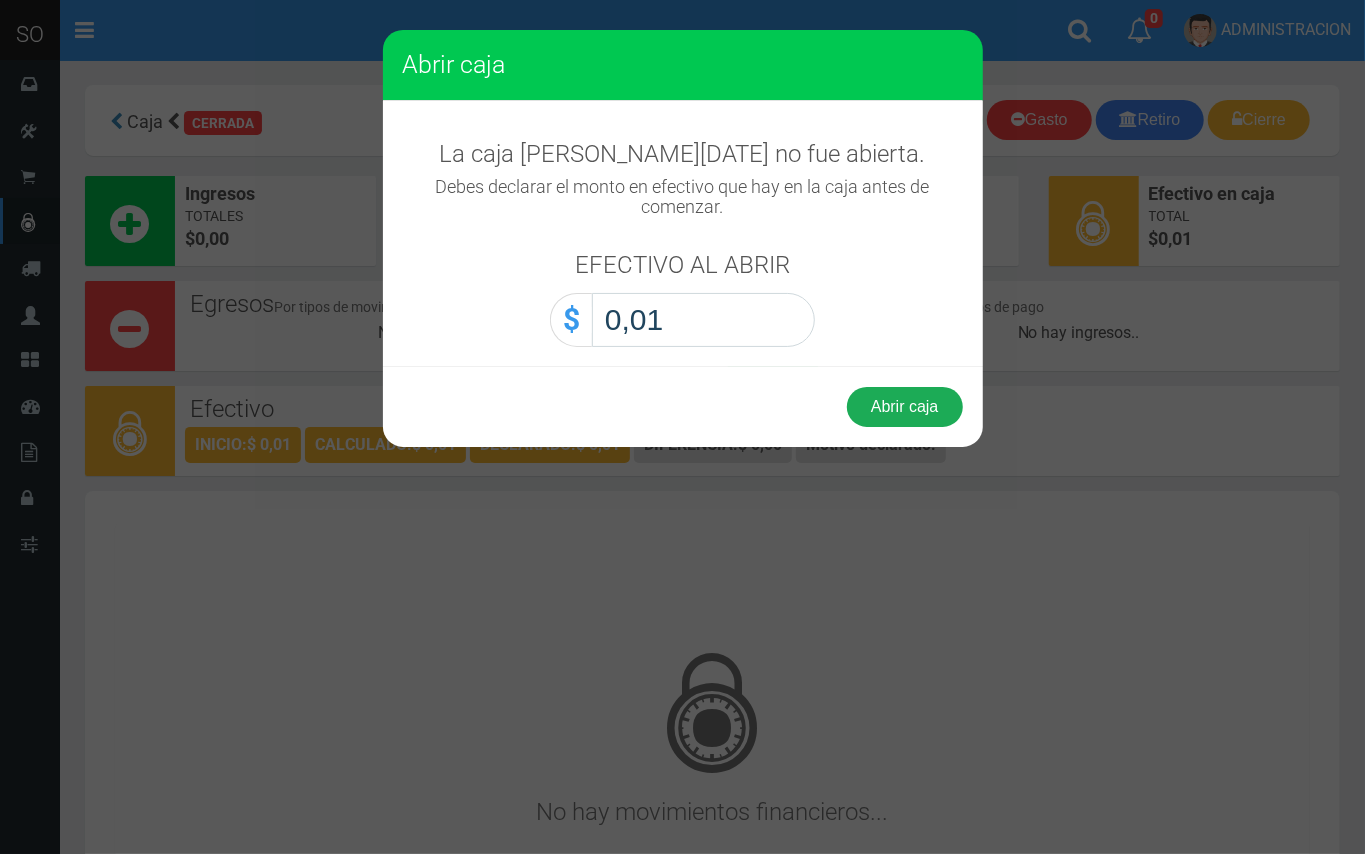 click on "Abrir caja" at bounding box center (905, 407) 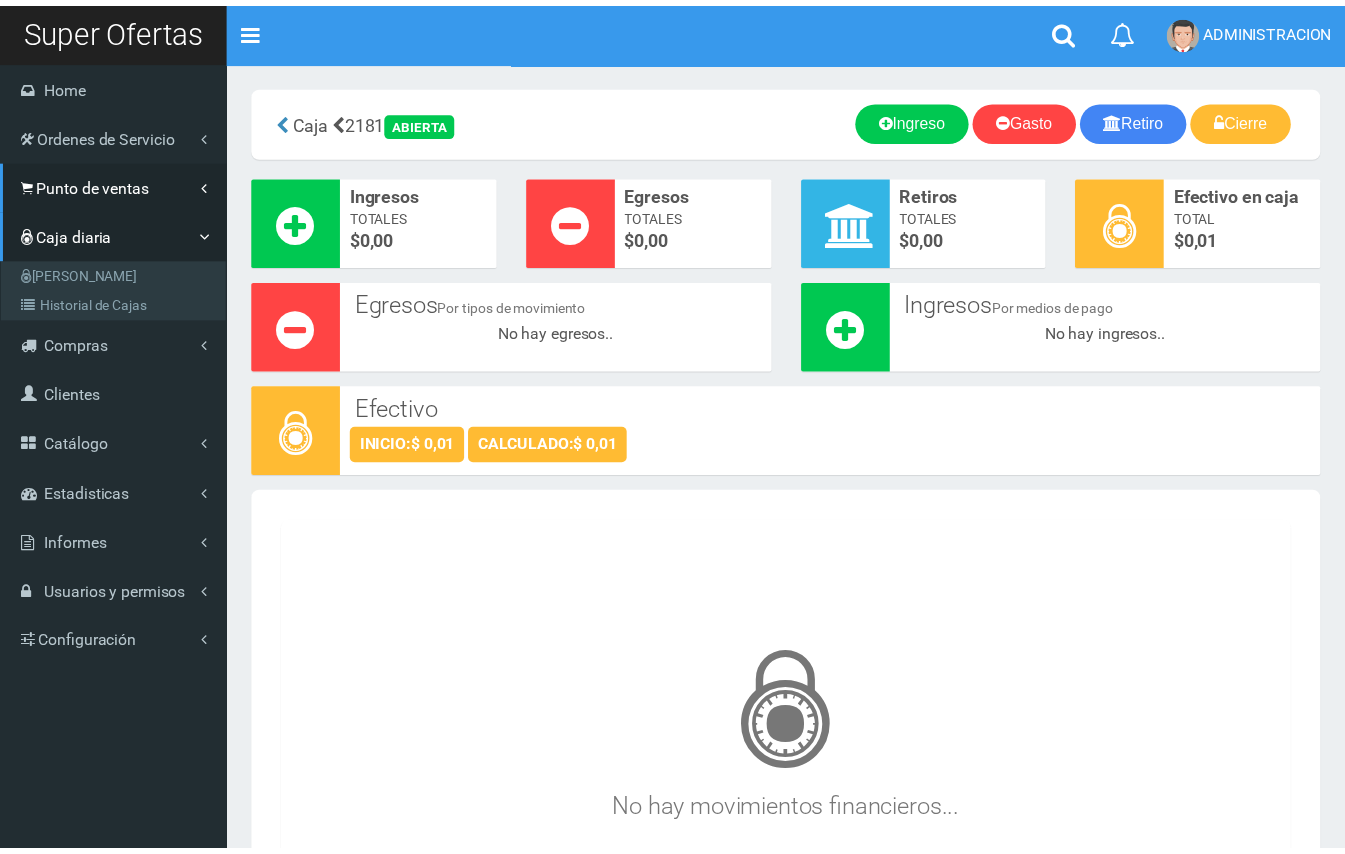 scroll, scrollTop: 0, scrollLeft: 0, axis: both 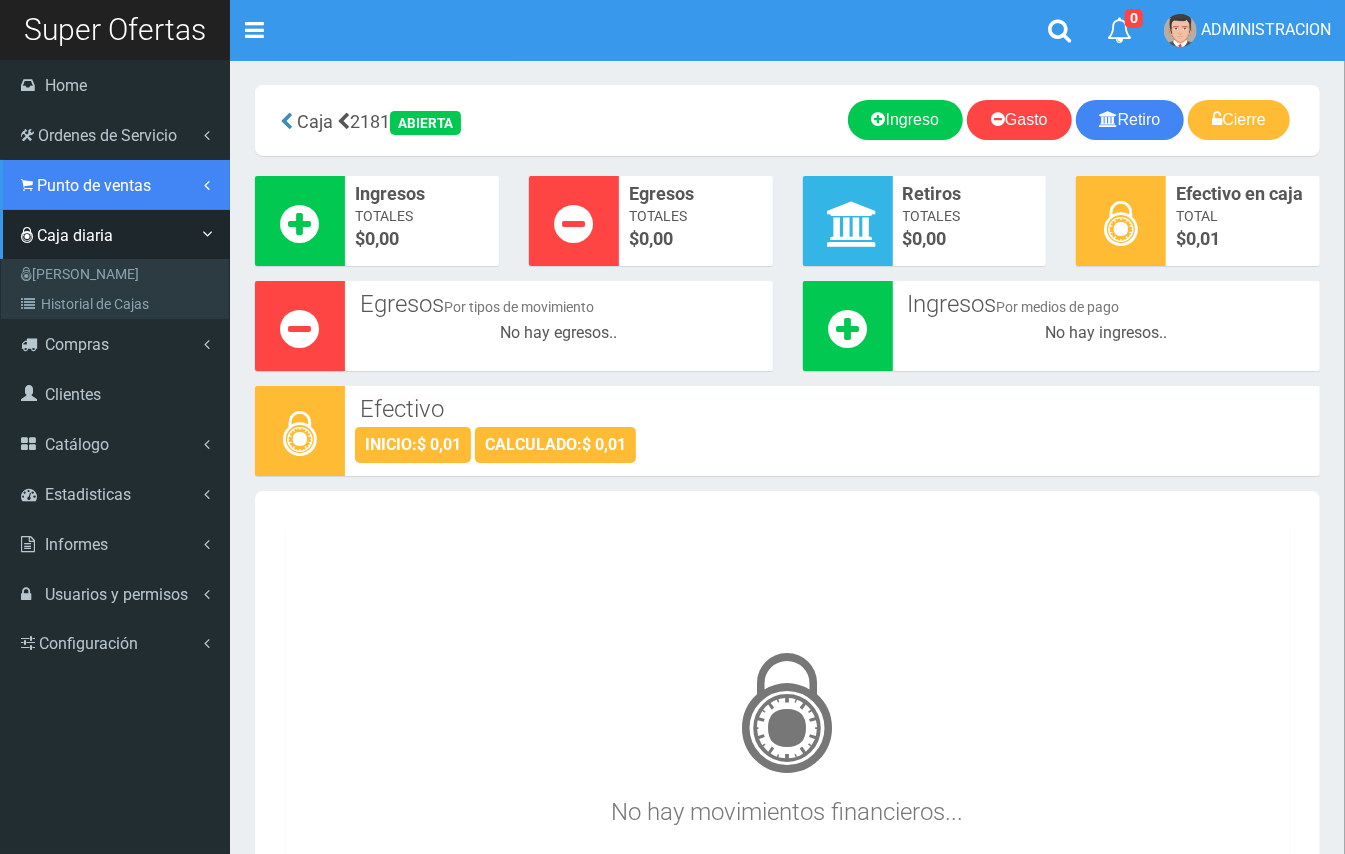click at bounding box center (27, 185) 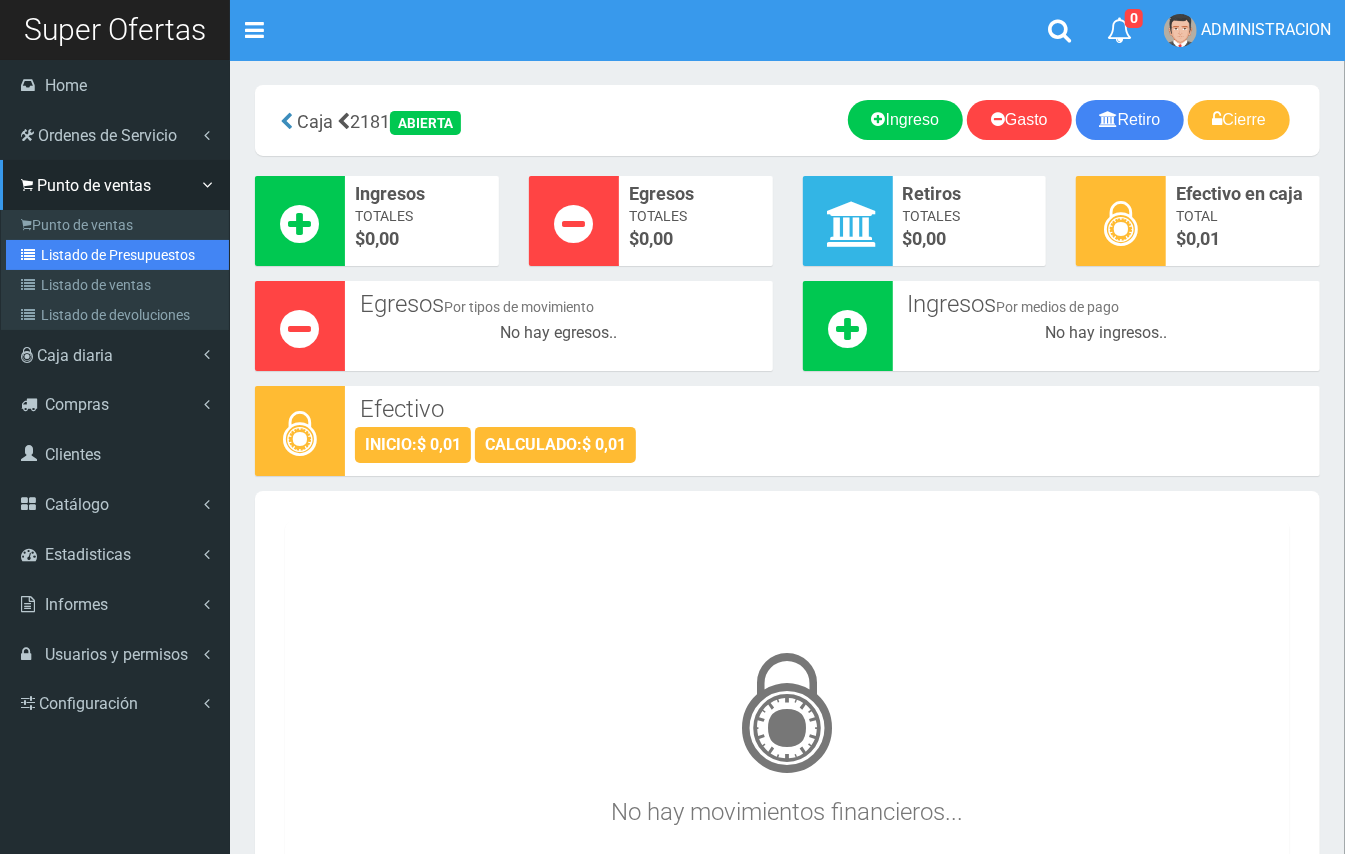 click on "Listado de Presupuestos" at bounding box center (117, 255) 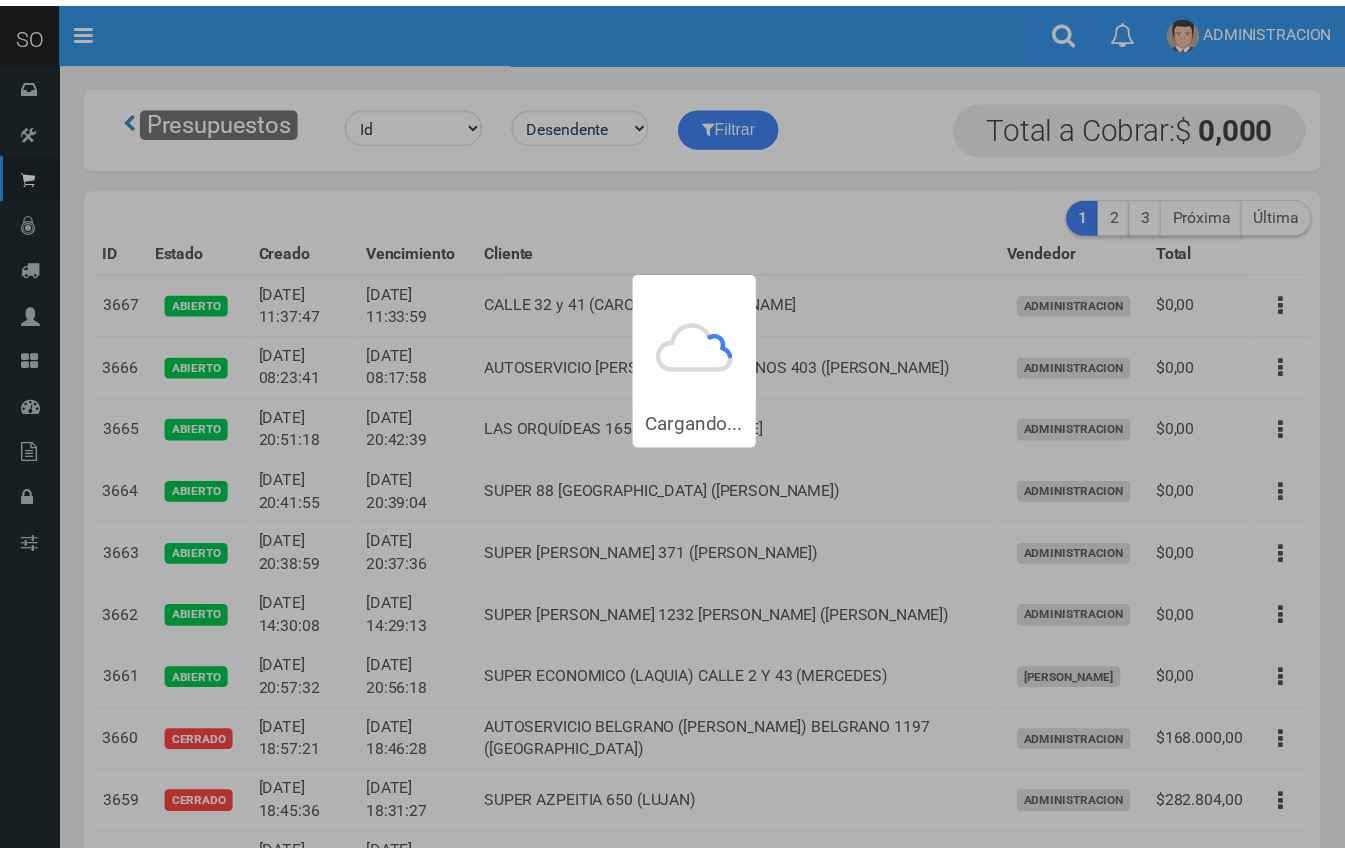 scroll, scrollTop: 0, scrollLeft: 0, axis: both 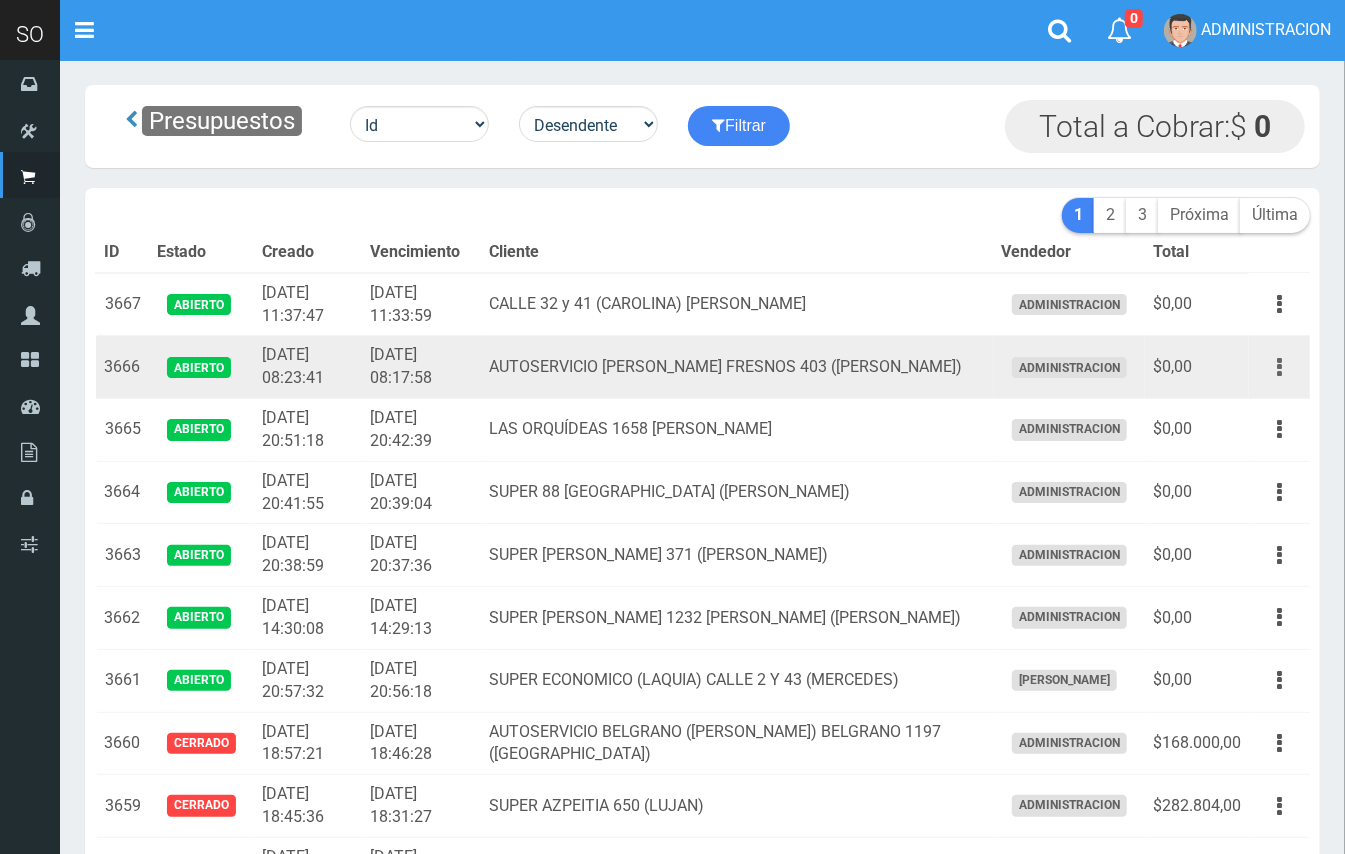 click at bounding box center [1279, 367] 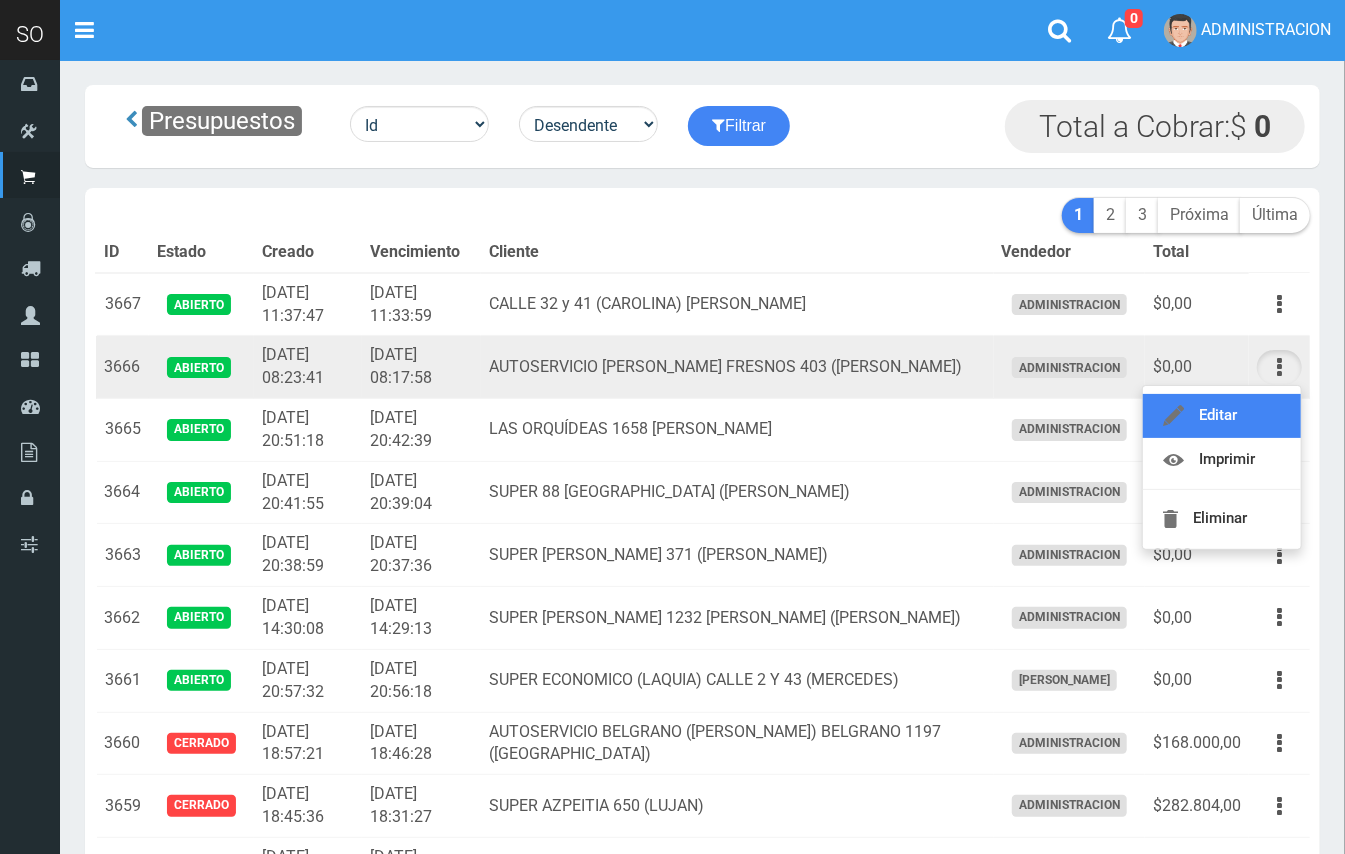 click on "Editar" at bounding box center [1222, 416] 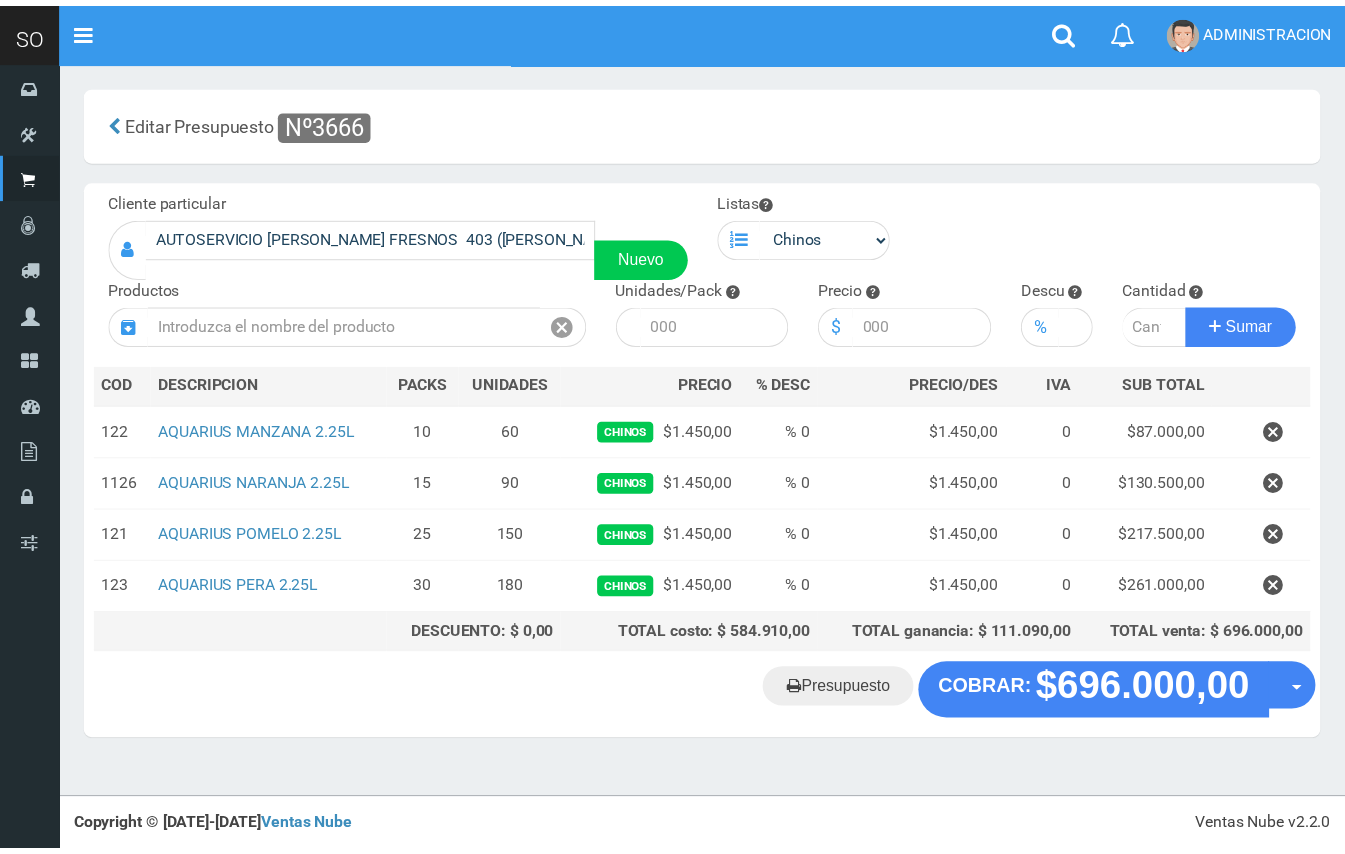 scroll, scrollTop: 0, scrollLeft: 0, axis: both 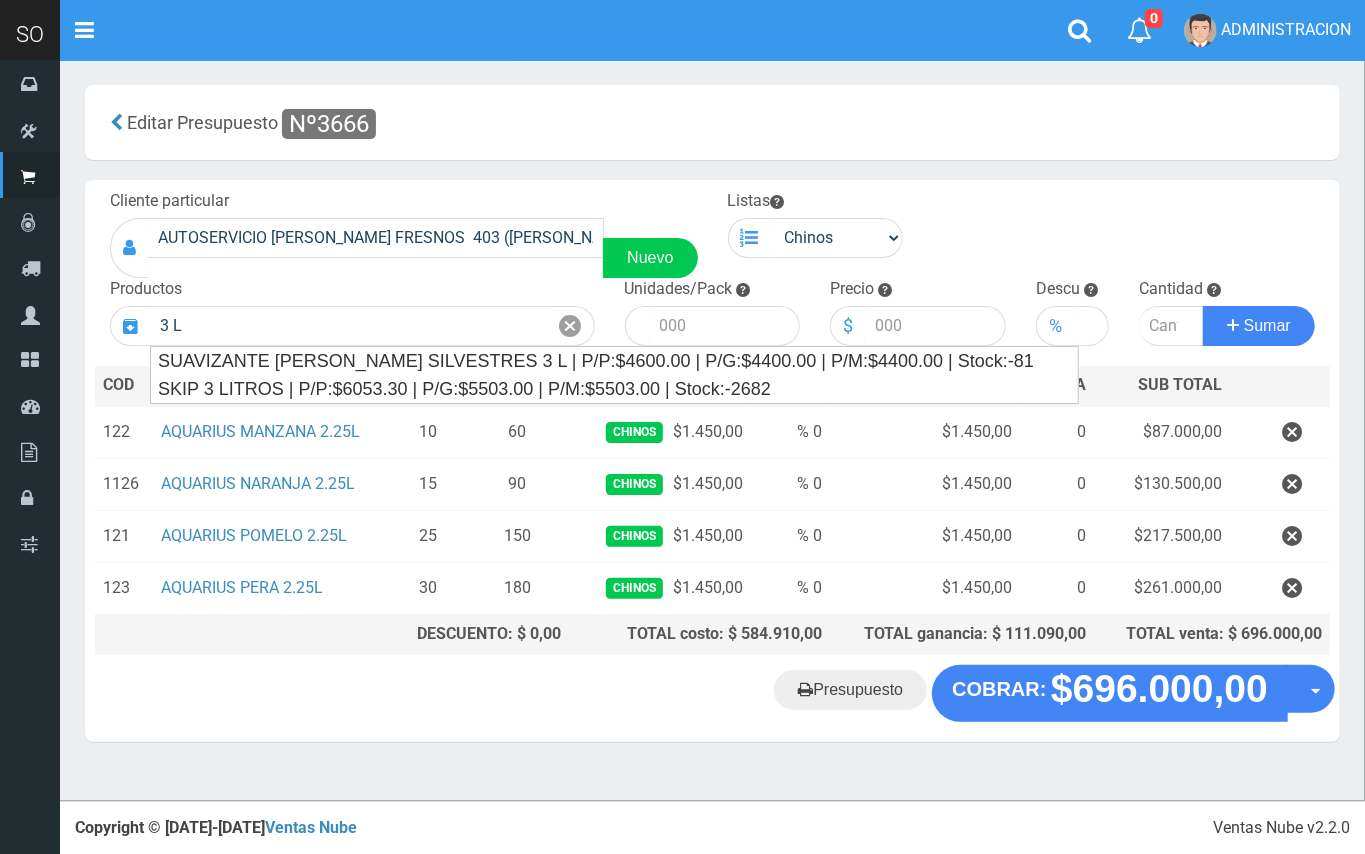 drag, startPoint x: 238, startPoint y: 324, endPoint x: 140, endPoint y: 329, distance: 98.12747 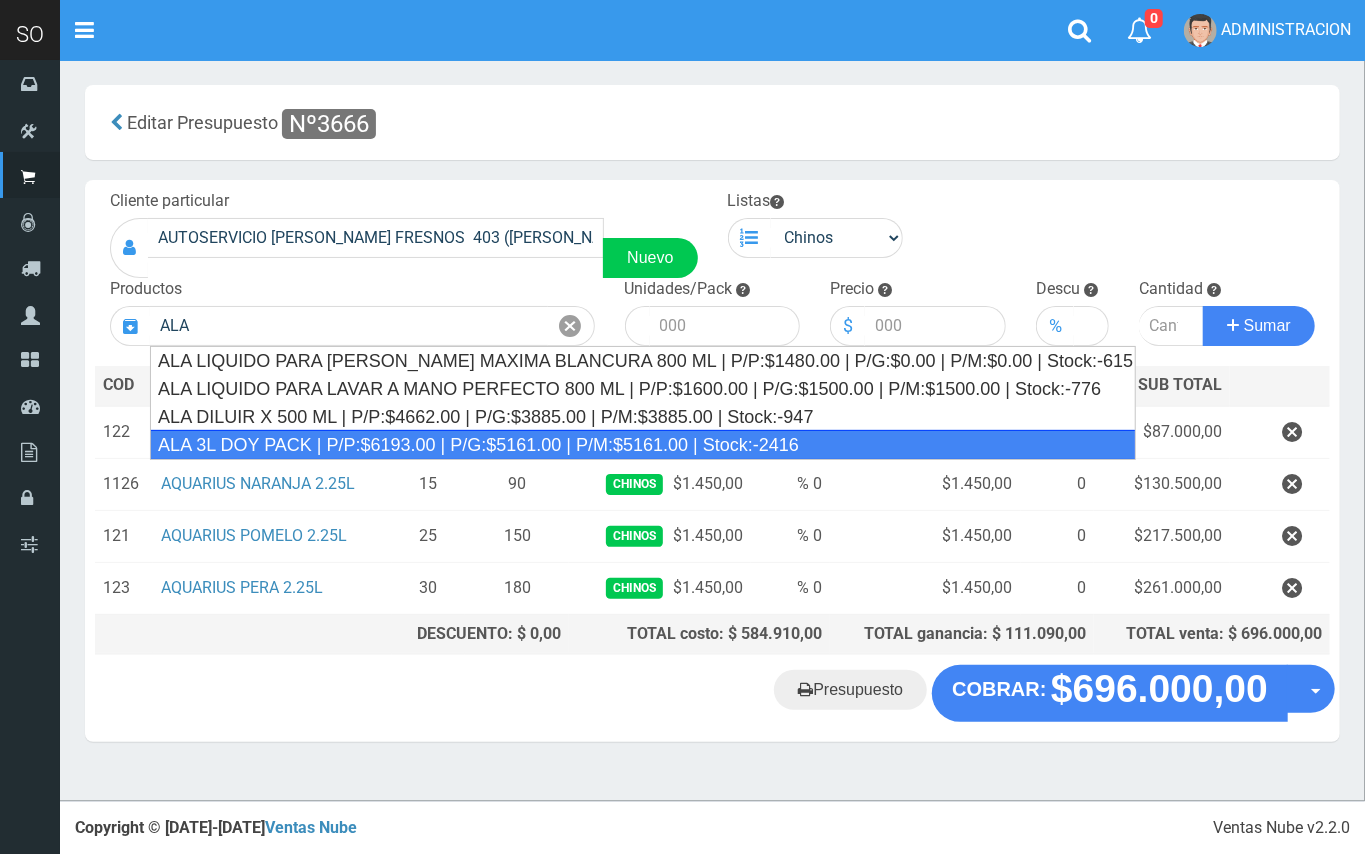 click on "ALA 3L DOY PACK | P/P:$6193.00 | P/G:$5161.00 | P/M:$5161.00 | Stock:-2416" at bounding box center [643, 445] 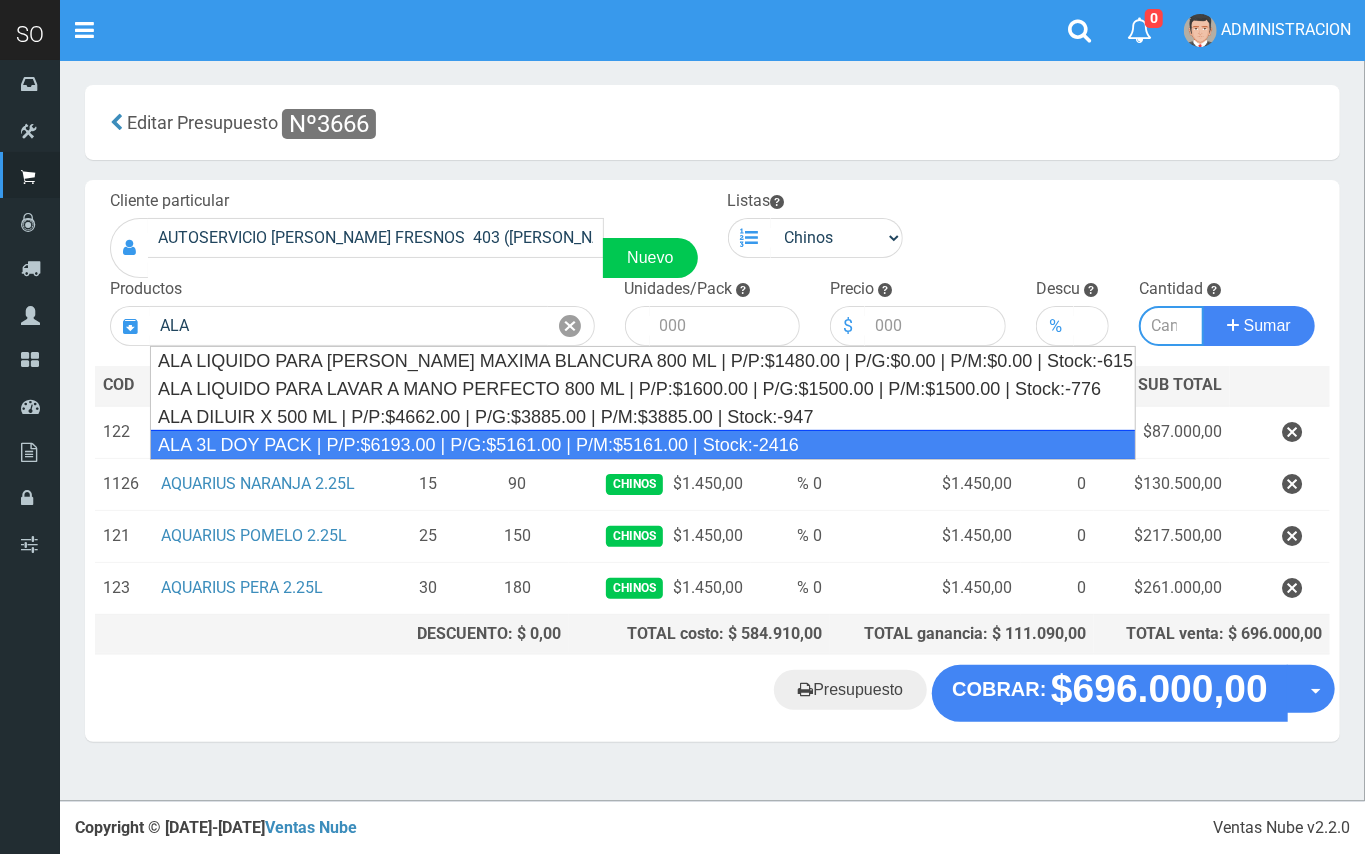 type on "ALA 3L DOY PACK | P/P:$6193.00 | P/G:$5161.00 | P/M:$5161.00 | Stock:-2416" 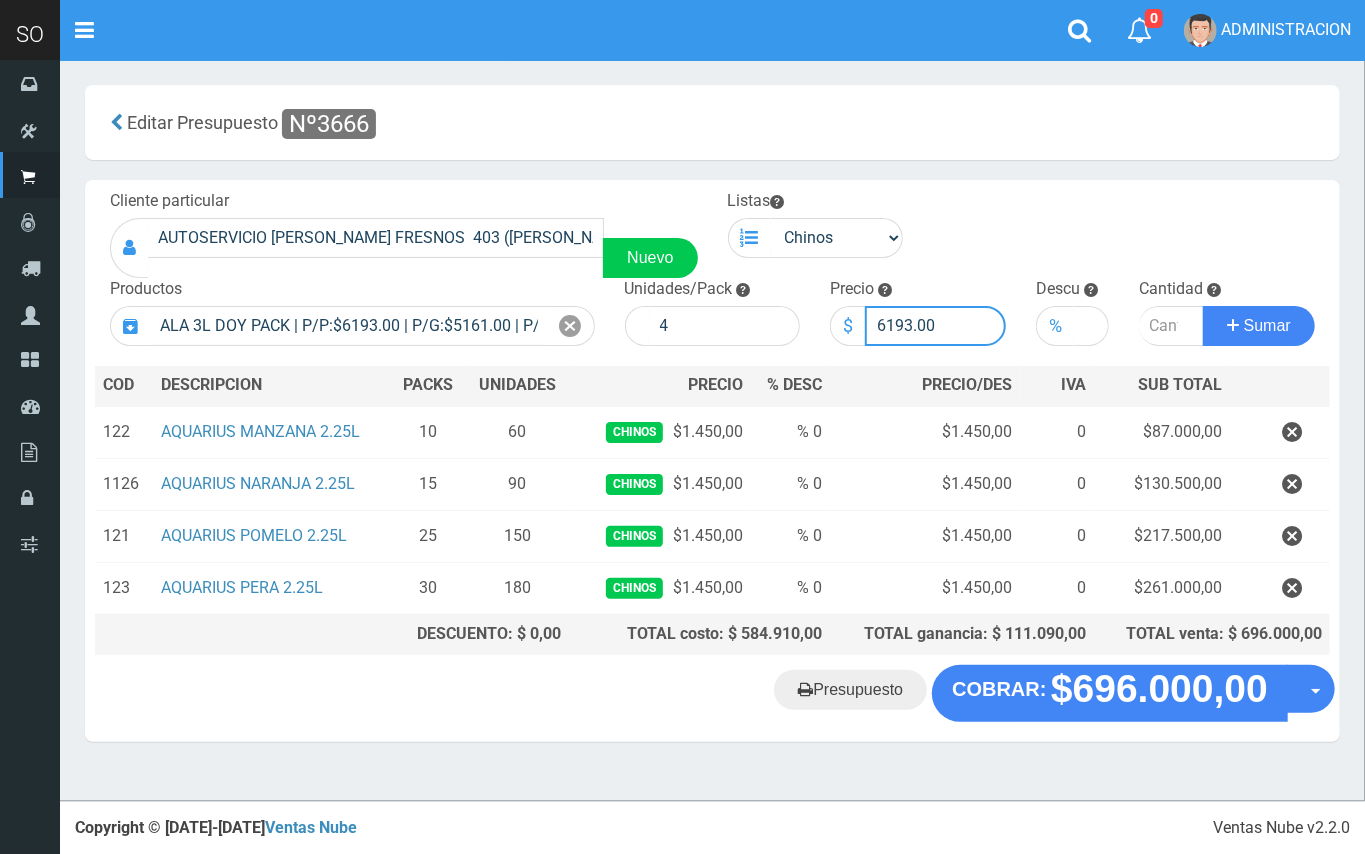 drag, startPoint x: 909, startPoint y: 321, endPoint x: 876, endPoint y: 316, distance: 33.37664 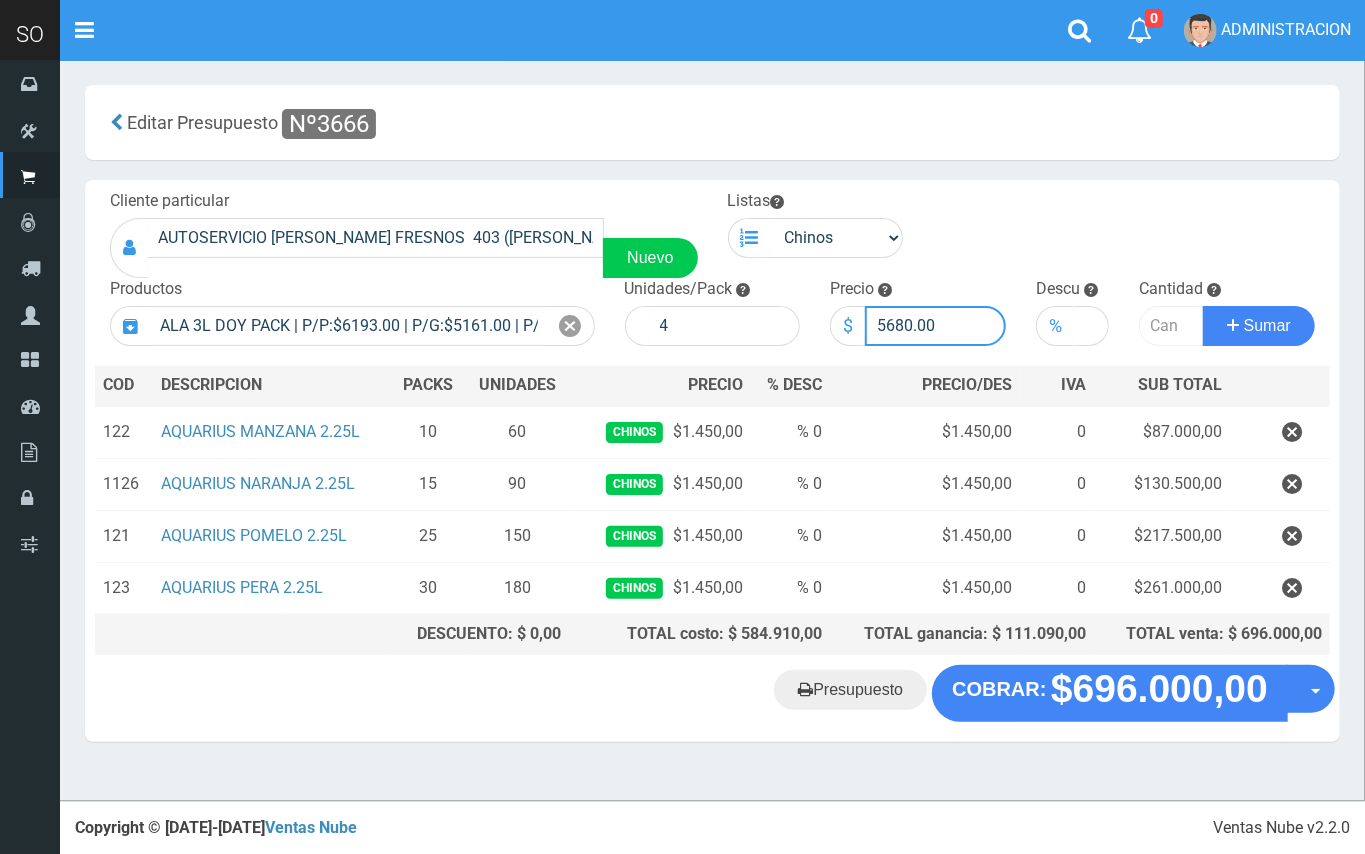 type on "5680.00" 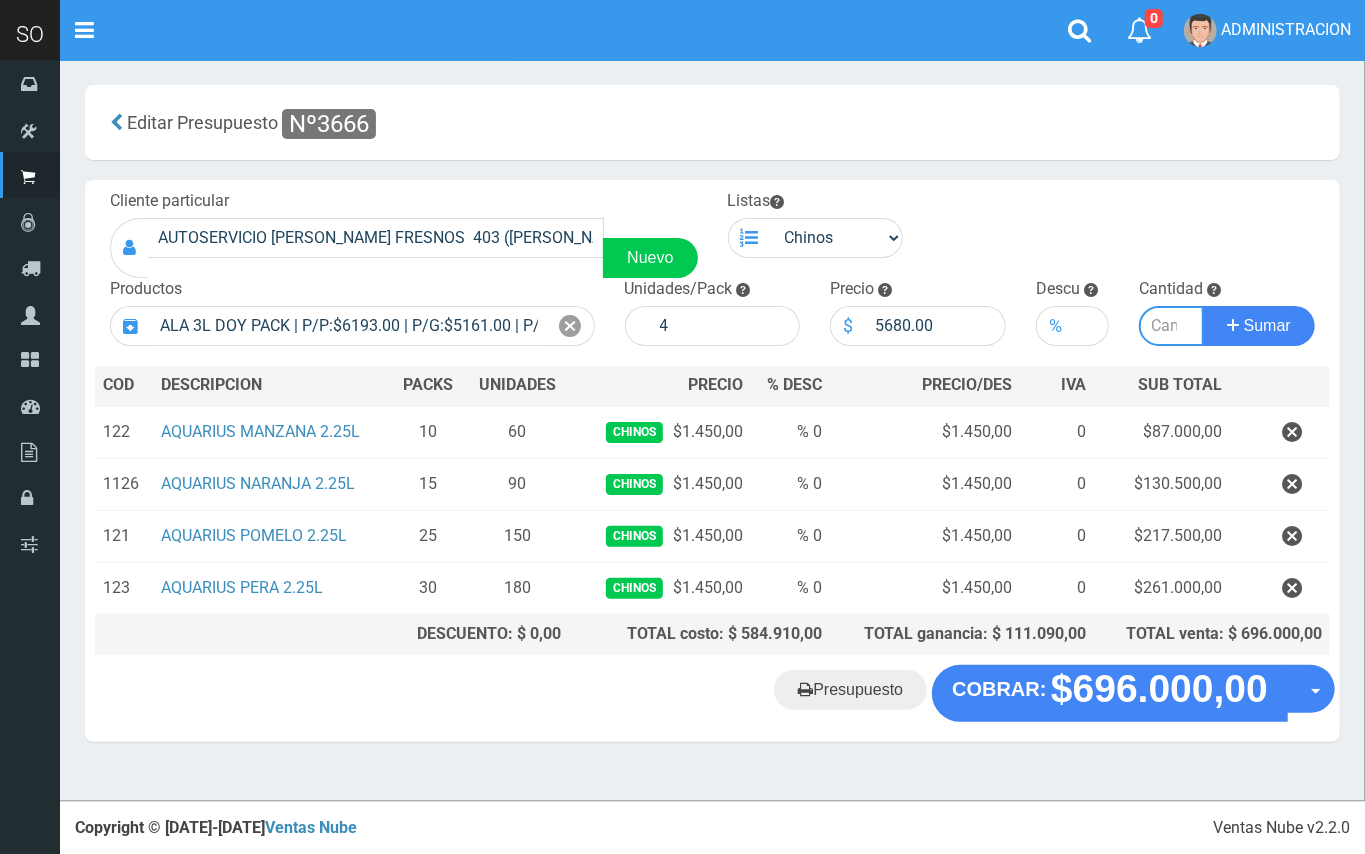 click at bounding box center (1171, 326) 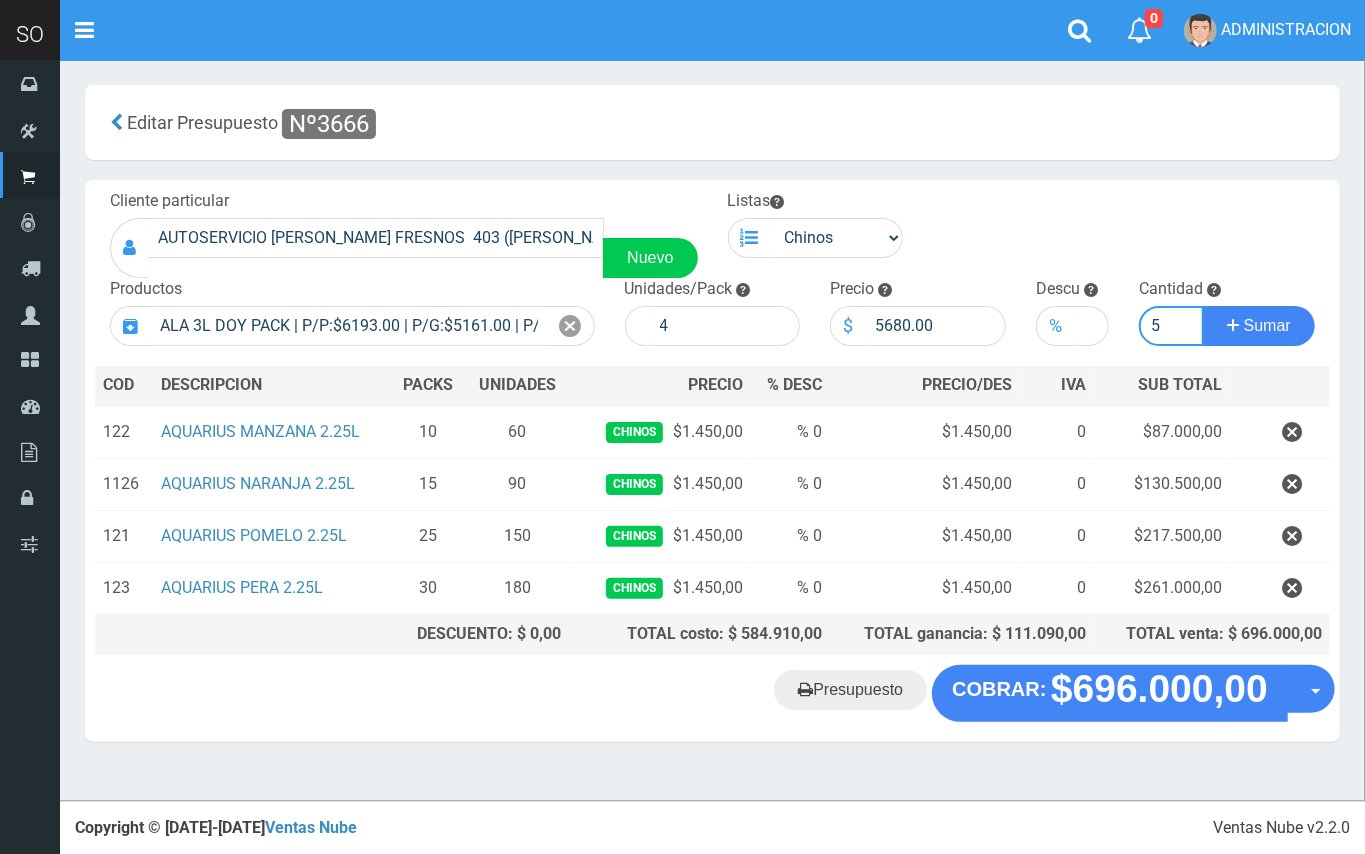 type on "5" 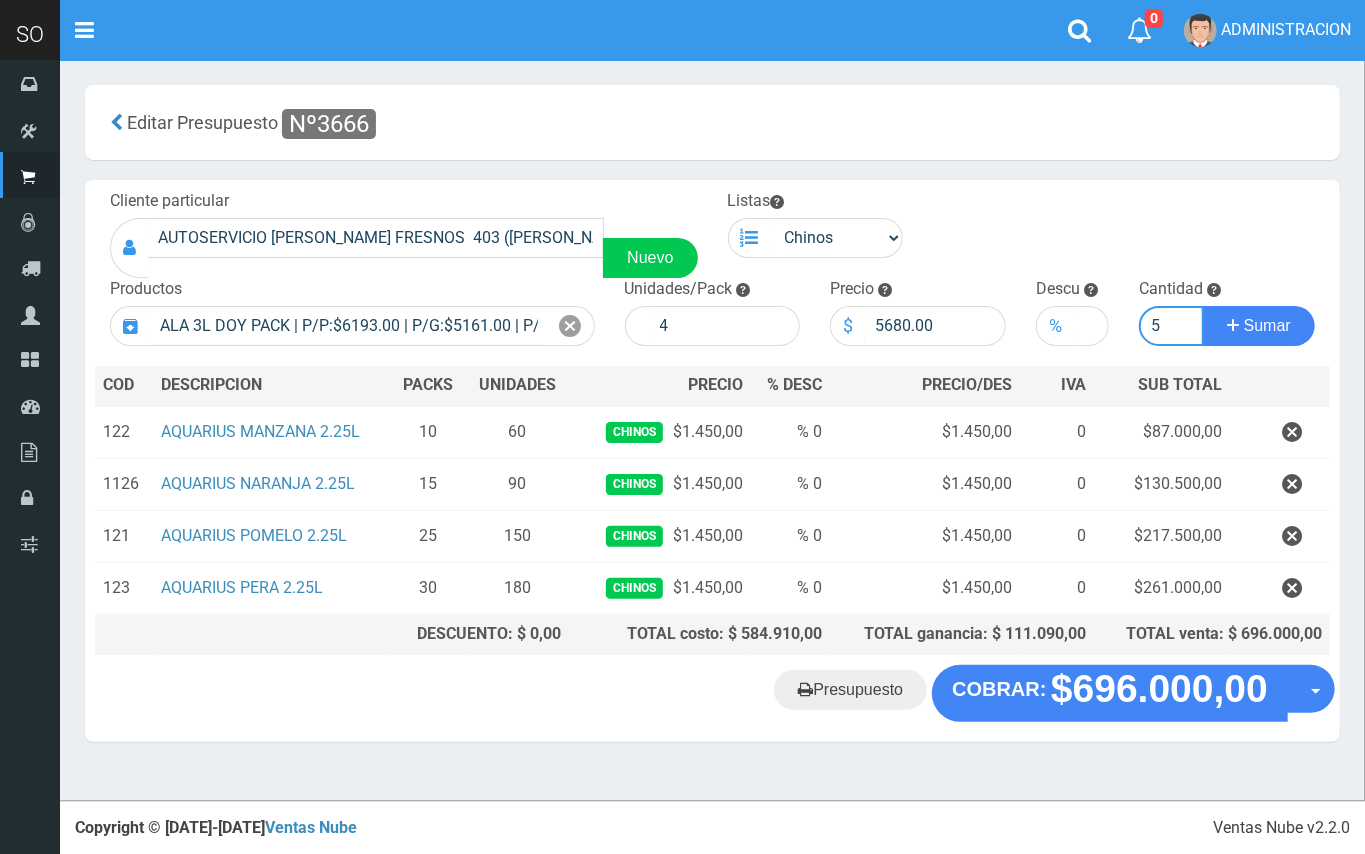 click on "Sumar" at bounding box center [1259, 326] 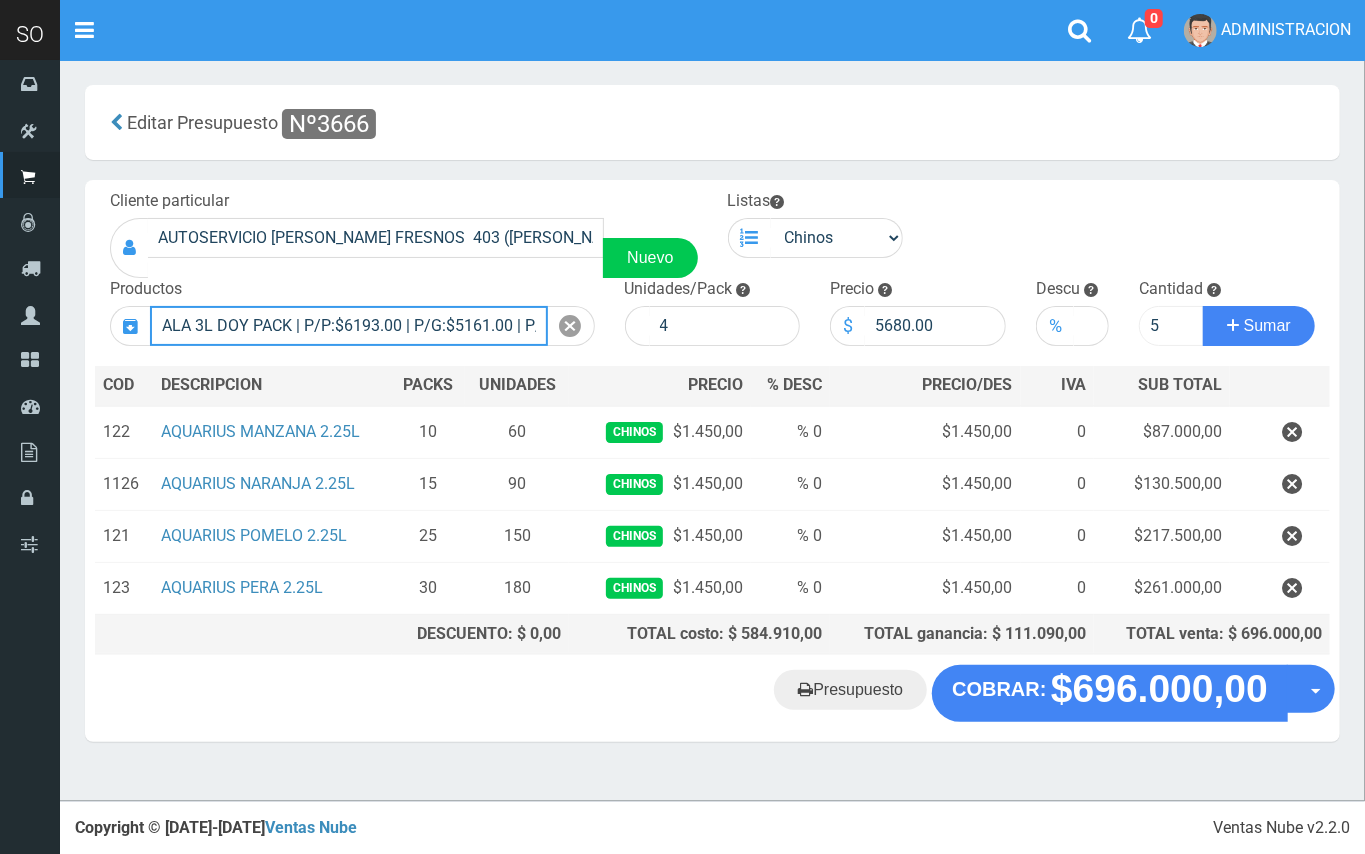 type 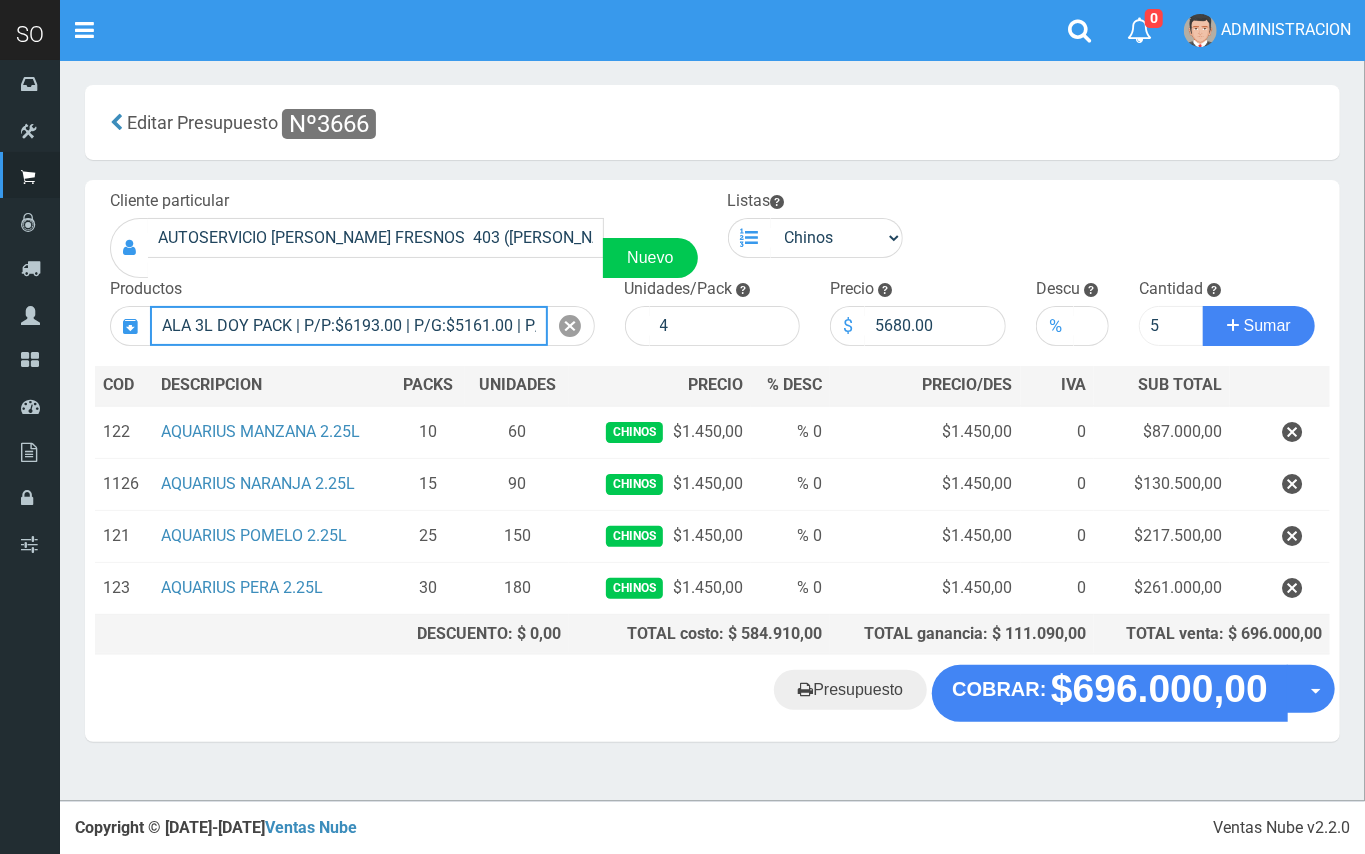 type 